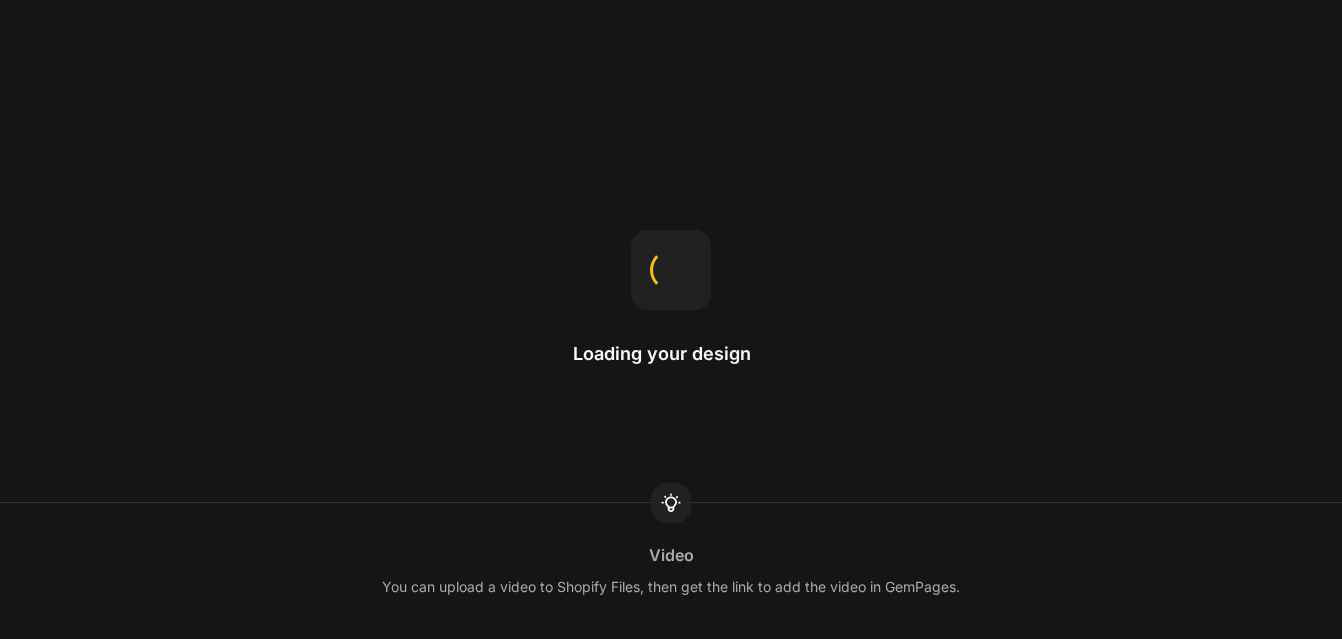 scroll, scrollTop: 0, scrollLeft: 0, axis: both 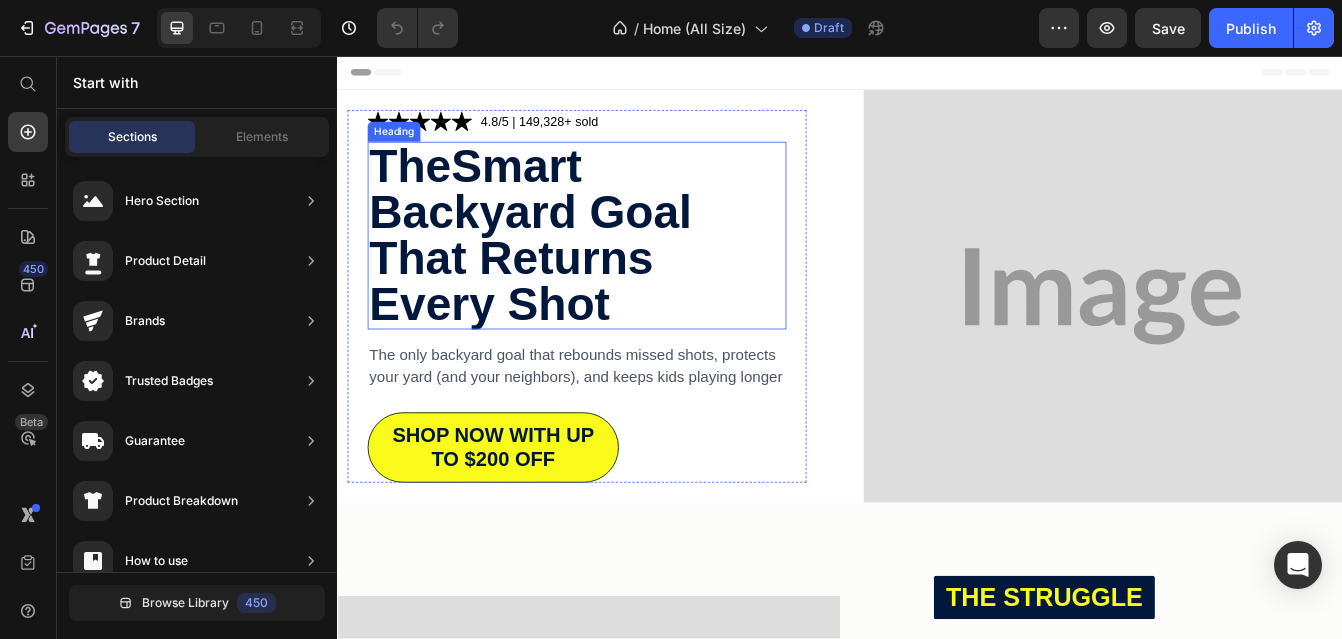click on "The  Smart Backyard Goal   That Returns Every Shot" at bounding box center [623, 271] 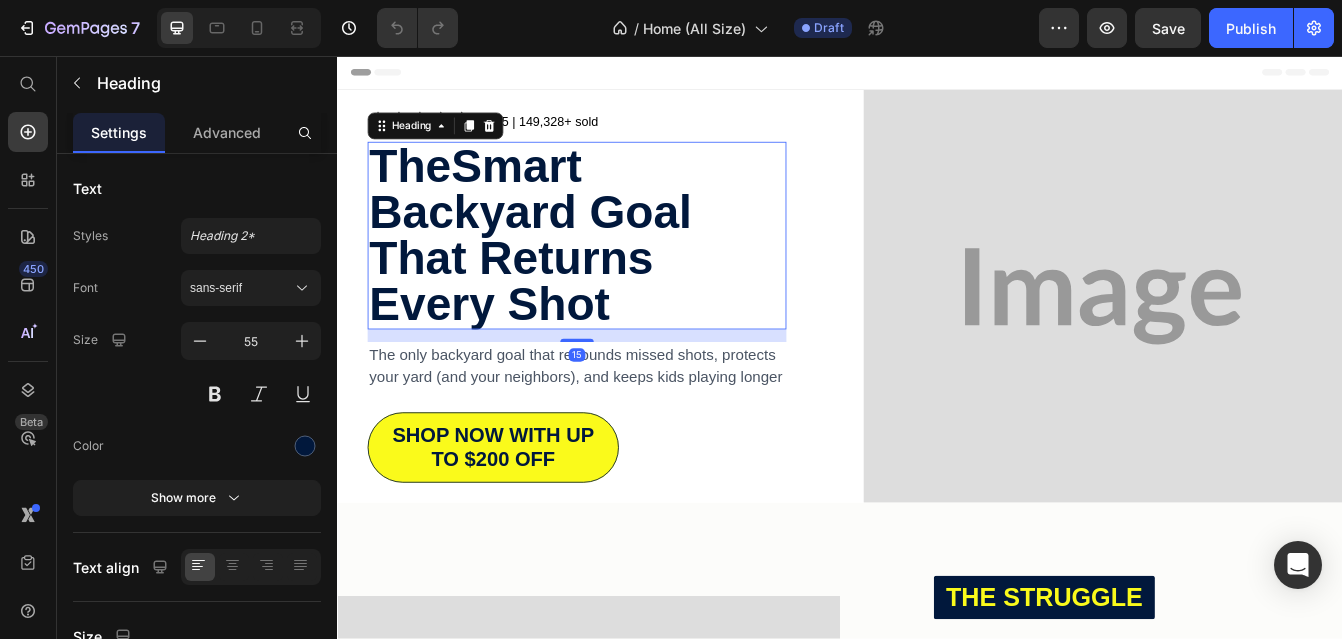 click on "The  Smart Backyard Goal   That Returns Every Shot" at bounding box center [623, 271] 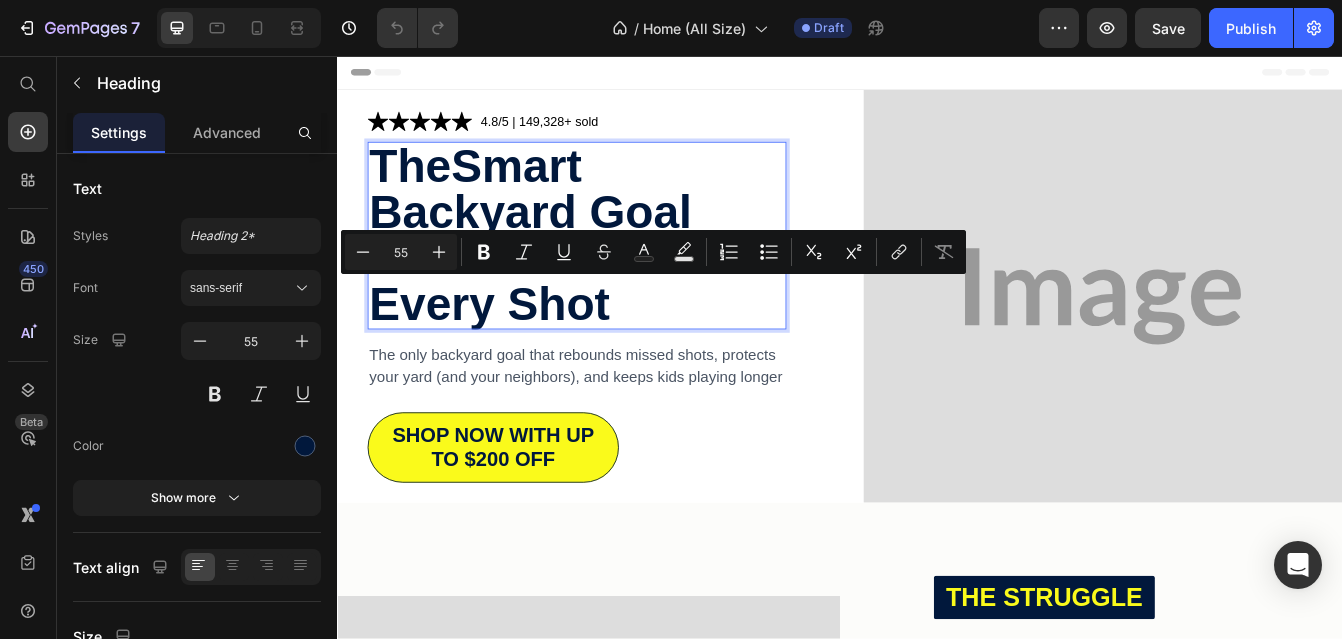 click on "The  Smart Backyard Goal   That Returns Every Shot" at bounding box center (623, 271) 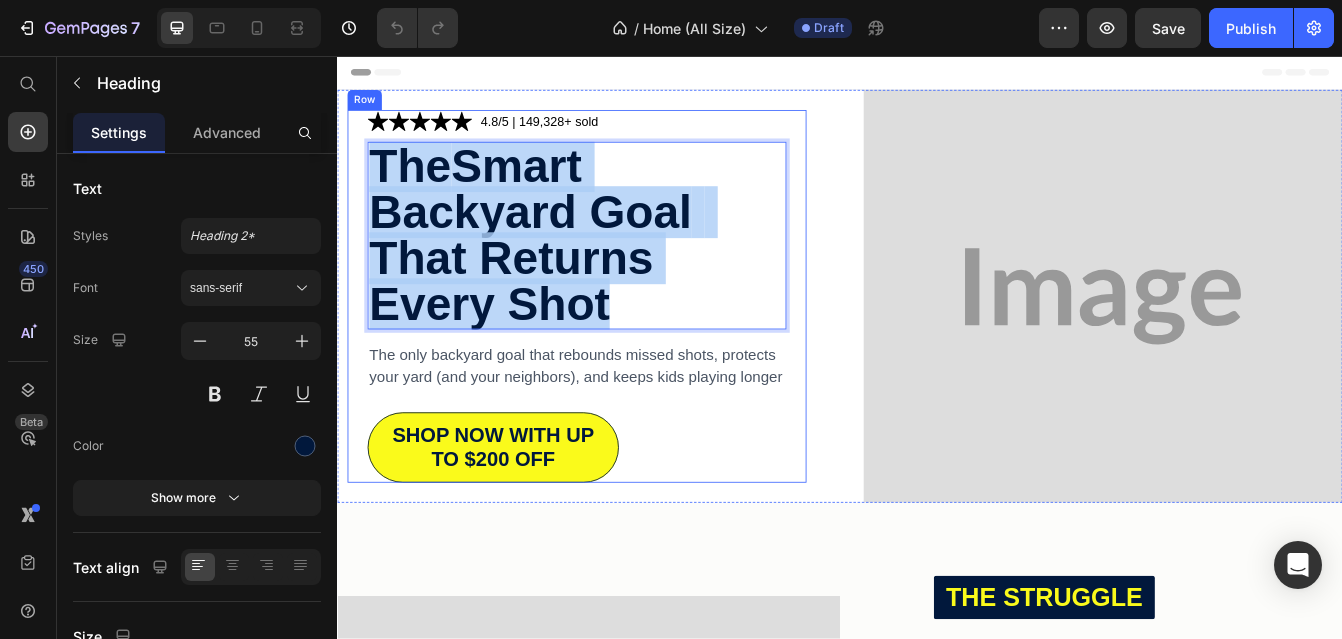 drag, startPoint x: 692, startPoint y: 364, endPoint x: 359, endPoint y: 186, distance: 377.5884 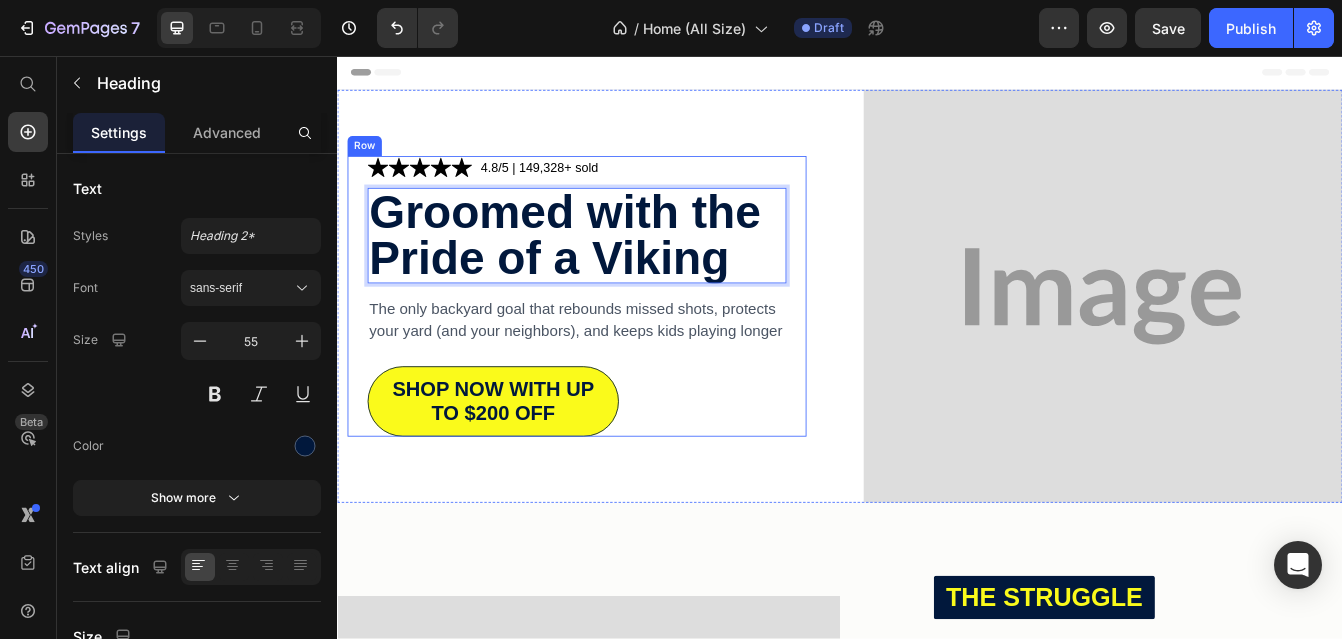 click on "The only backyard goal that rebounds missed shots, protects your yard (and your neighbors), and keeps kids playing longer" at bounding box center (623, 372) 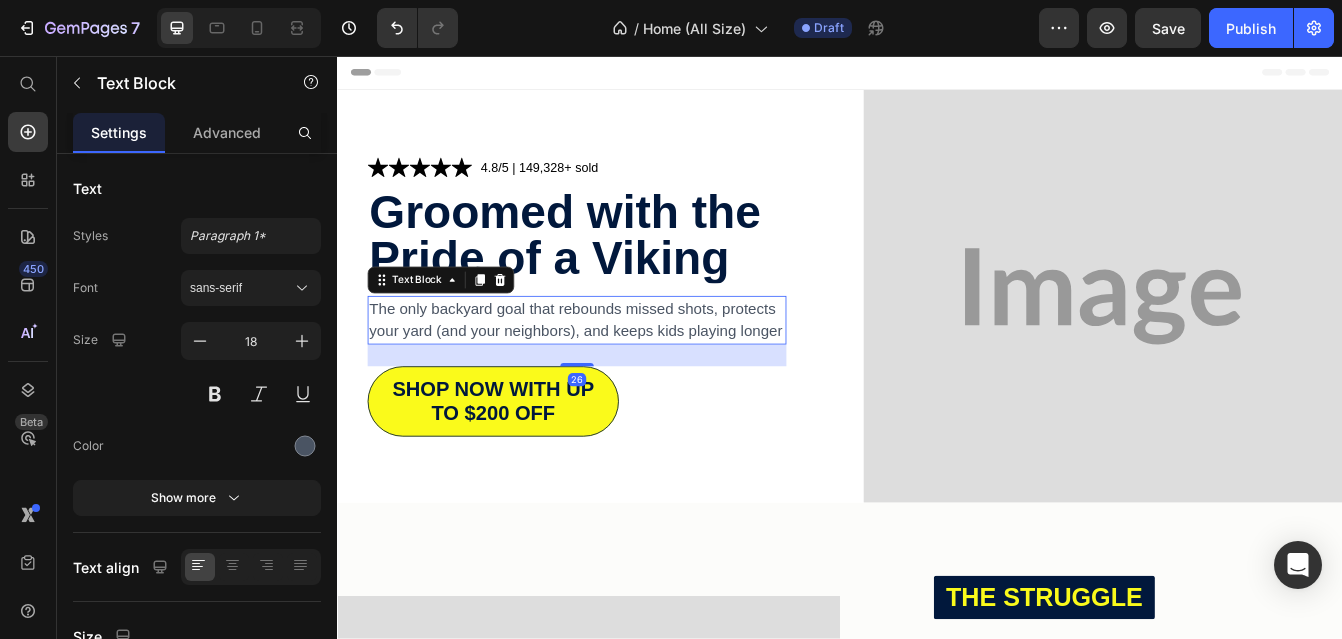 click on "The only backyard goal that rebounds missed shots, protects your yard (and your neighbors), and keeps kids playing longer" at bounding box center [623, 372] 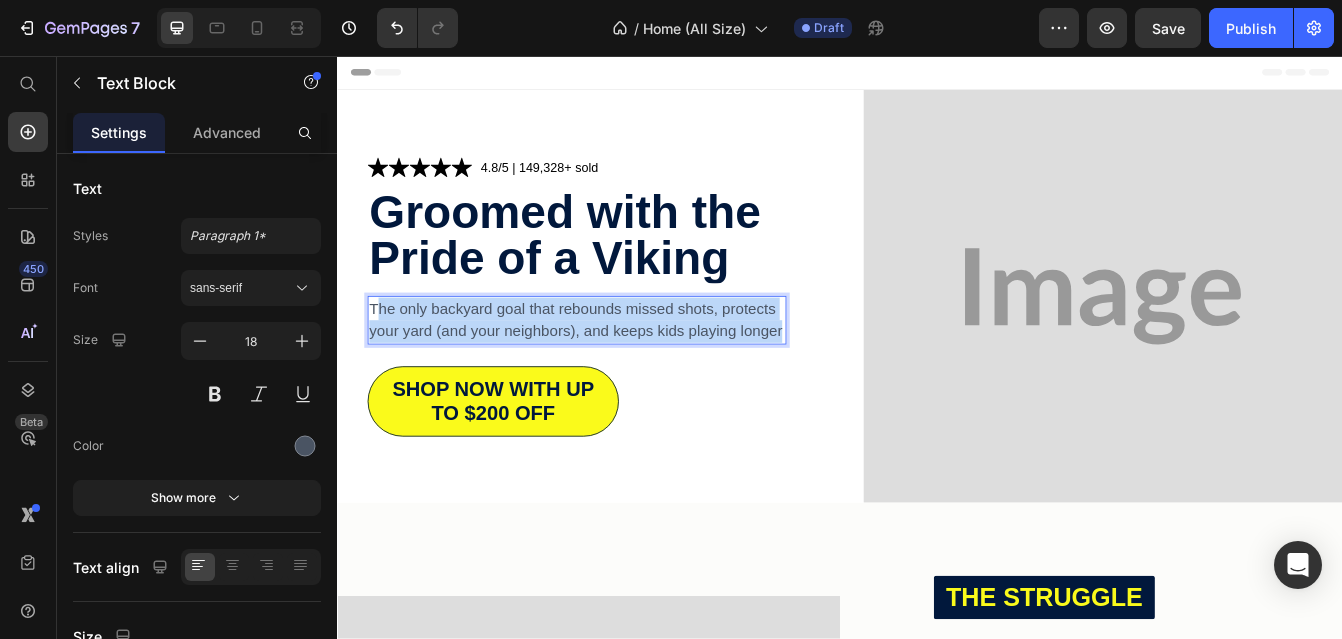 drag, startPoint x: 866, startPoint y: 388, endPoint x: 380, endPoint y: 353, distance: 487.25867 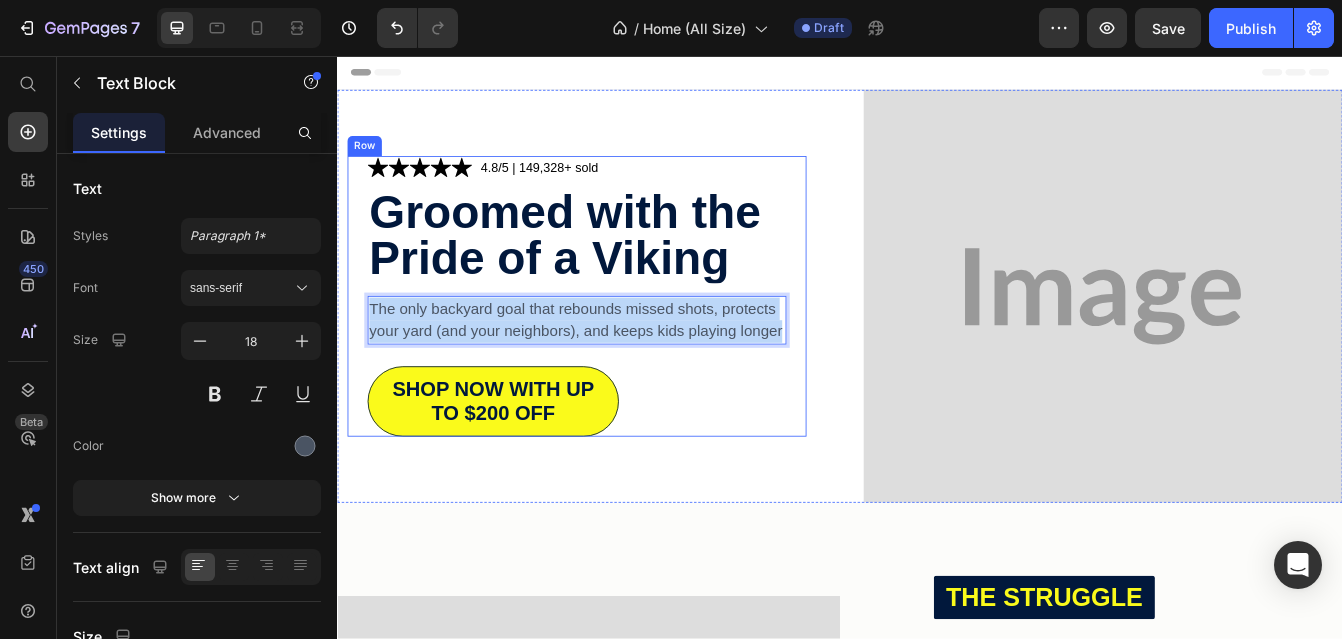 drag, startPoint x: 376, startPoint y: 355, endPoint x: 893, endPoint y: 387, distance: 517.9894 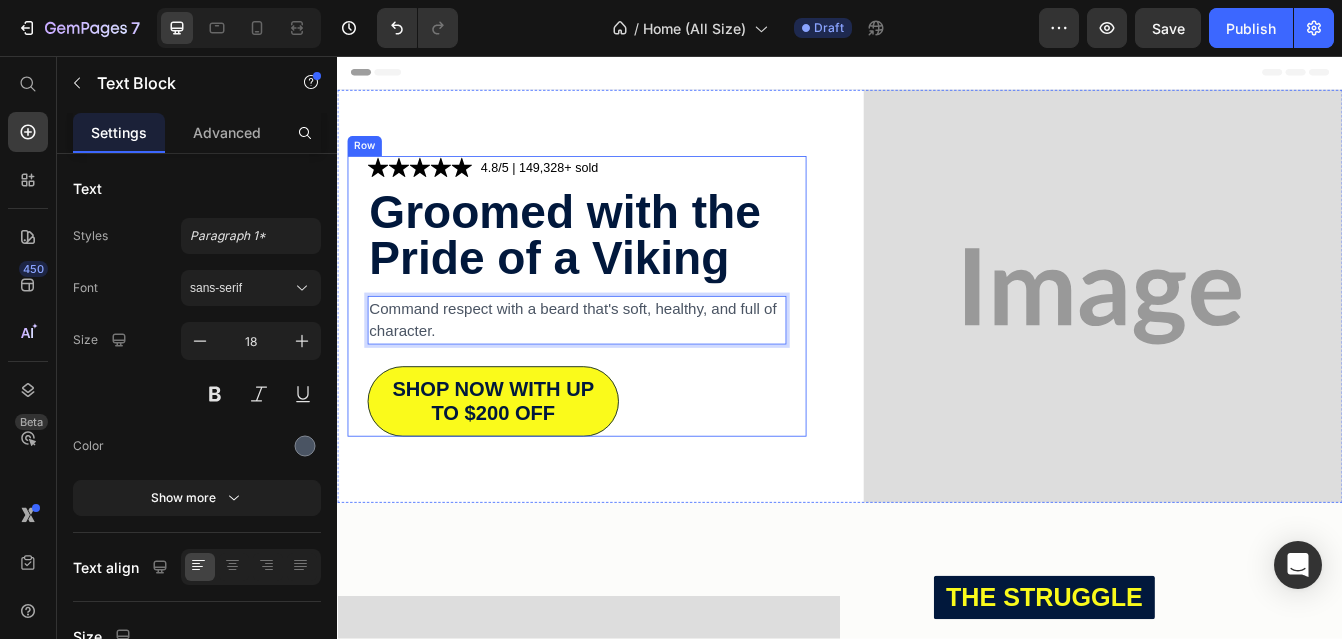 click at bounding box center [1251, 343] 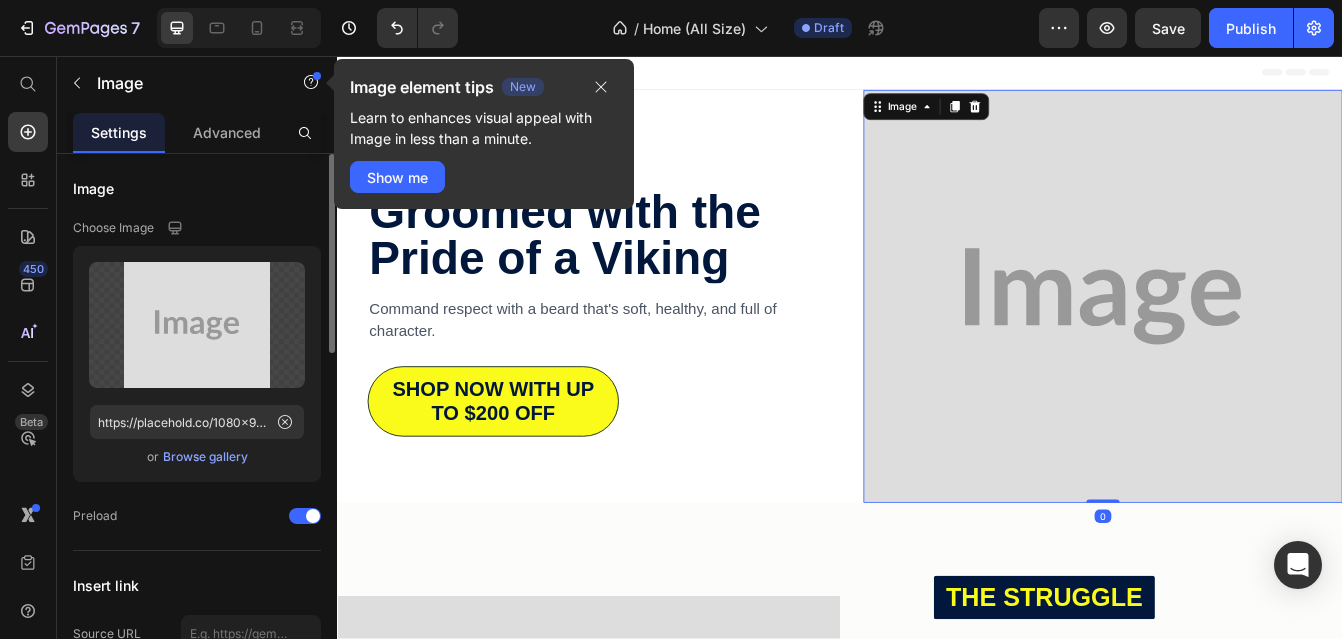 click on "Browse gallery" at bounding box center [205, 457] 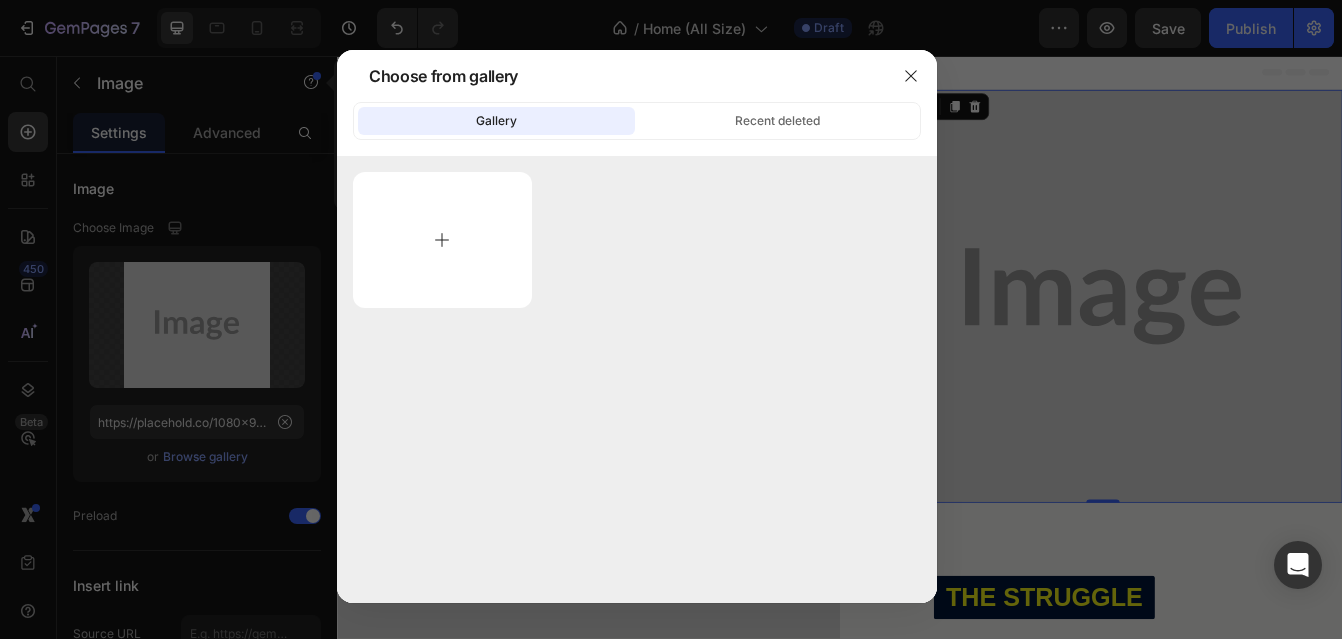 click at bounding box center [442, 240] 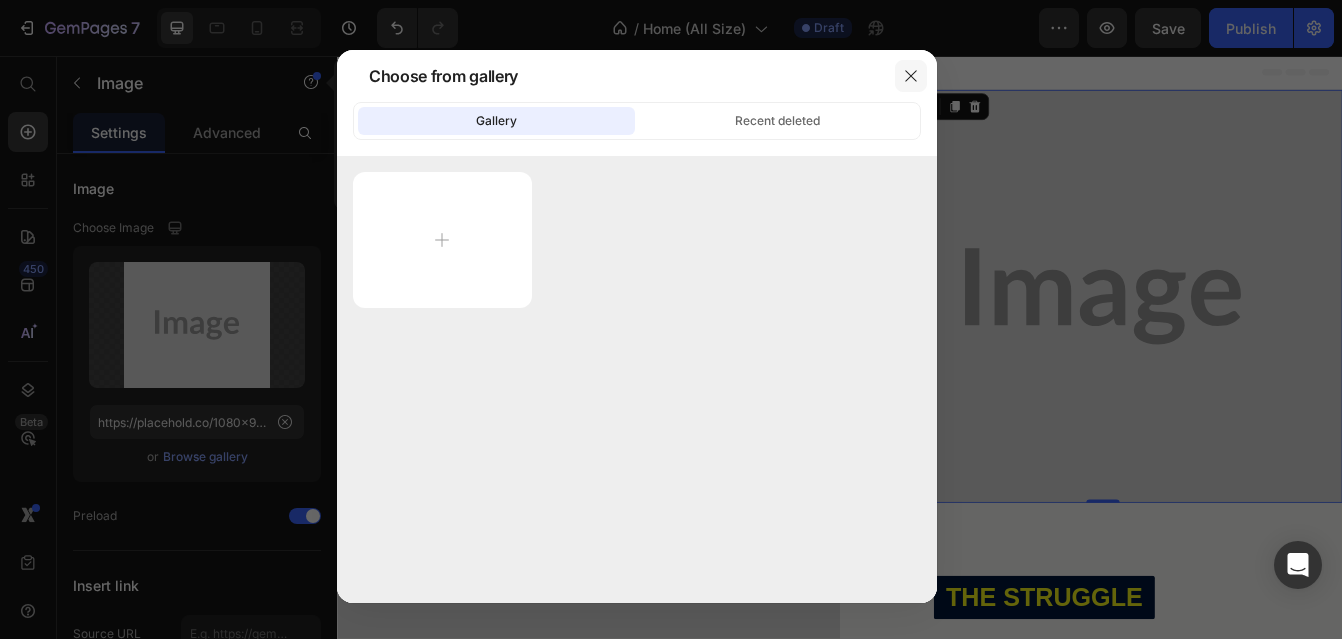 click at bounding box center (911, 76) 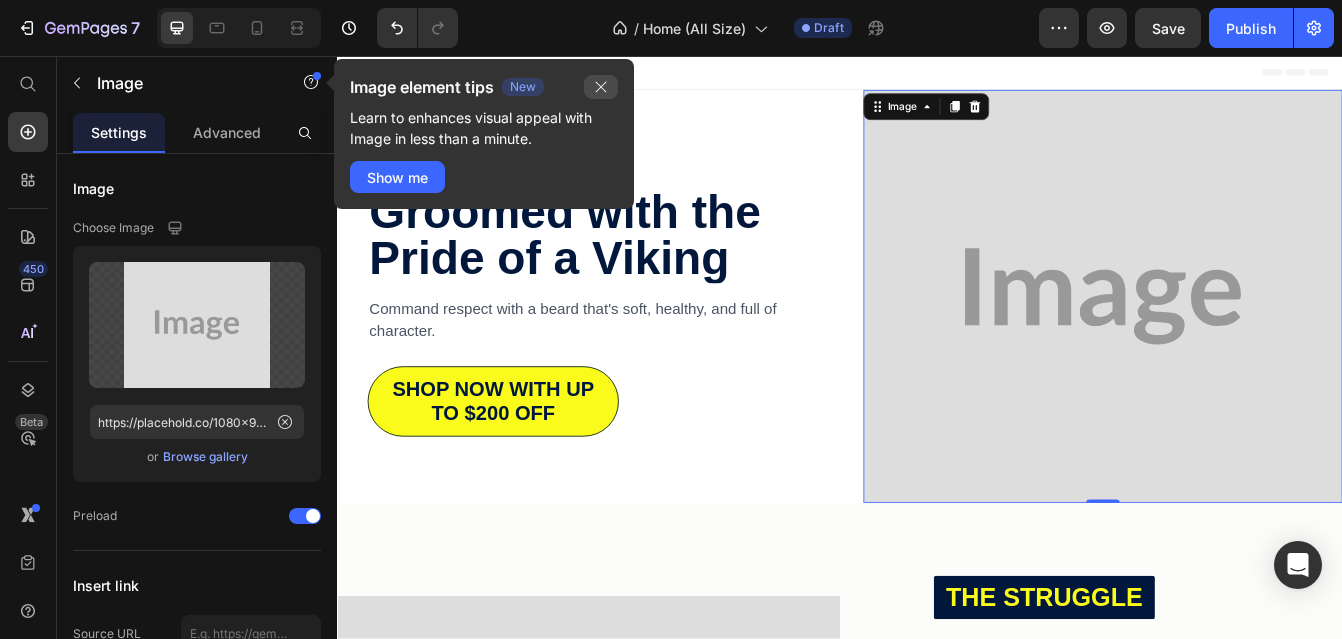 click at bounding box center [601, 87] 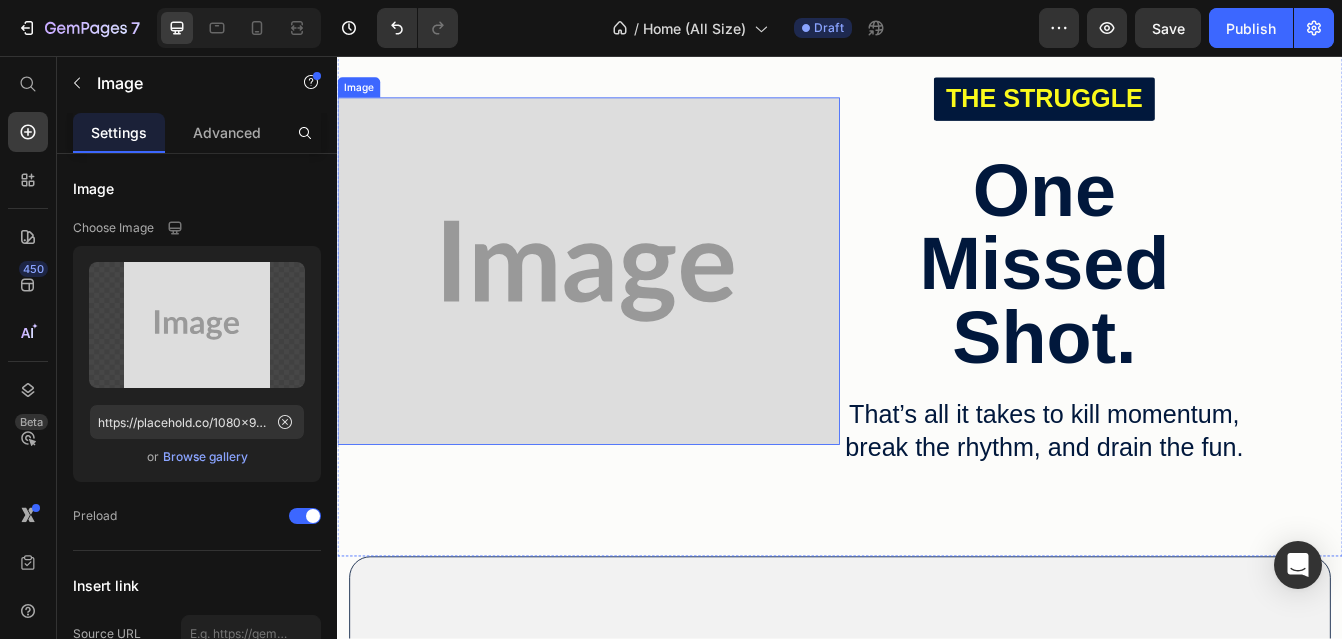 scroll, scrollTop: 0, scrollLeft: 0, axis: both 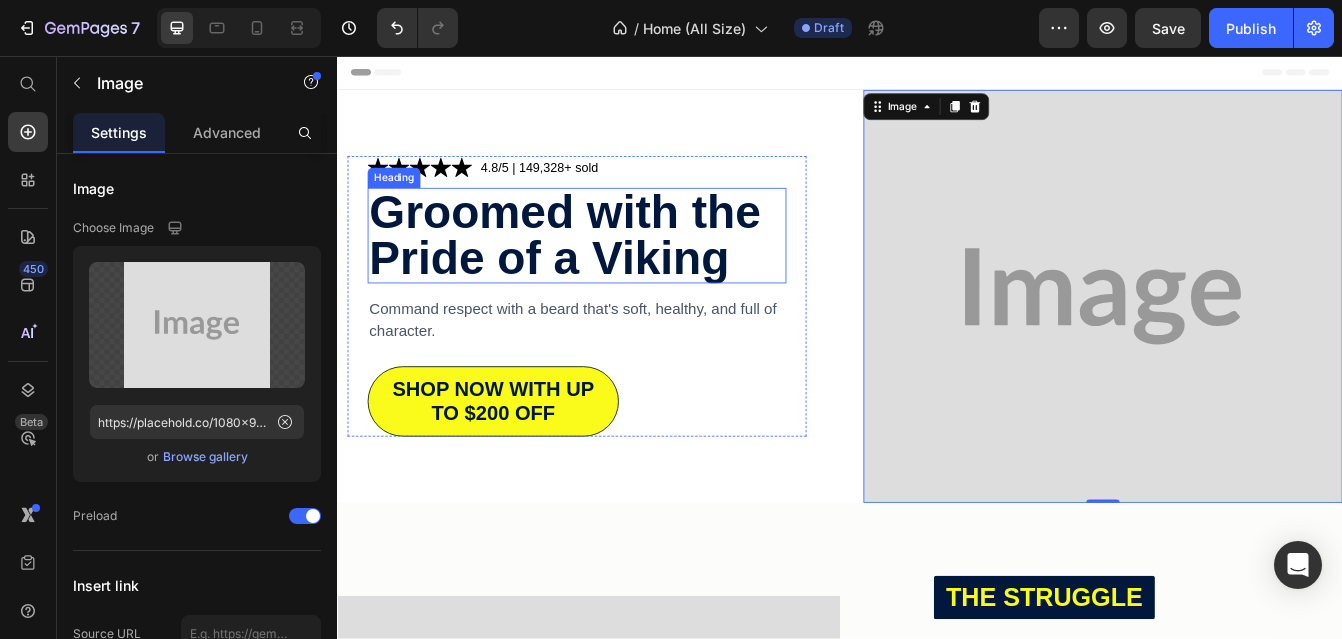 click on "Groomed with the Pride of a Viking" at bounding box center [623, 271] 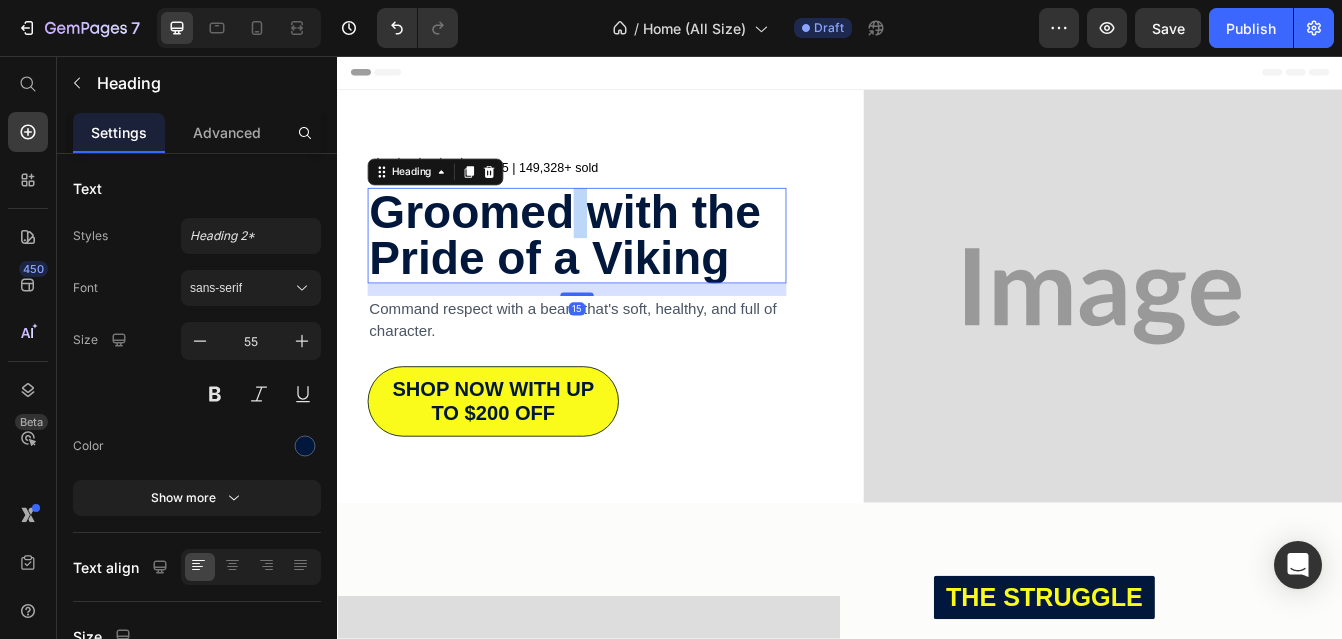 click on "Groomed with the Pride of a Viking" at bounding box center [623, 271] 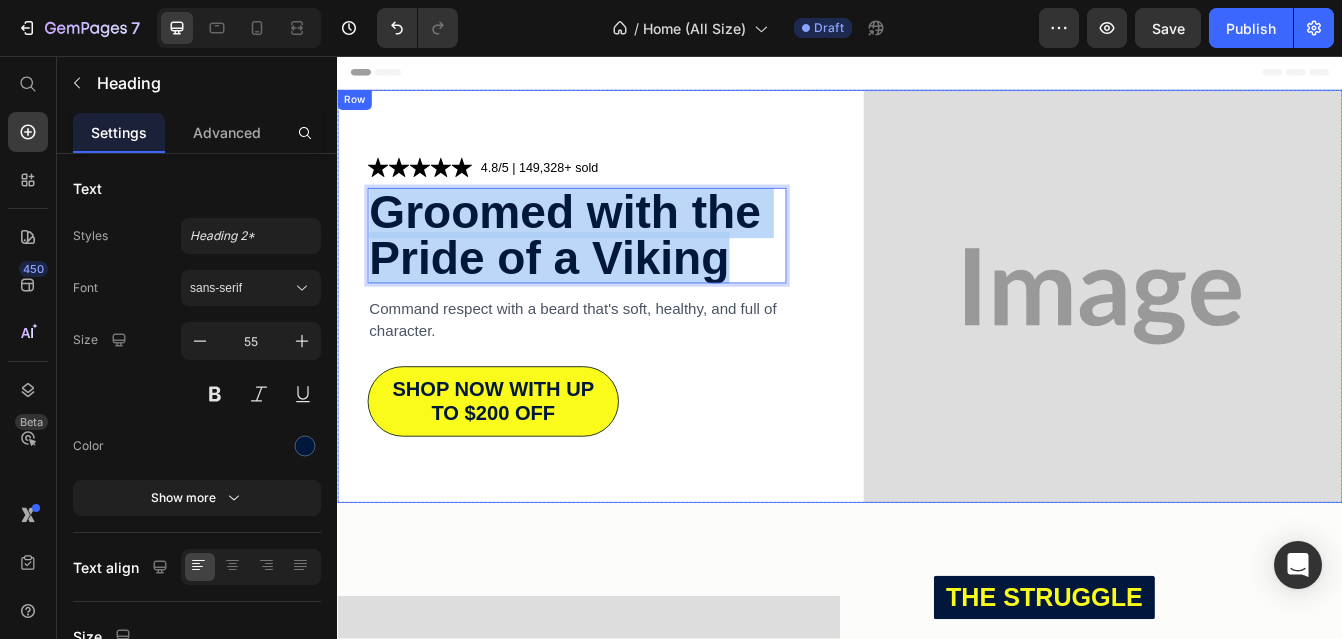 drag, startPoint x: 808, startPoint y: 304, endPoint x: 343, endPoint y: 219, distance: 472.705 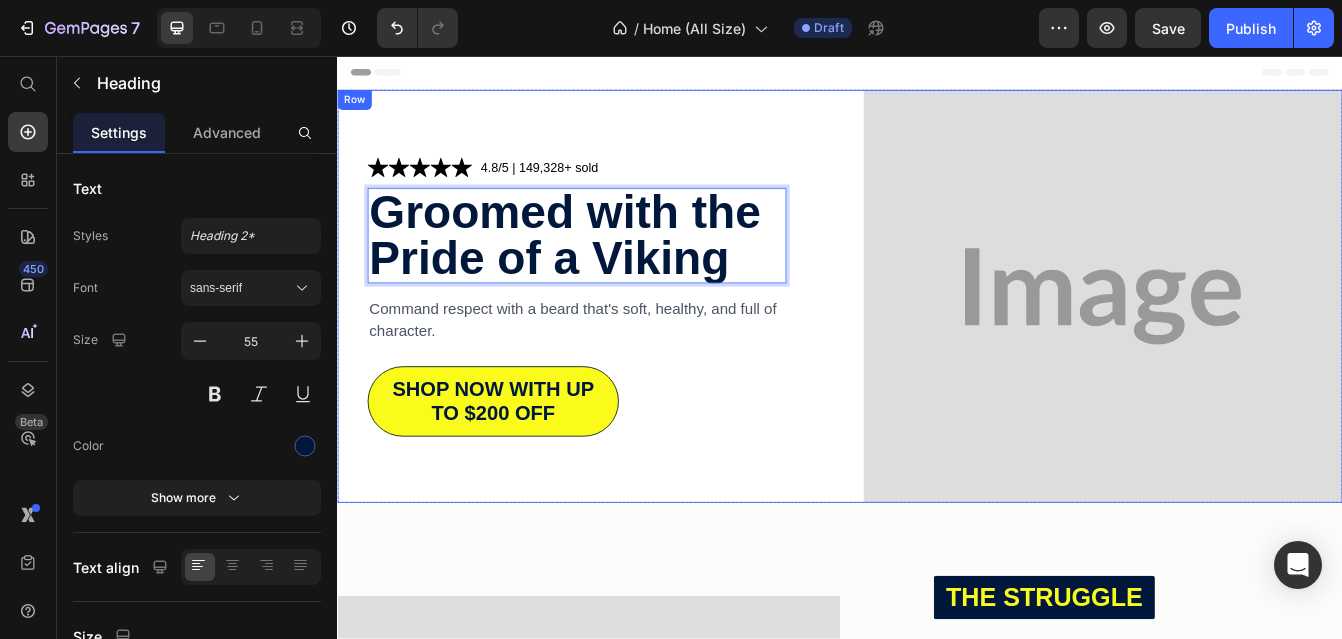 scroll, scrollTop: 2, scrollLeft: 0, axis: vertical 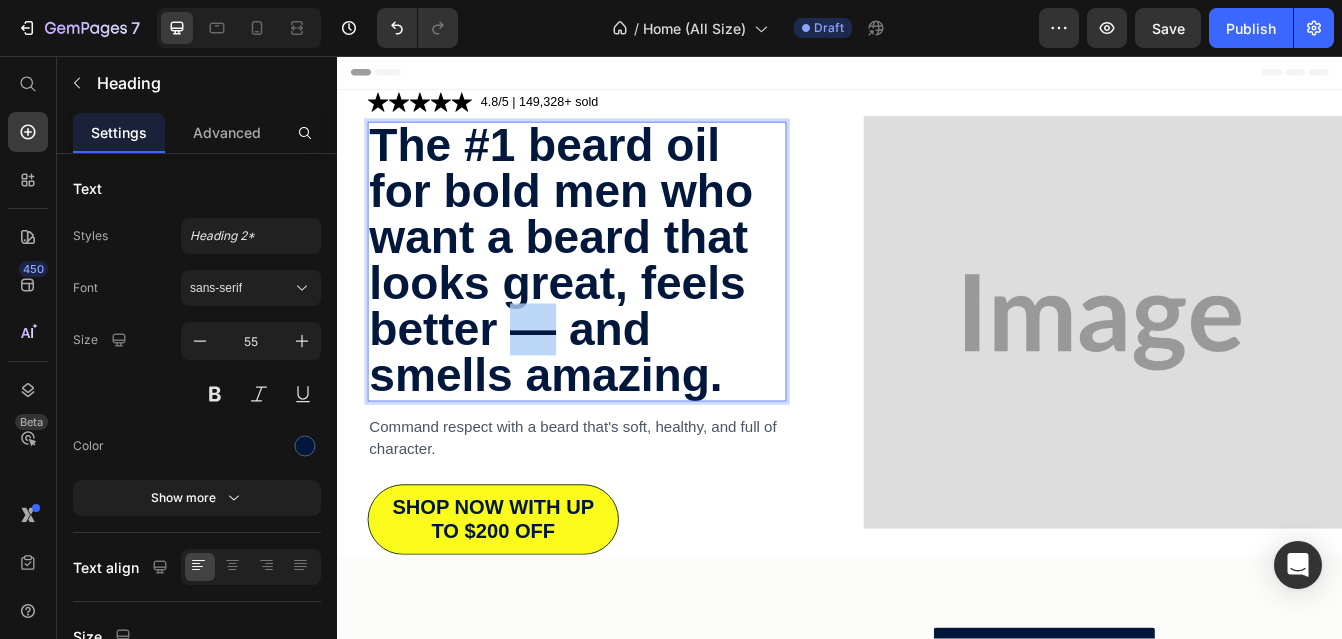 drag, startPoint x: 592, startPoint y: 384, endPoint x: 549, endPoint y: 384, distance: 43 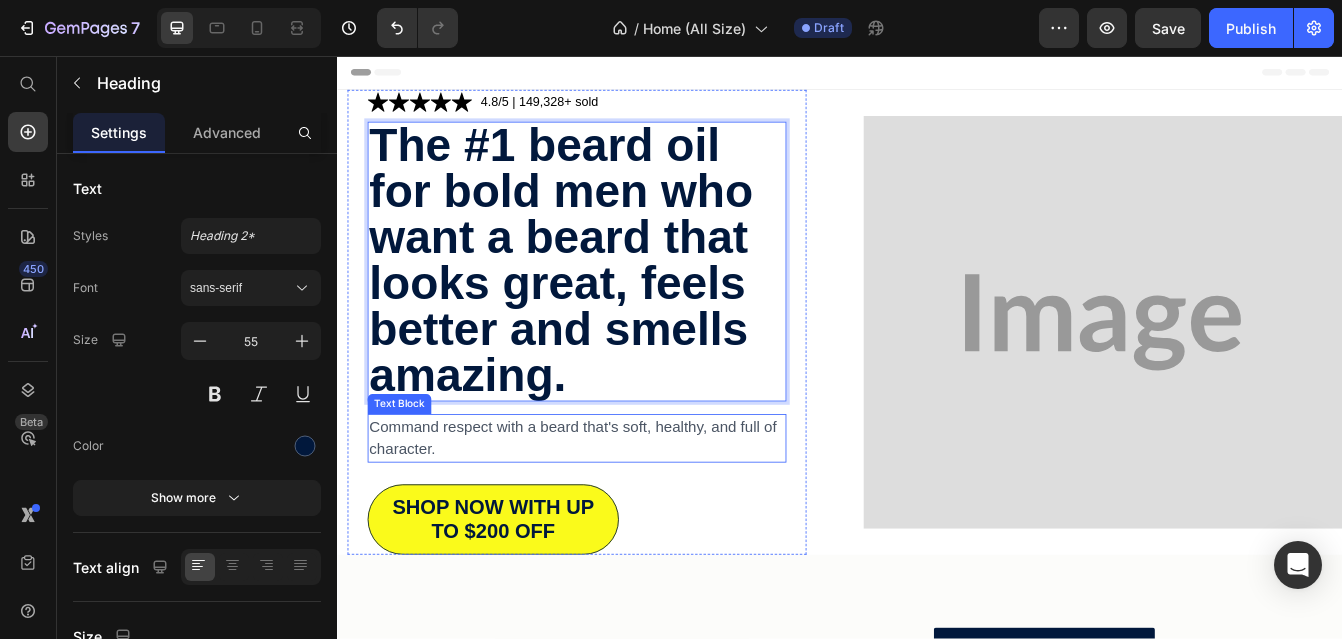 click on "Command respect with a beard that's soft, healthy, and full of character." at bounding box center [623, 513] 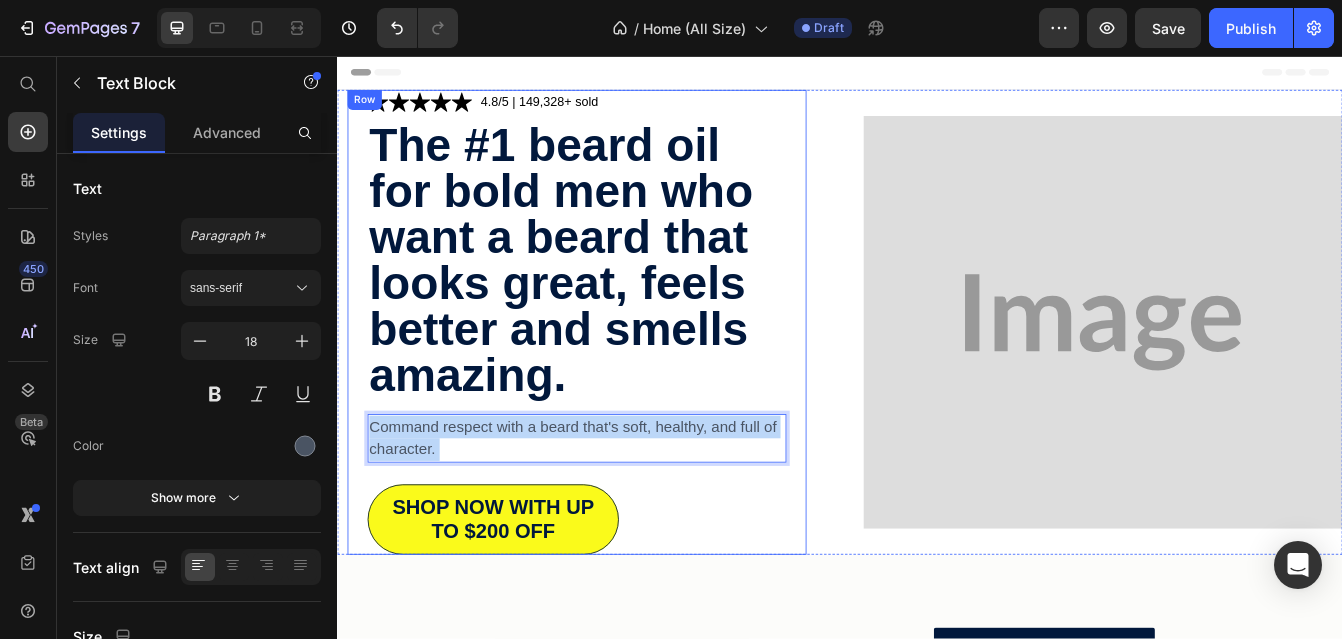 drag, startPoint x: 546, startPoint y: 532, endPoint x: 368, endPoint y: 495, distance: 181.80484 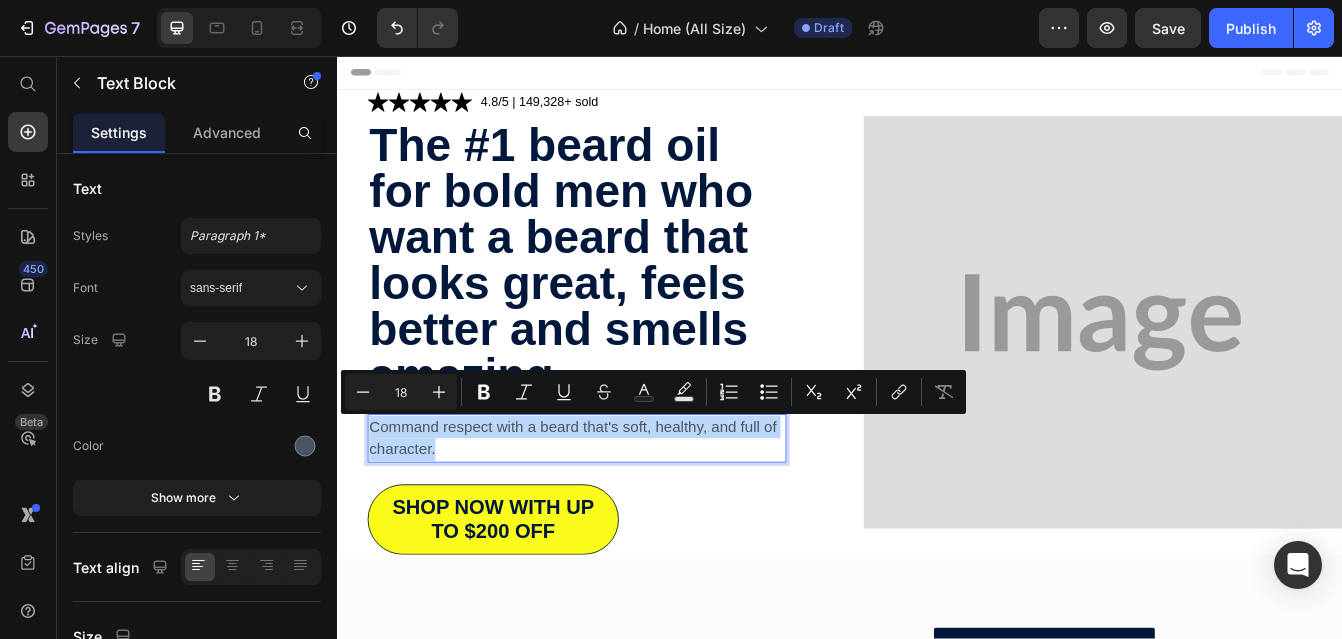 drag, startPoint x: 377, startPoint y: 496, endPoint x: 507, endPoint y: 543, distance: 138.2353 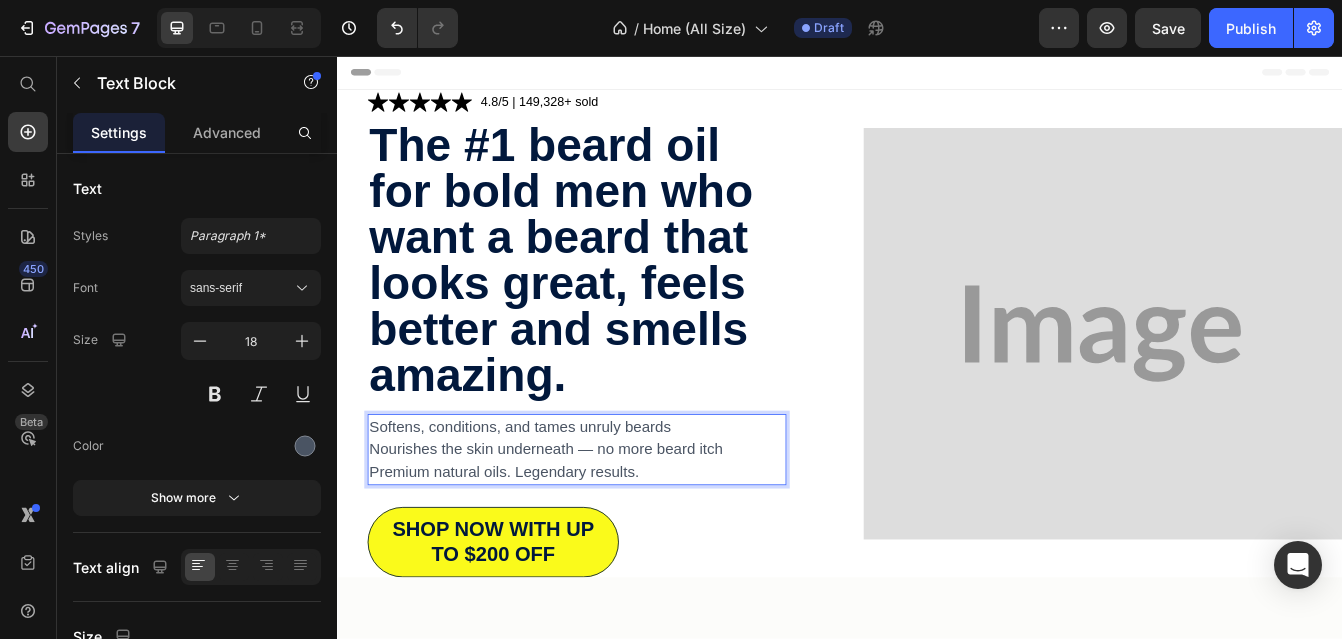 click on "Nourishes the skin underneath — no more beard itch" at bounding box center (623, 526) 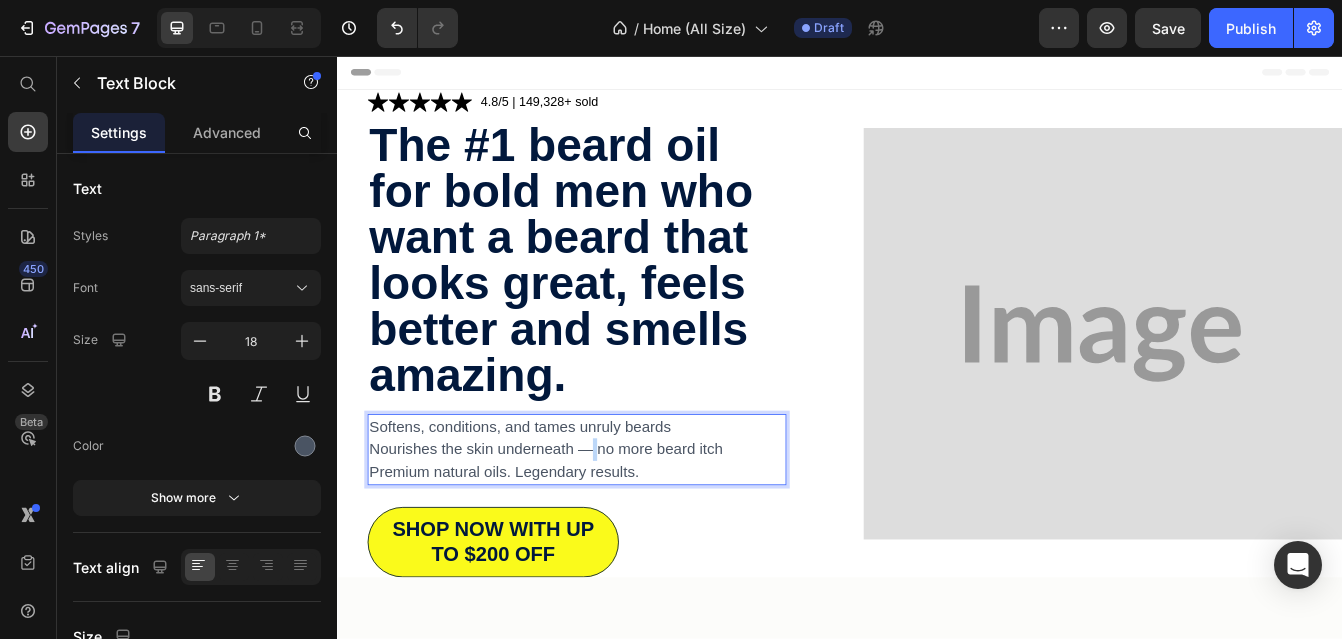 click on "Nourishes the skin underneath — no more beard itch" at bounding box center [623, 526] 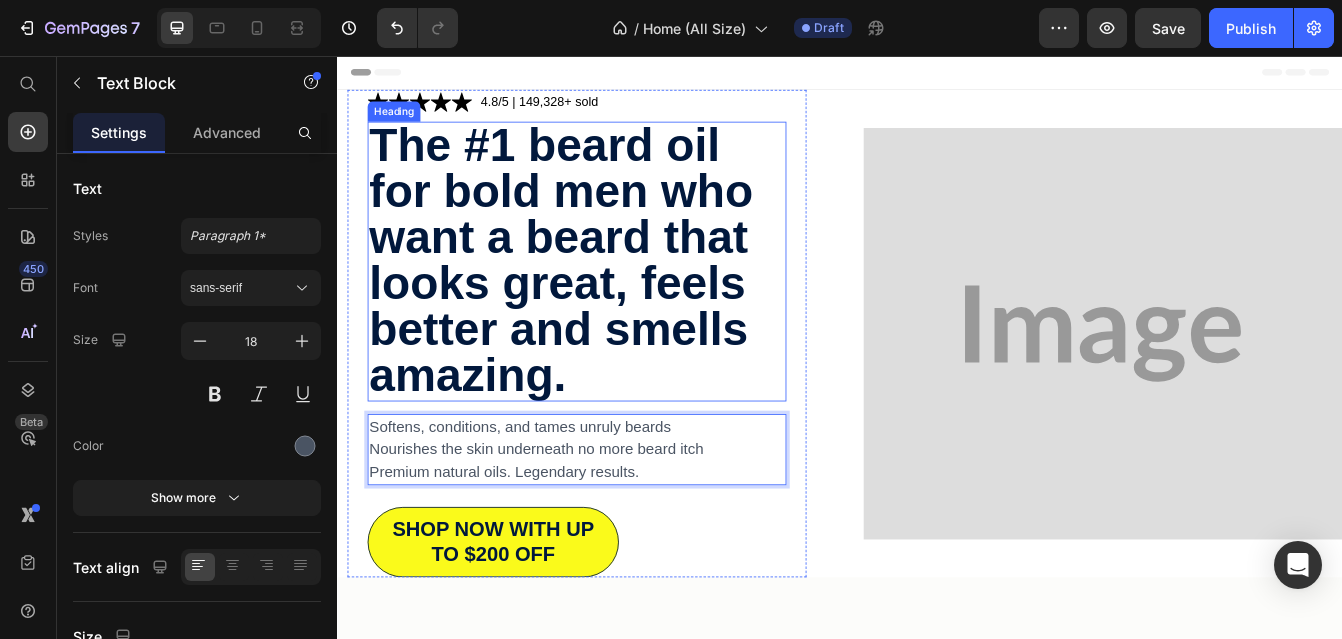 click on "The #1 beard oil for bold men who want a beard that looks great, feels better and smells amazing." at bounding box center [623, 301] 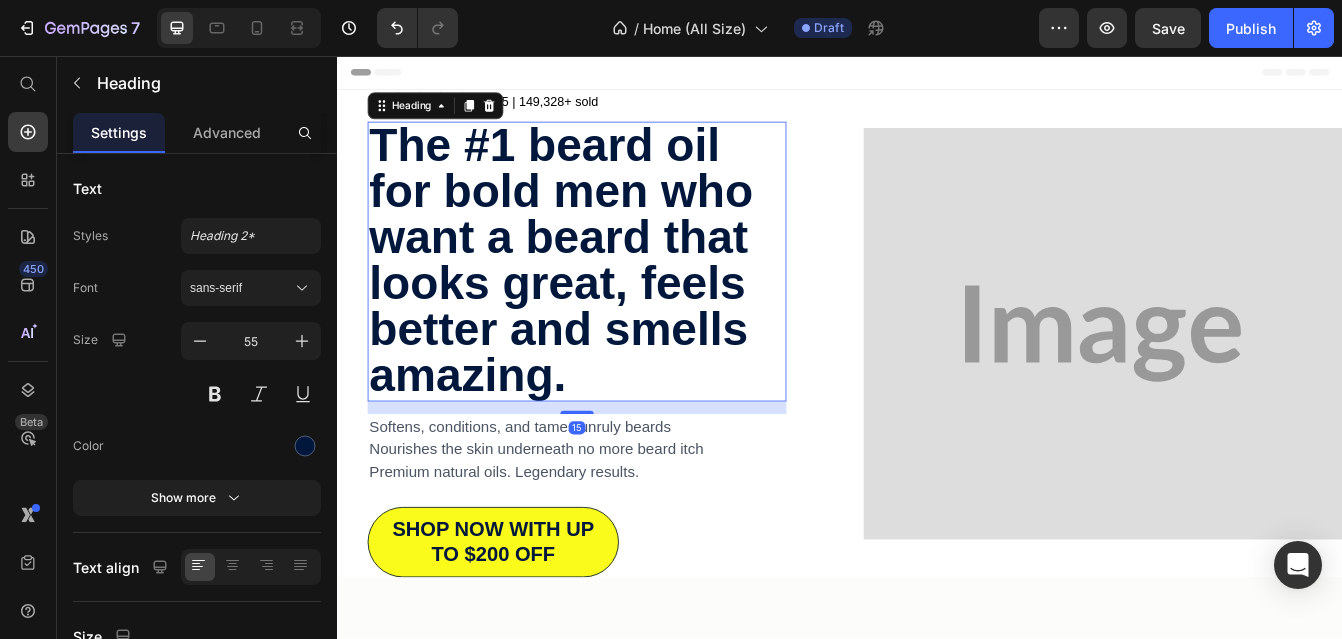 scroll, scrollTop: 0, scrollLeft: 0, axis: both 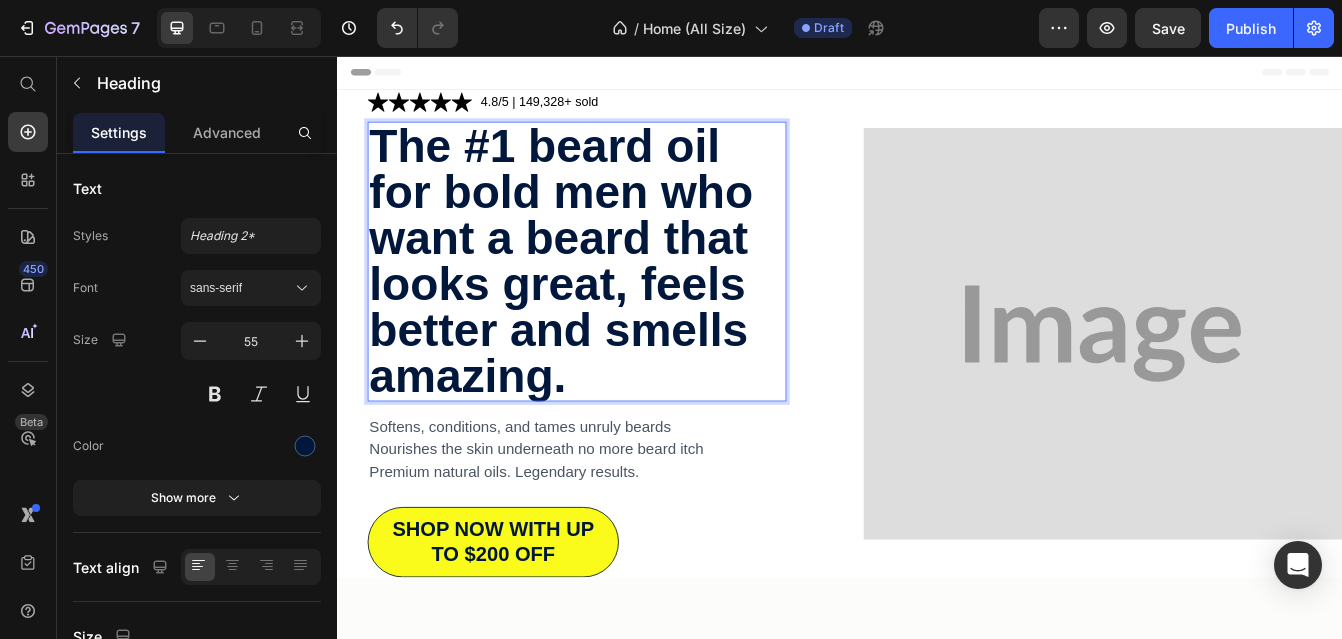 click on "The #1 beard oil for bold men who want a beard that looks great, feels better and smells amazing." at bounding box center (623, 302) 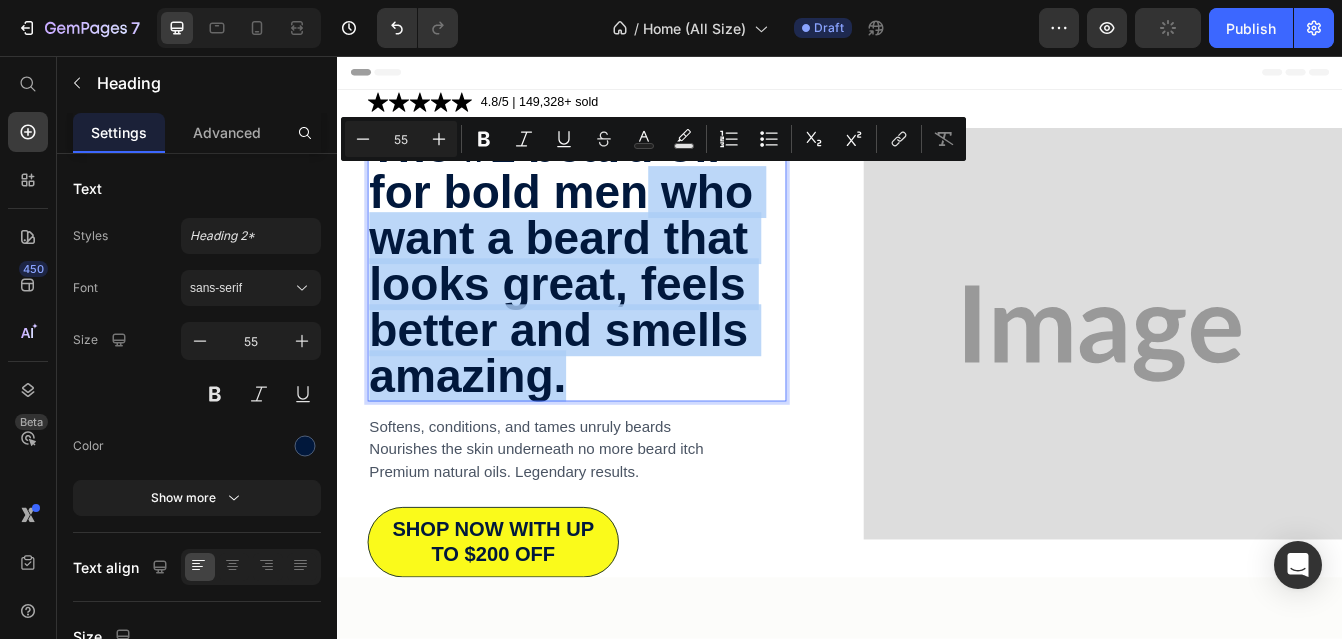 drag, startPoint x: 705, startPoint y: 231, endPoint x: 681, endPoint y: 424, distance: 194.4865 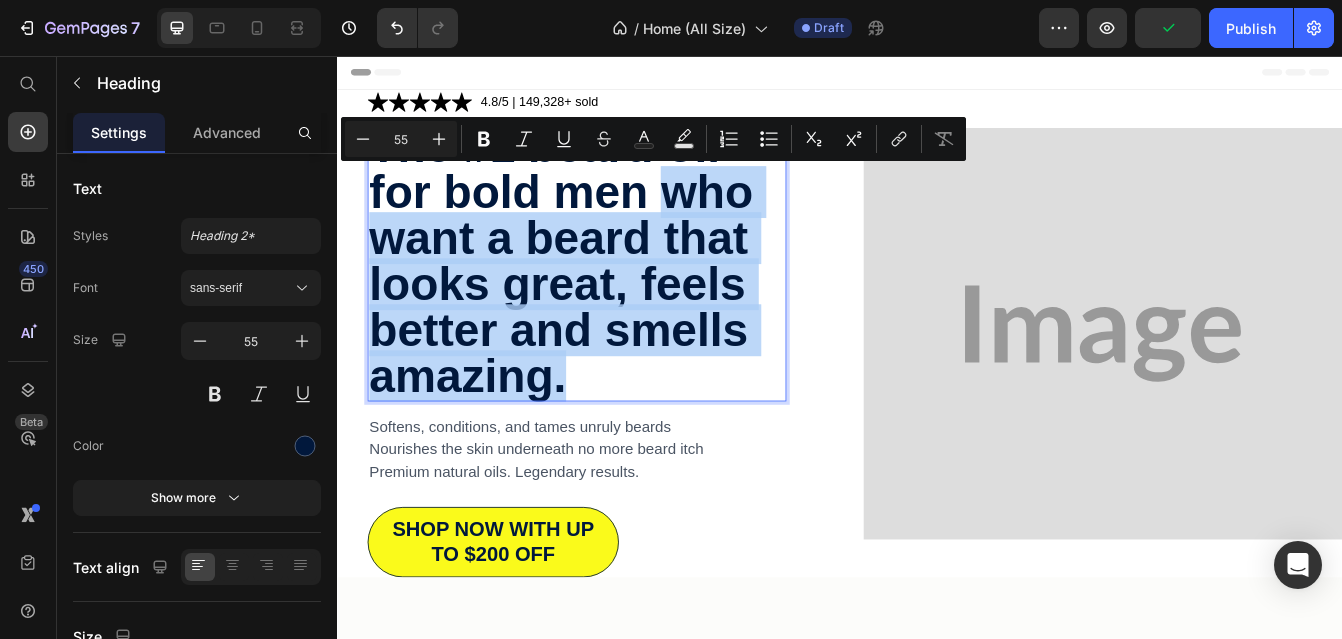 drag, startPoint x: 729, startPoint y: 224, endPoint x: 709, endPoint y: 436, distance: 212.9413 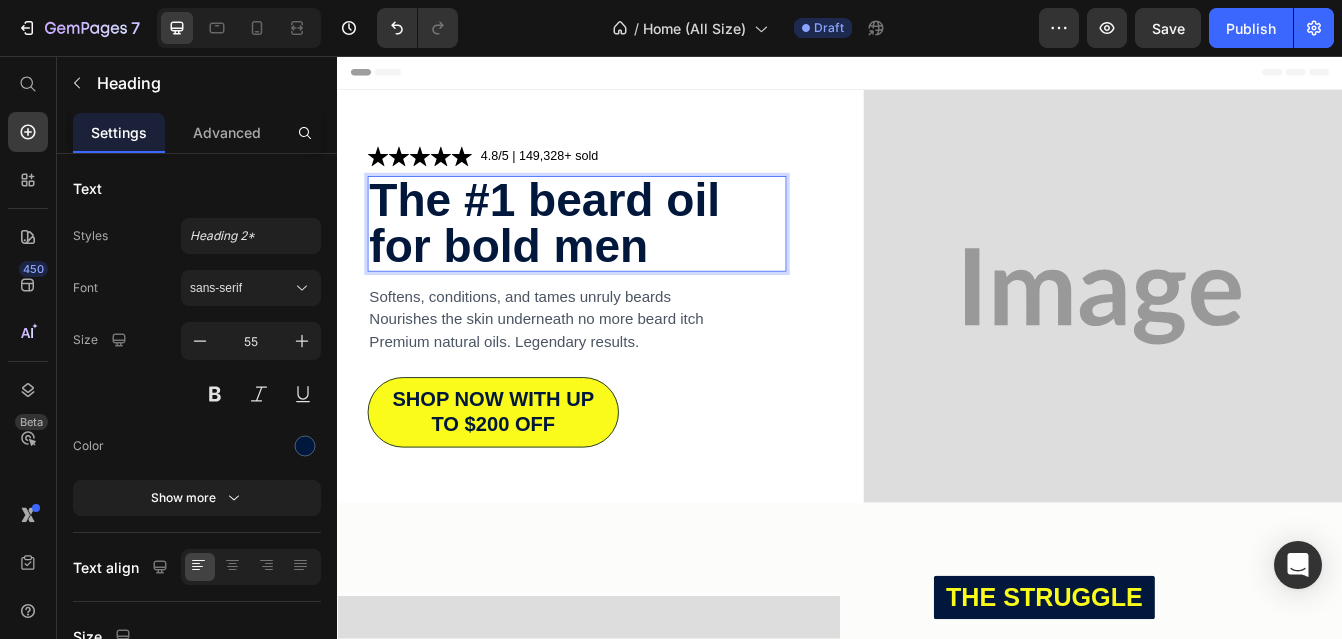 scroll, scrollTop: 2, scrollLeft: 0, axis: vertical 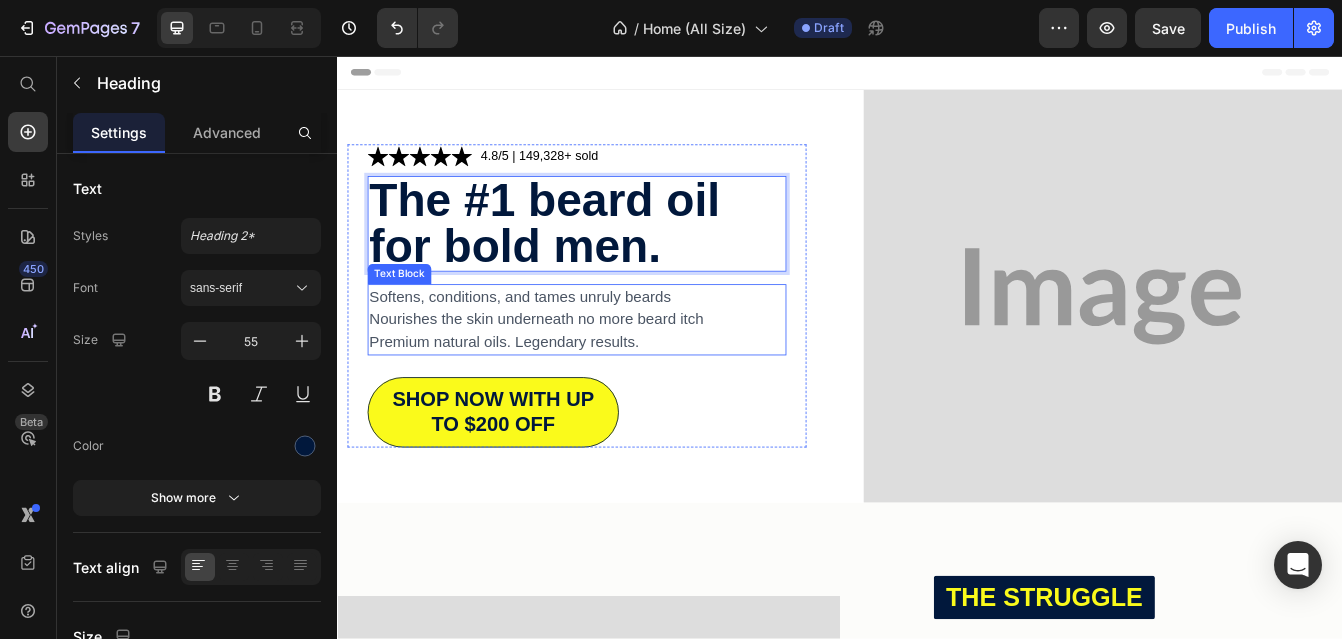 click on "Premium natural oils. Legendary results." at bounding box center (623, 398) 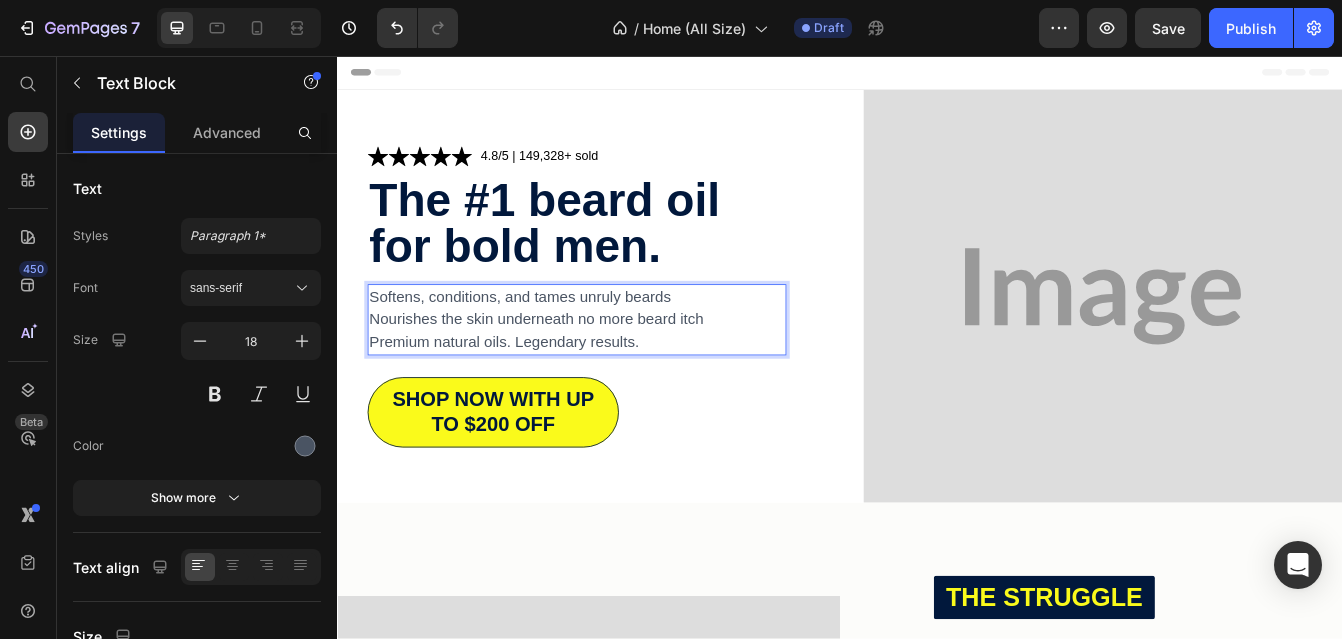 click on "Premium natural oils. Legendary results." at bounding box center (623, 398) 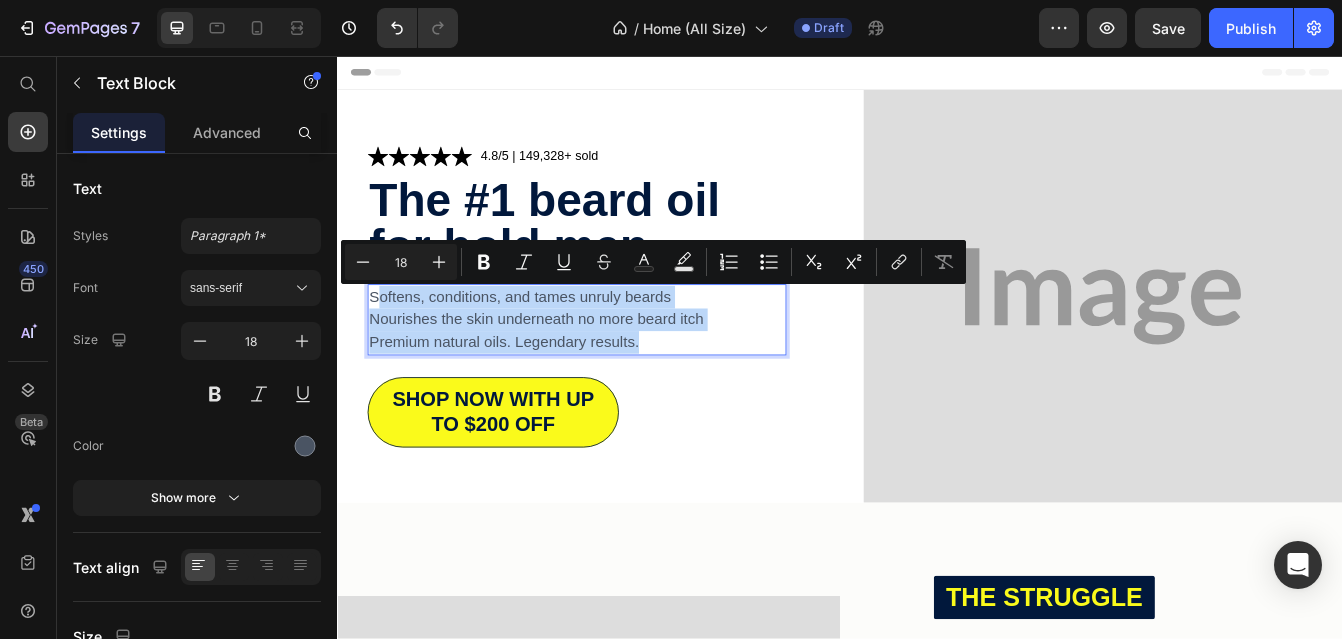 drag, startPoint x: 738, startPoint y: 392, endPoint x: 383, endPoint y: 346, distance: 357.96786 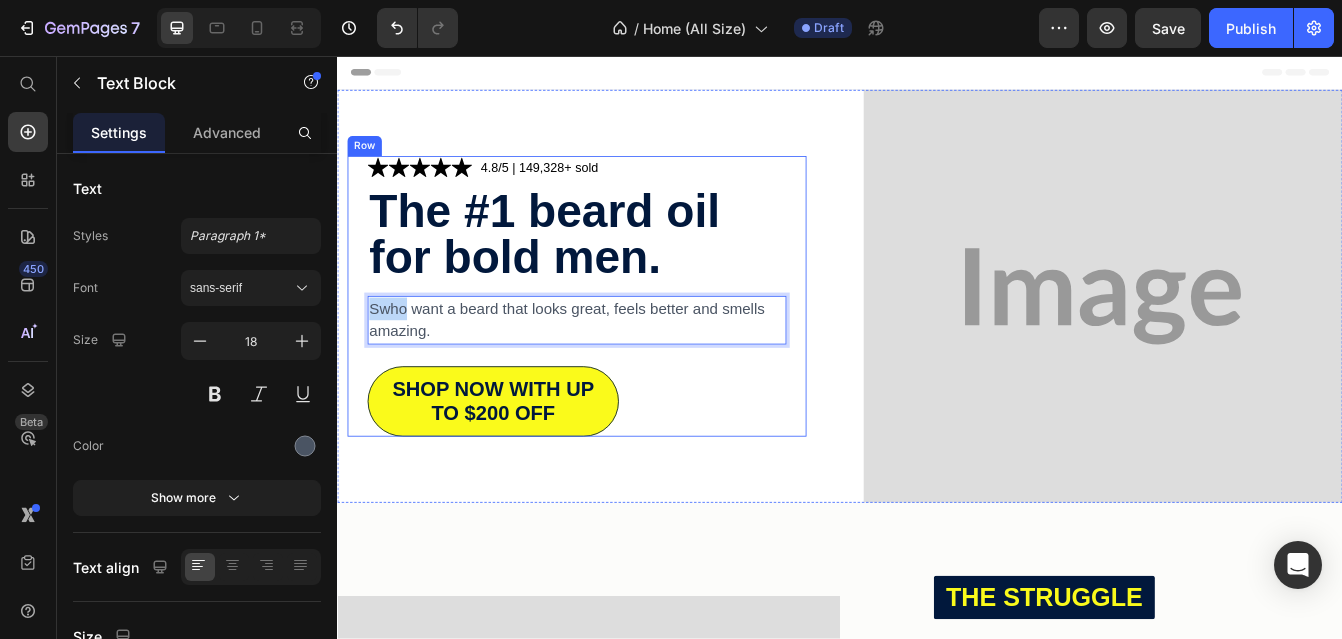 drag, startPoint x: 417, startPoint y: 360, endPoint x: 367, endPoint y: 360, distance: 50 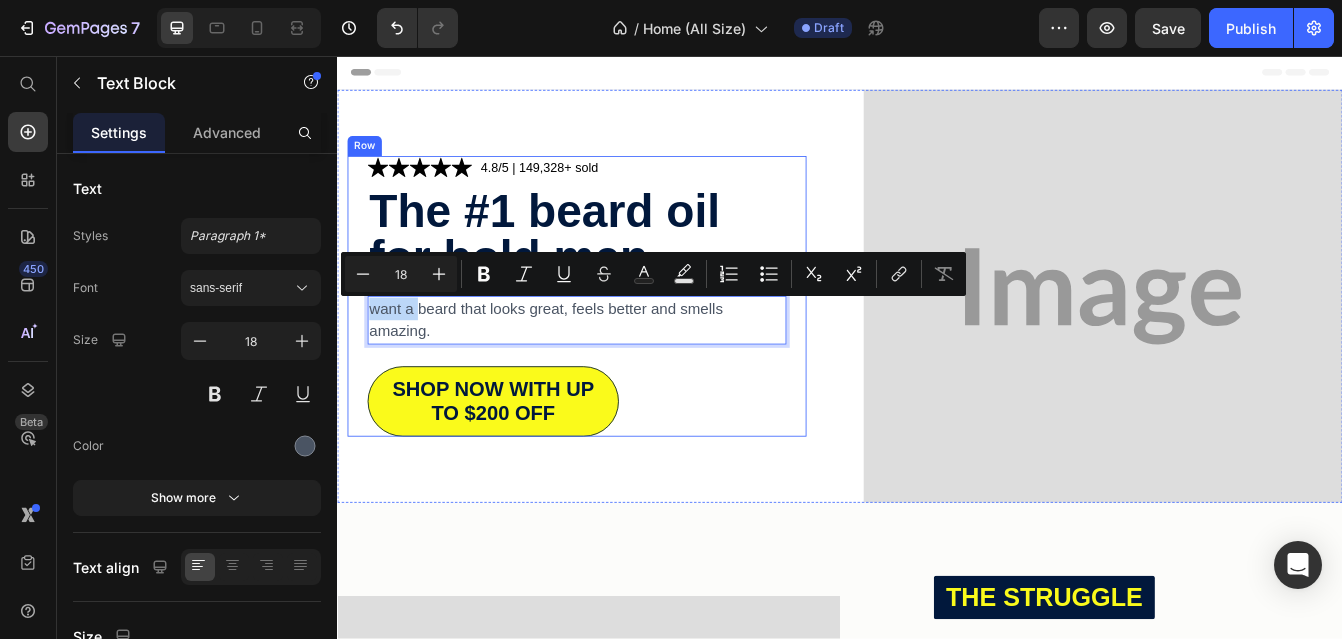 drag, startPoint x: 429, startPoint y: 357, endPoint x: 353, endPoint y: 357, distance: 76 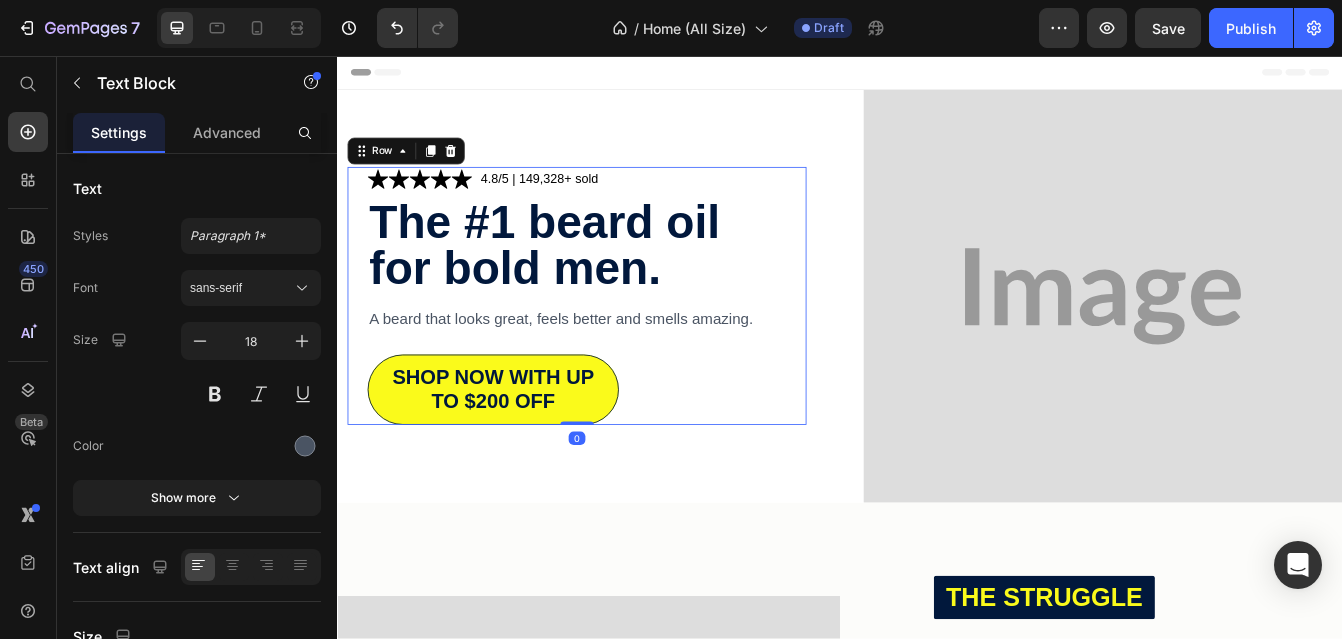 click on "Icon
Icon
Icon
Icon
Icon Icon List 4.8/5 | 149,328+ sold Text Block Row The #1 beard oil for bold men. Heading A beard that looks great, feels better and smells amazing. Text Block SHOP NOW WITH UP TO $200 OFF Button" at bounding box center [623, 343] 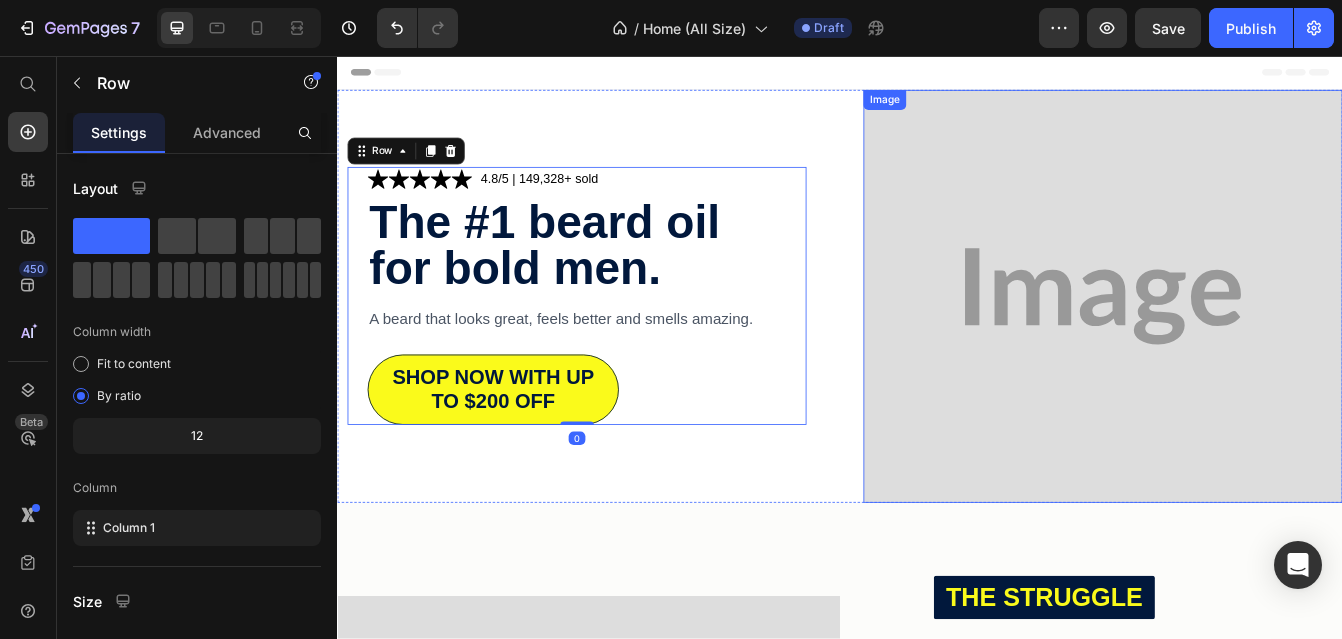 click at bounding box center [1251, 343] 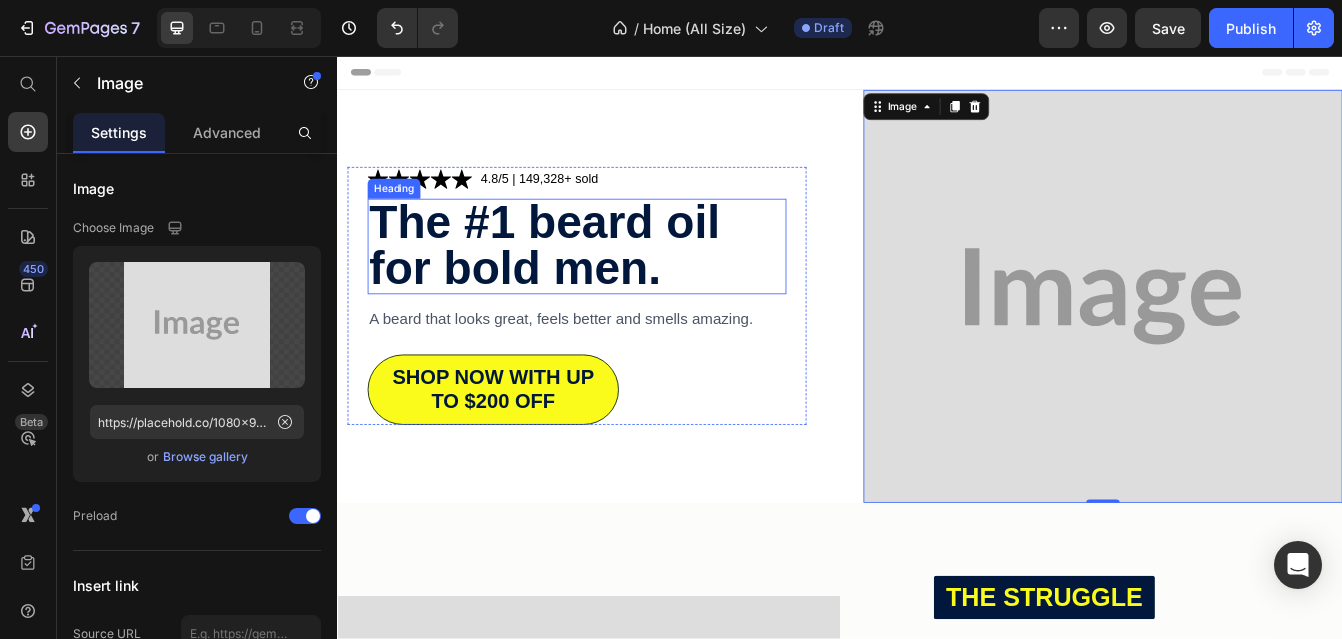 click on "The #1 beard oil for bold men." at bounding box center (623, 283) 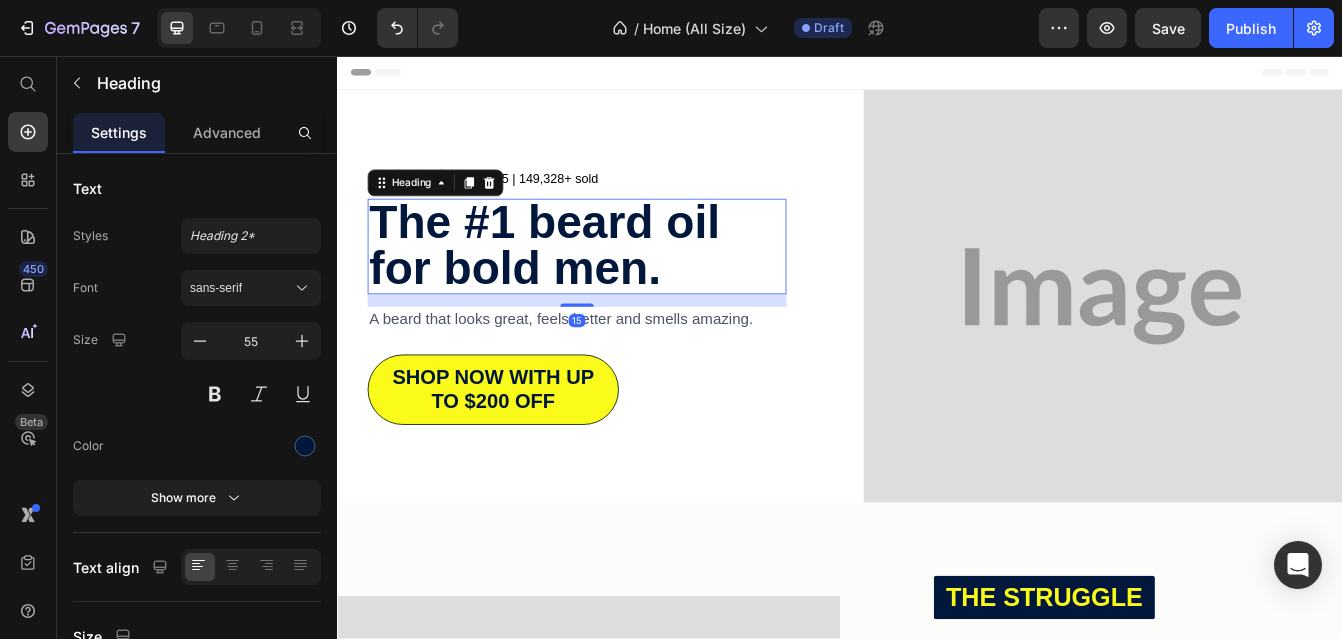 scroll, scrollTop: 0, scrollLeft: 0, axis: both 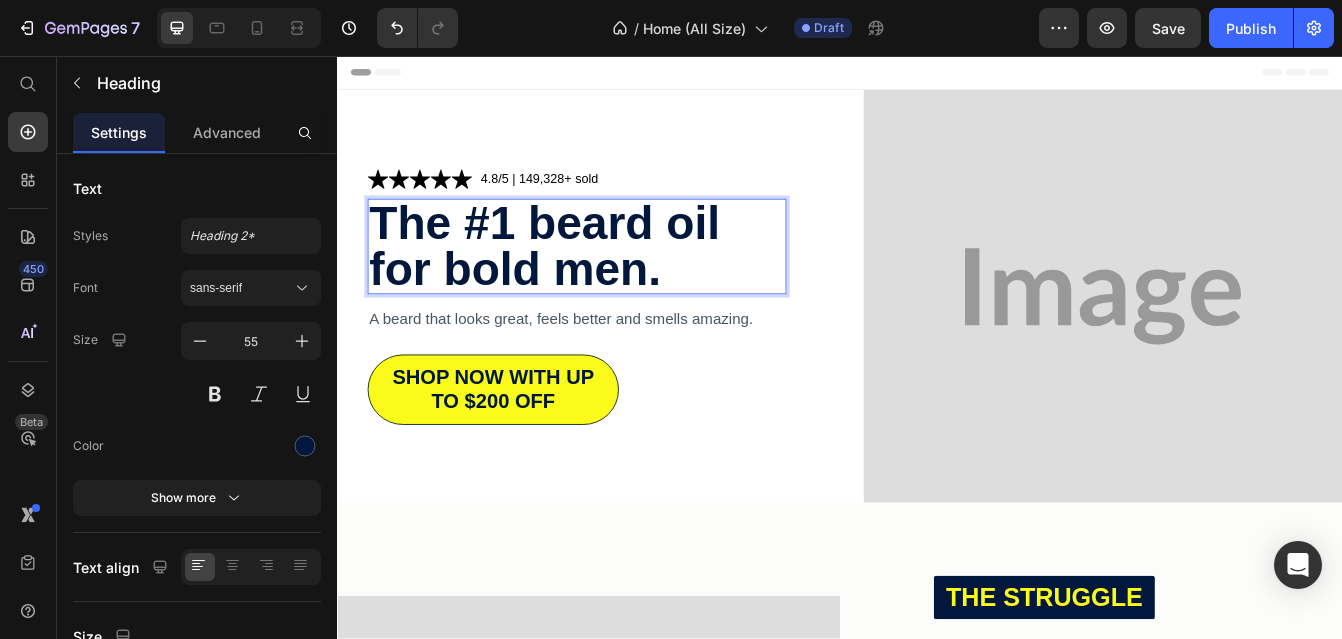 click on "The #1 beard oil for bold men." at bounding box center (623, 284) 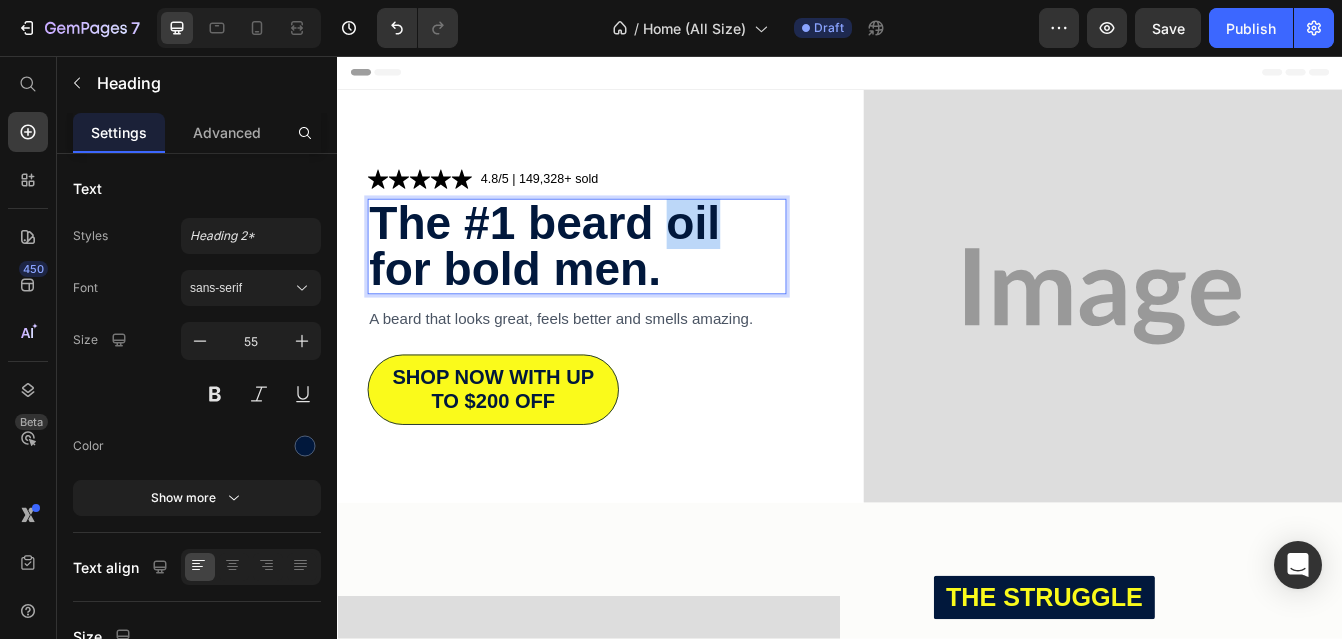 click on "The #1 beard oil for bold men." at bounding box center (623, 284) 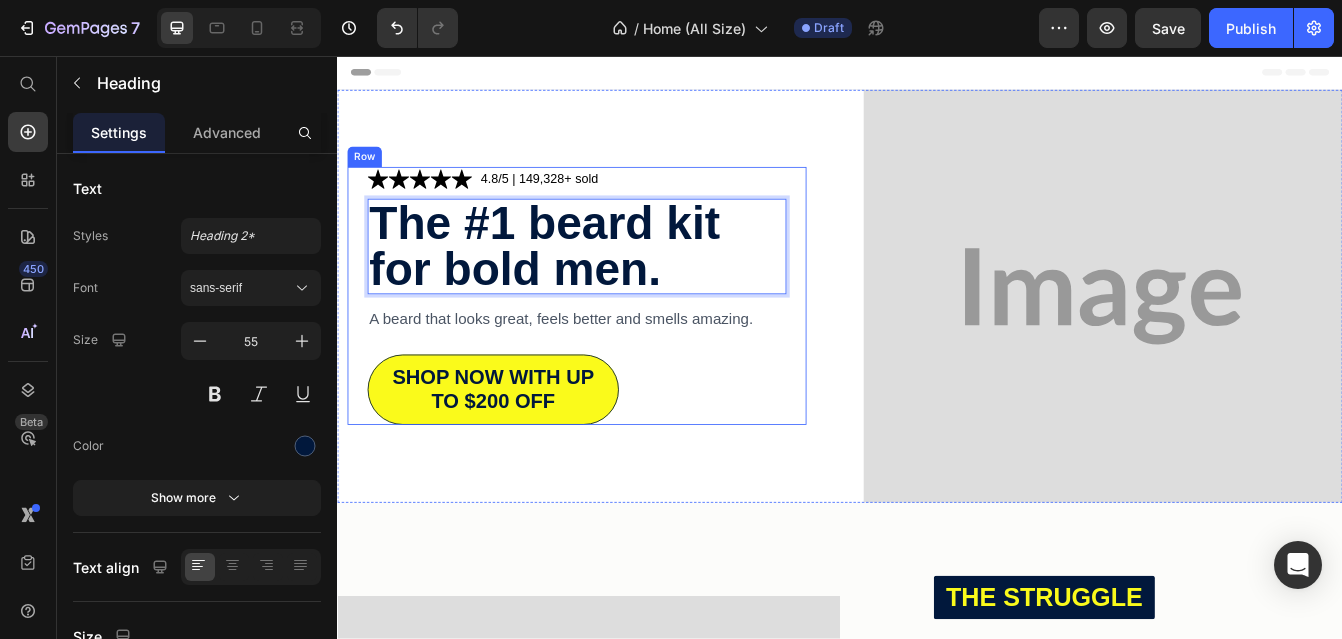 scroll, scrollTop: 230, scrollLeft: 0, axis: vertical 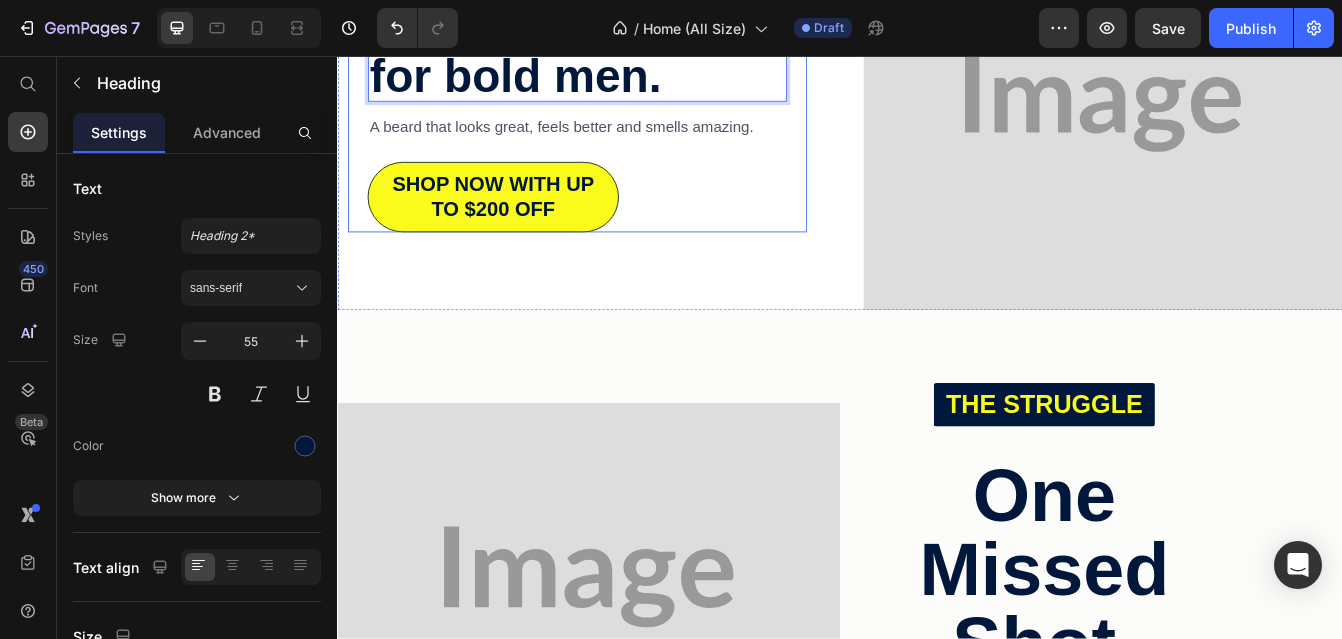click at bounding box center (1251, 113) 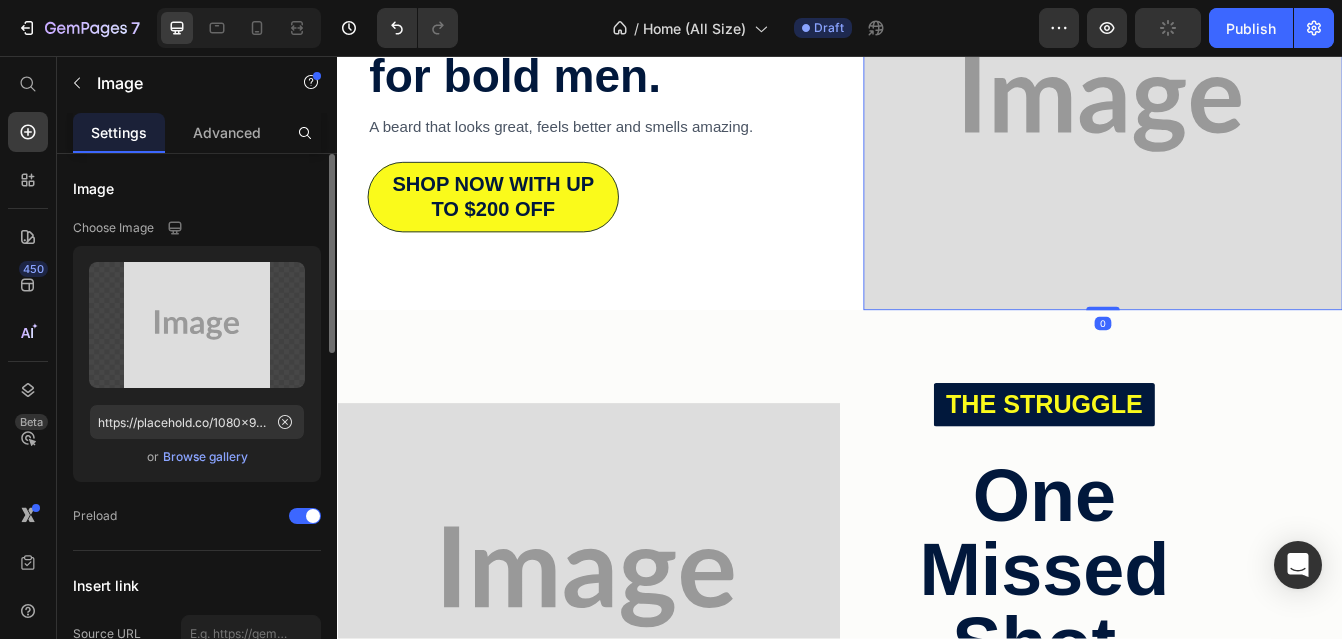 click on "Browse gallery" at bounding box center (205, 457) 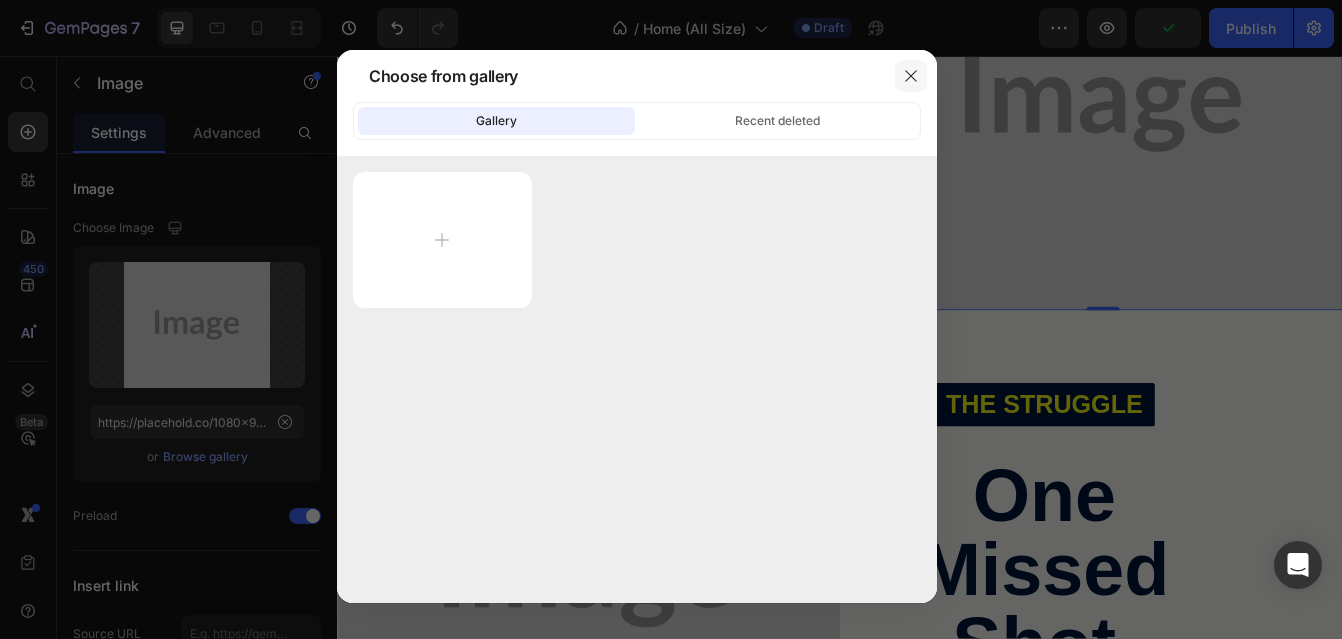 click at bounding box center (911, 76) 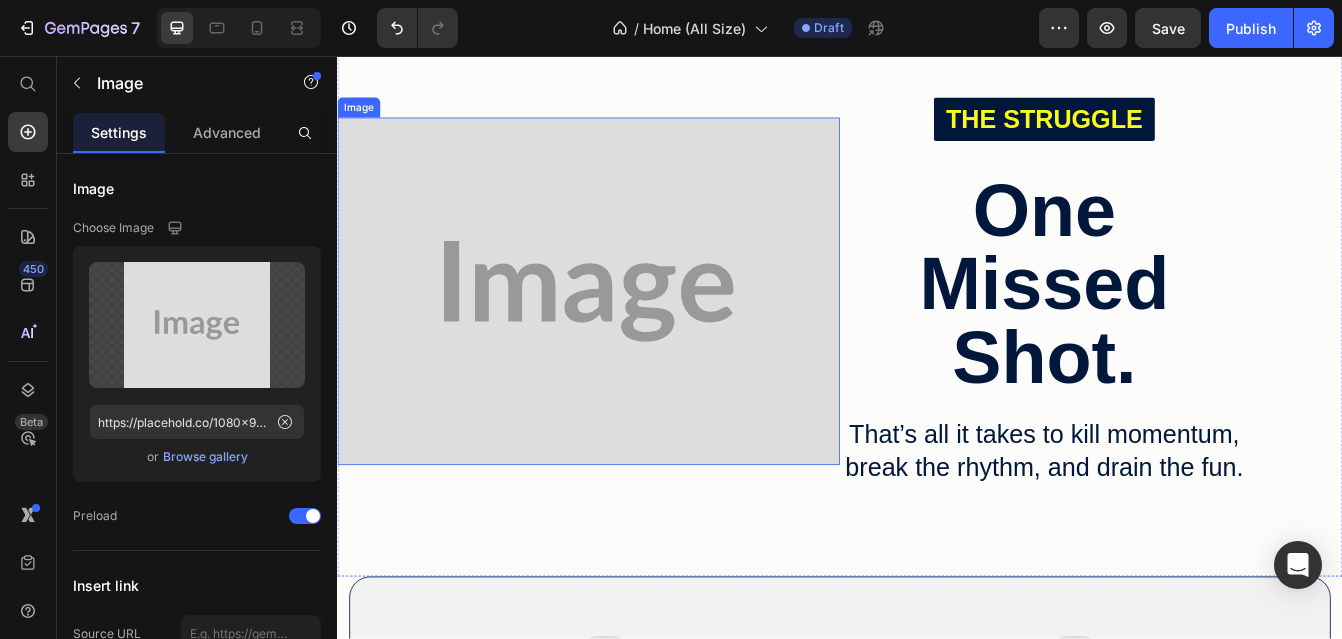 scroll, scrollTop: 0, scrollLeft: 0, axis: both 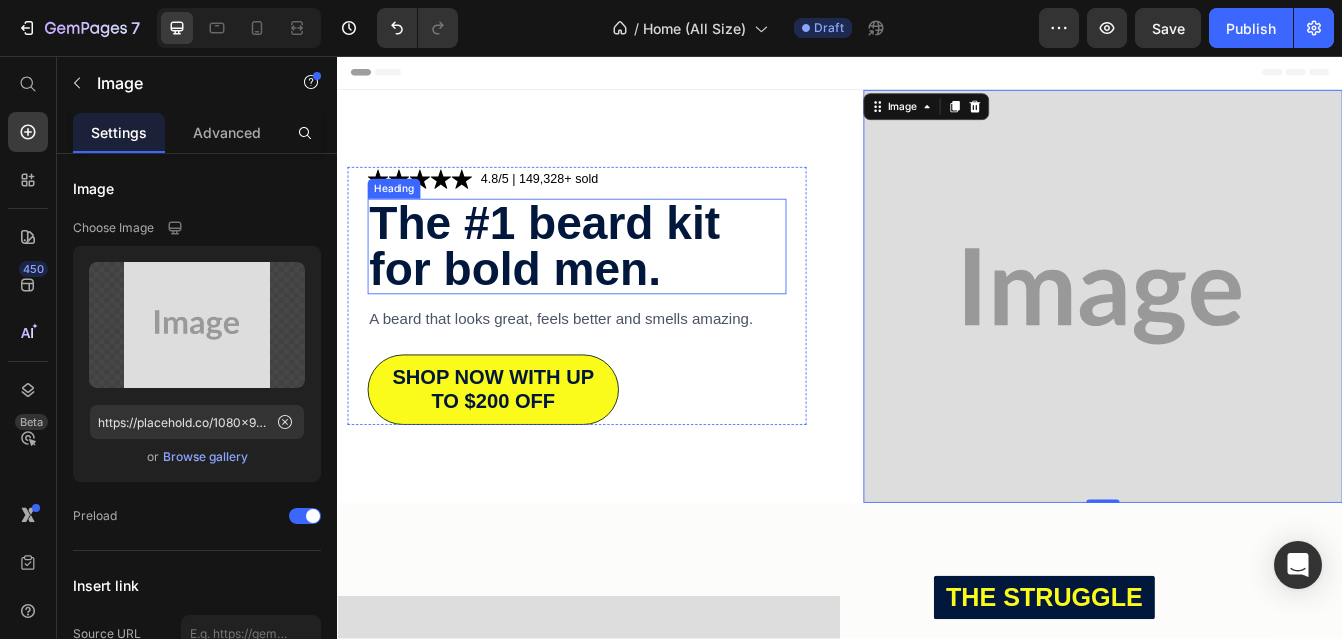 click on "The #1 beard kit for bold men." at bounding box center [623, 284] 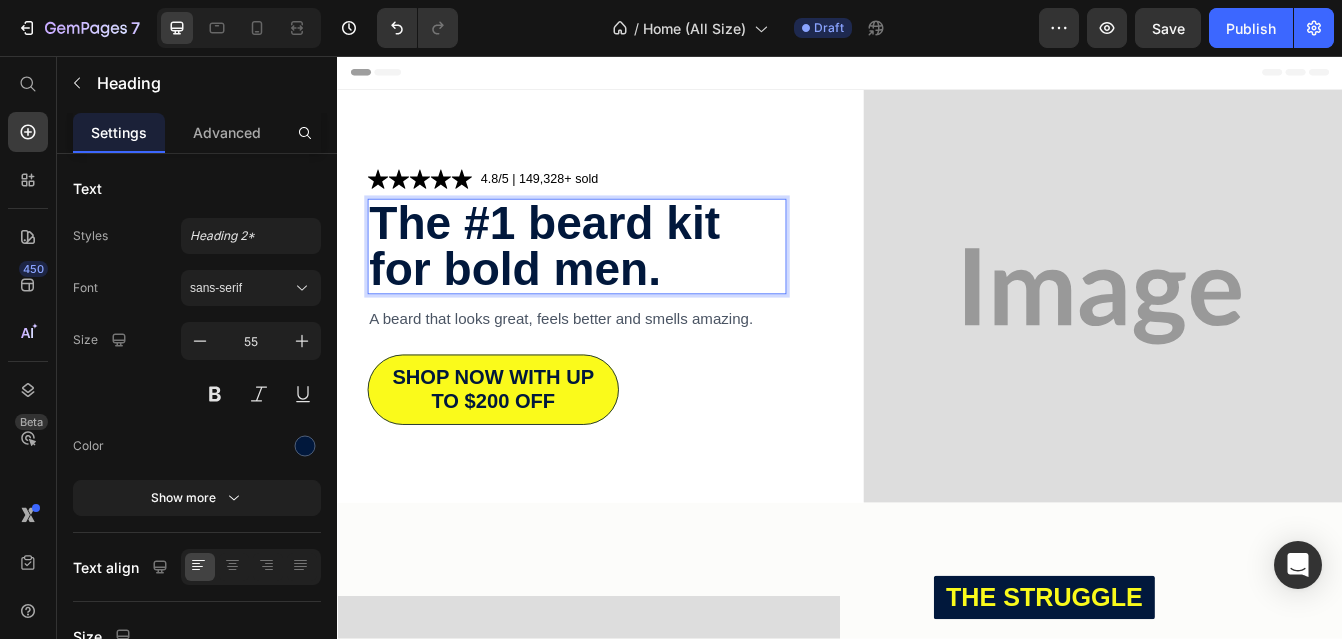 click on "The #1 beard kit for bold men." at bounding box center [623, 284] 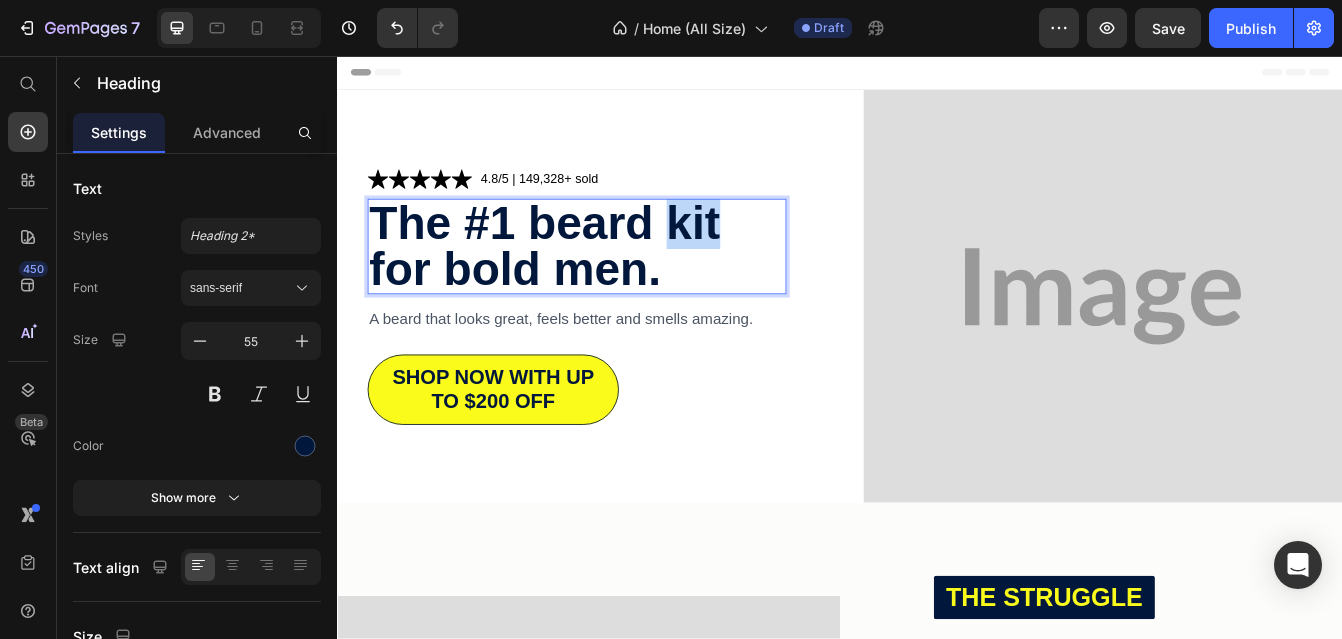 click on "The #1 beard kit for bold men." at bounding box center [623, 284] 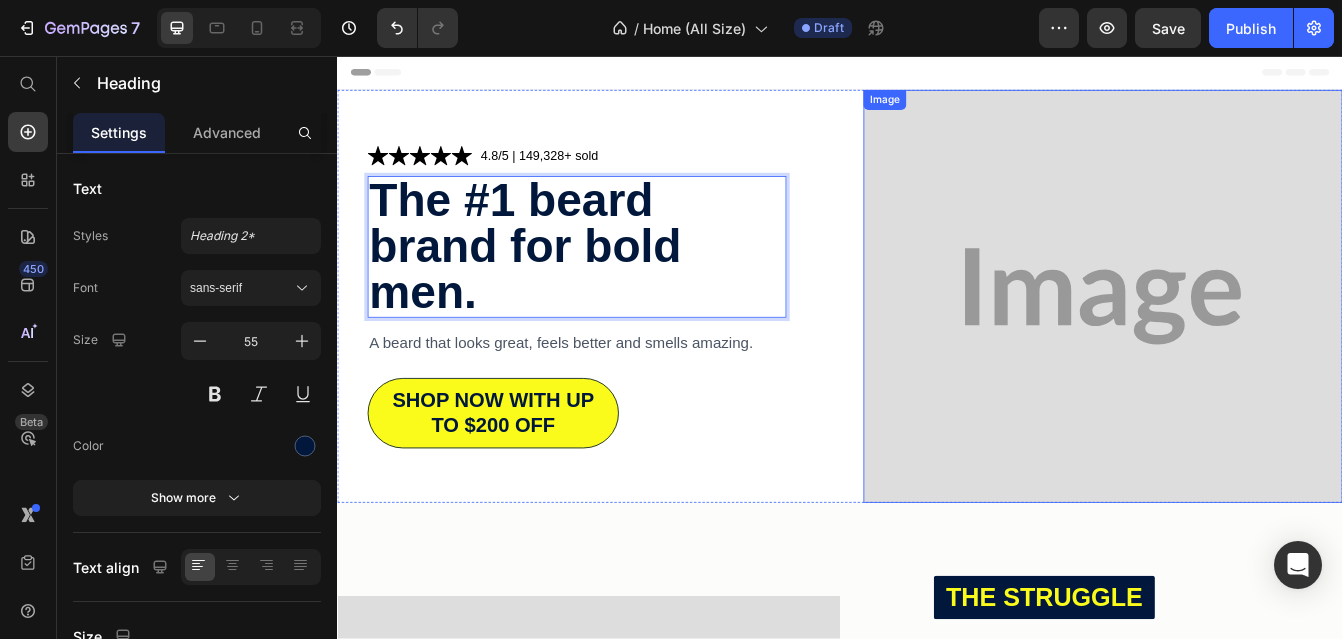 click at bounding box center [1251, 343] 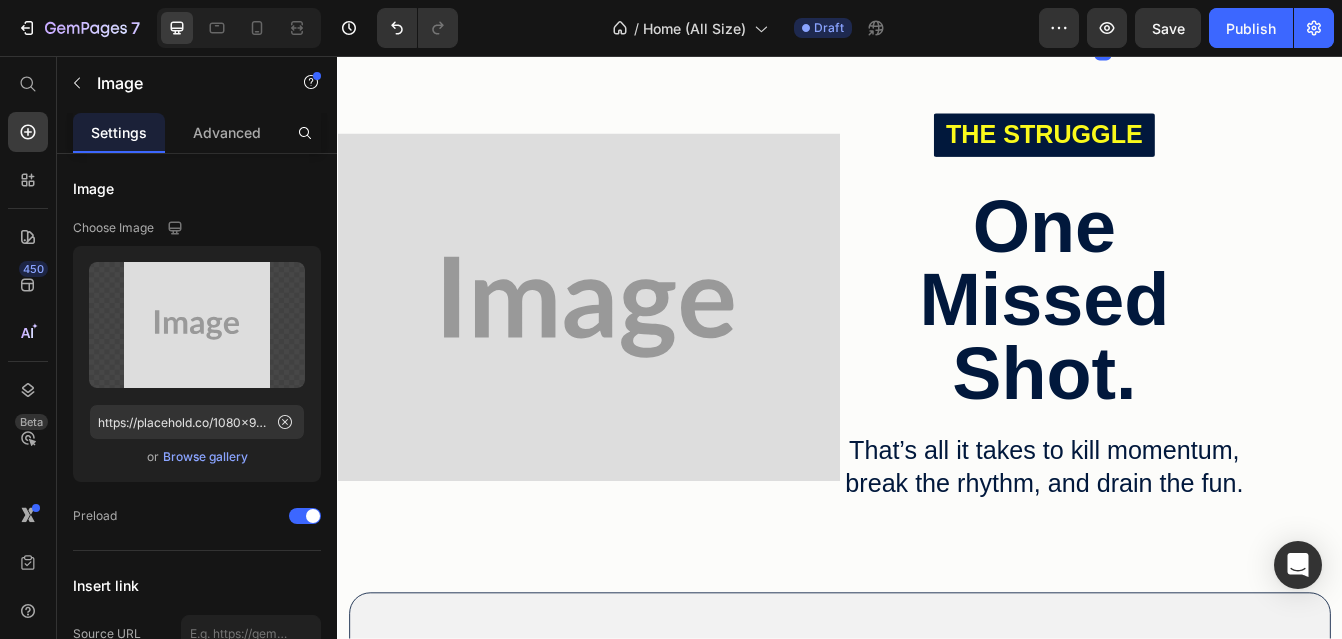 scroll, scrollTop: 586, scrollLeft: 0, axis: vertical 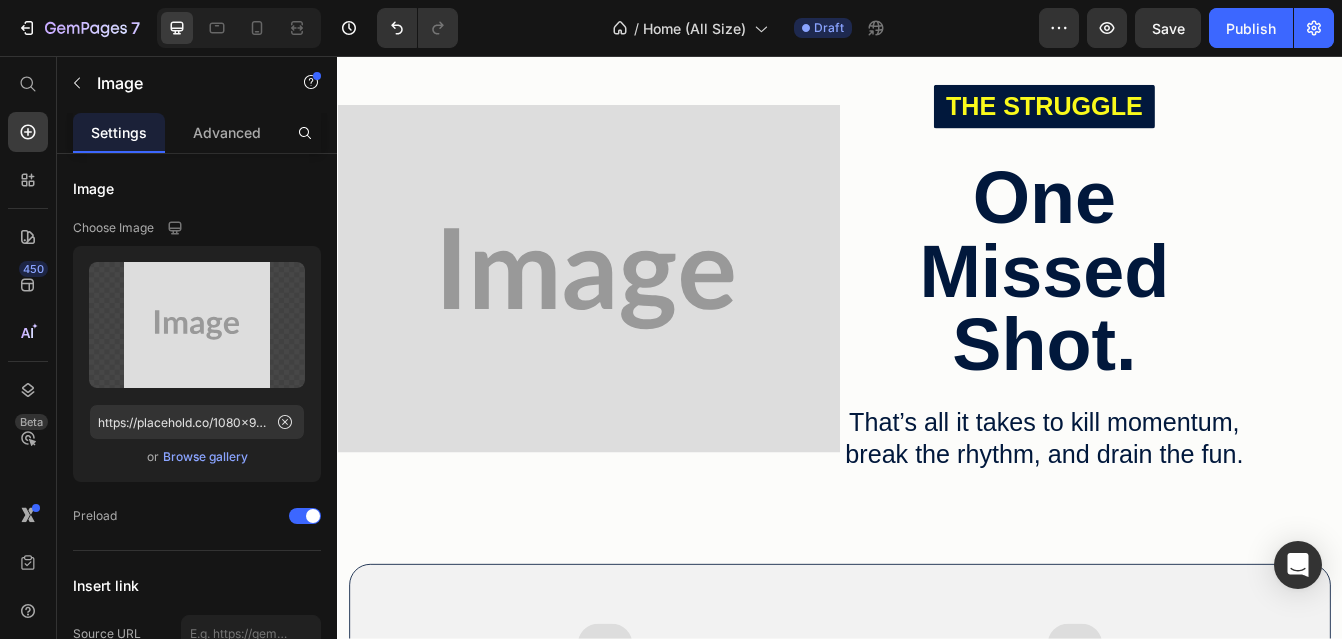 click on "One Missed Shot." at bounding box center [1181, 314] 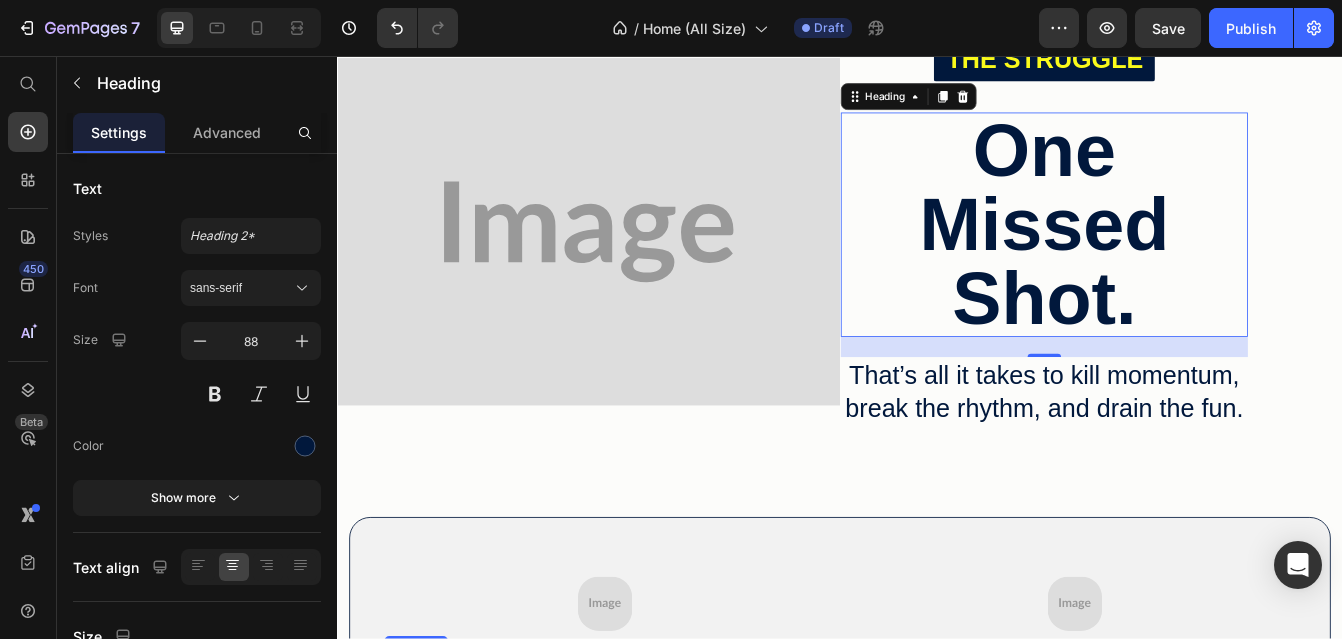 scroll, scrollTop: 632, scrollLeft: 0, axis: vertical 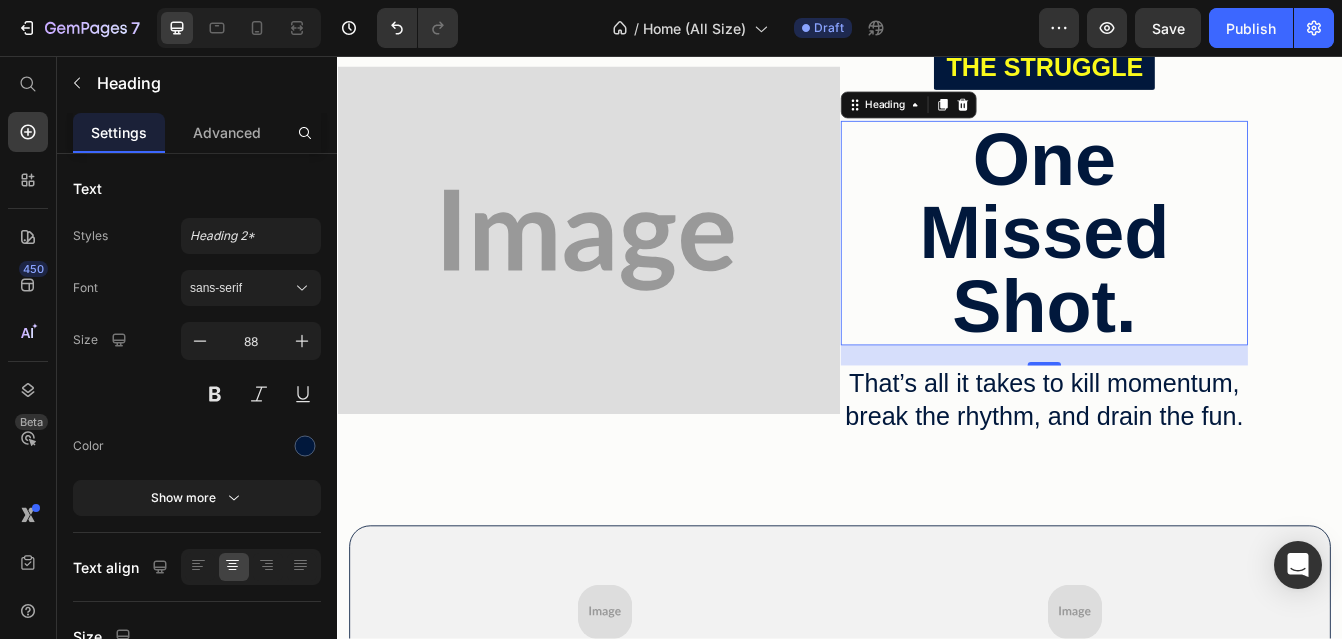 click on "One Missed Shot." at bounding box center [1181, 268] 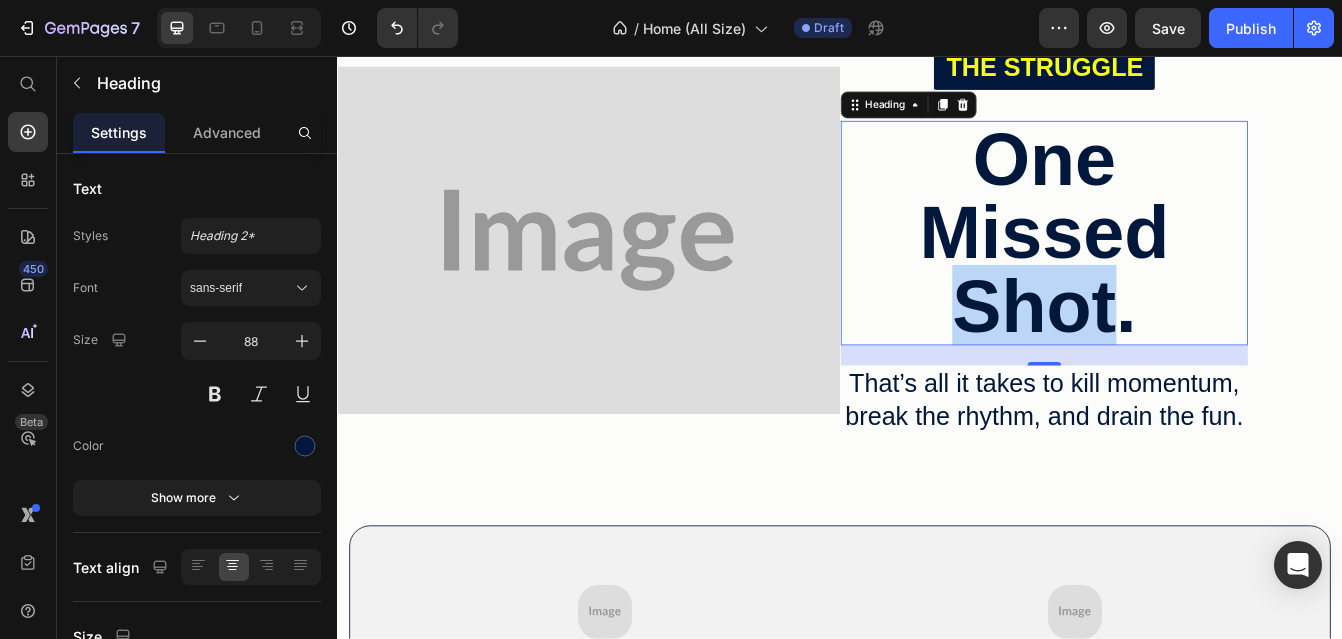 click on "One Missed Shot." at bounding box center [1181, 268] 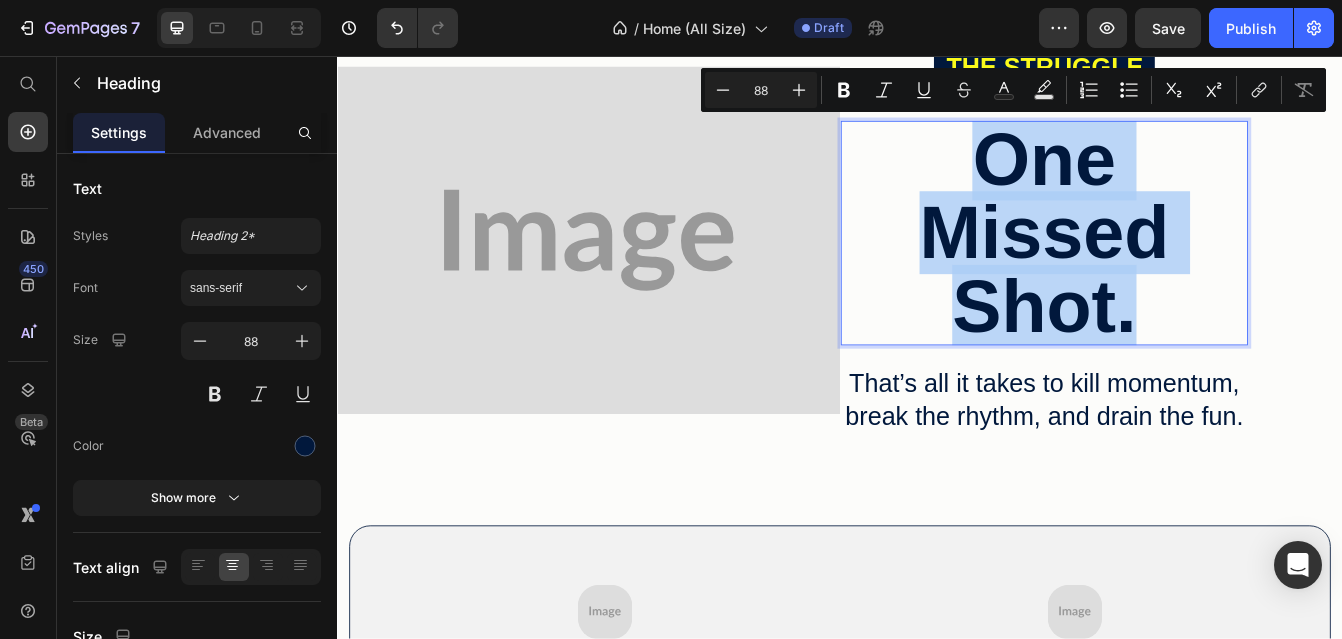 drag, startPoint x: 1311, startPoint y: 365, endPoint x: 1063, endPoint y: 190, distance: 303.5276 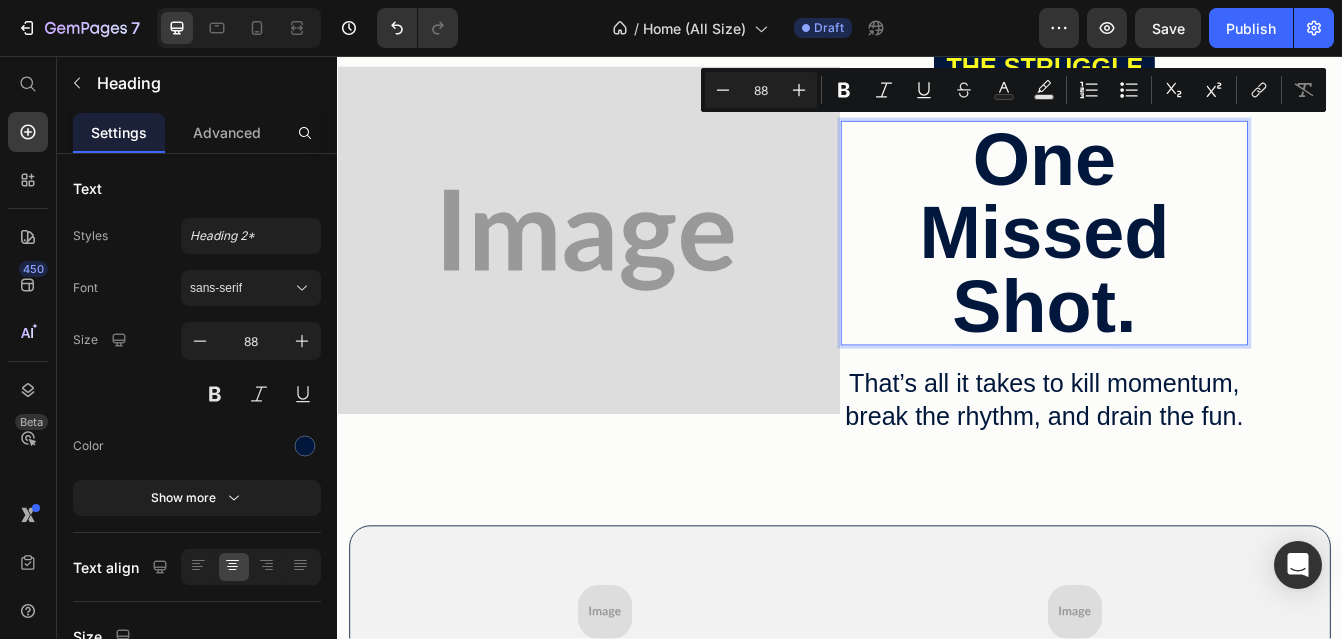 scroll, scrollTop: 4, scrollLeft: 0, axis: vertical 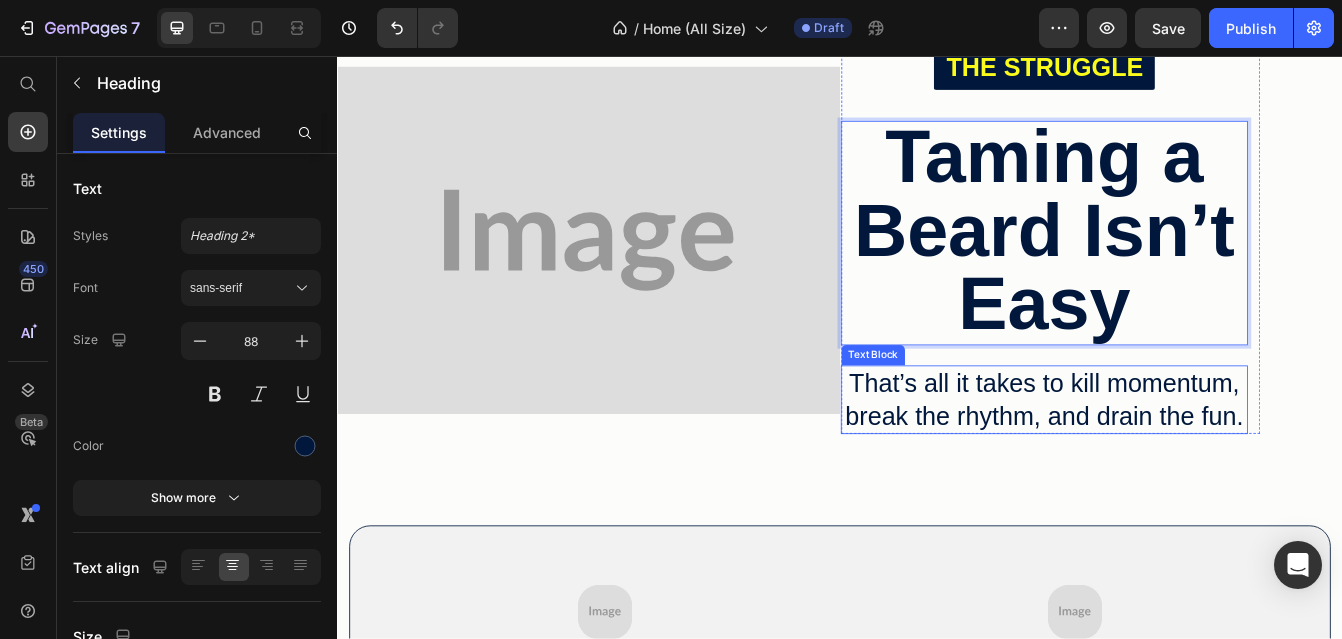 click on "That’s all it takes to kill momentum, break the rhythm, and drain the fun." at bounding box center [1181, 467] 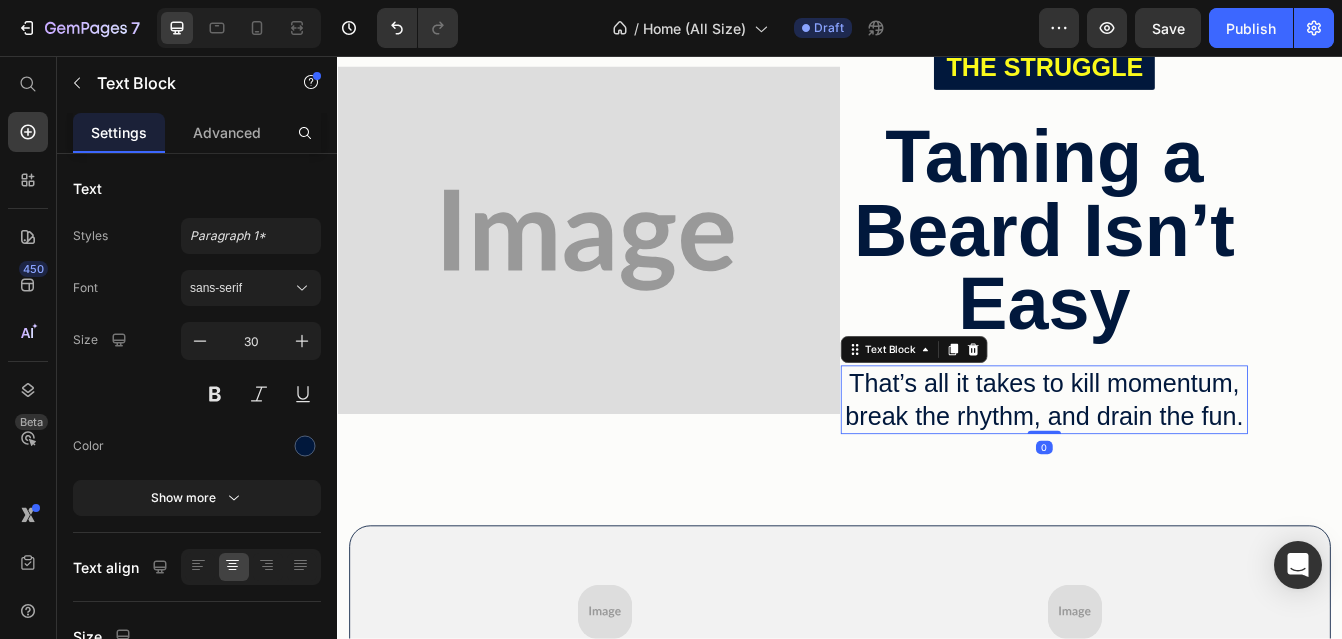 click on "That’s all it takes to kill momentum, break the rhythm, and drain the fun." at bounding box center [1181, 467] 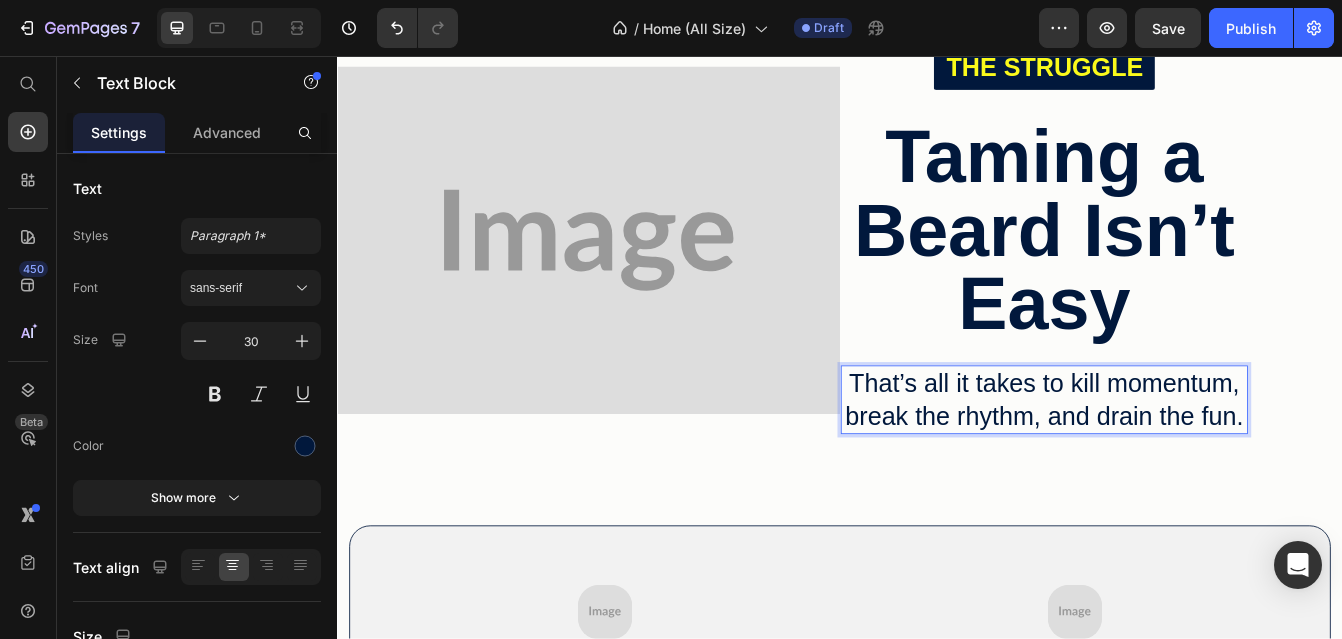 drag, startPoint x: 1242, startPoint y: 516, endPoint x: 936, endPoint y: 425, distance: 319.24442 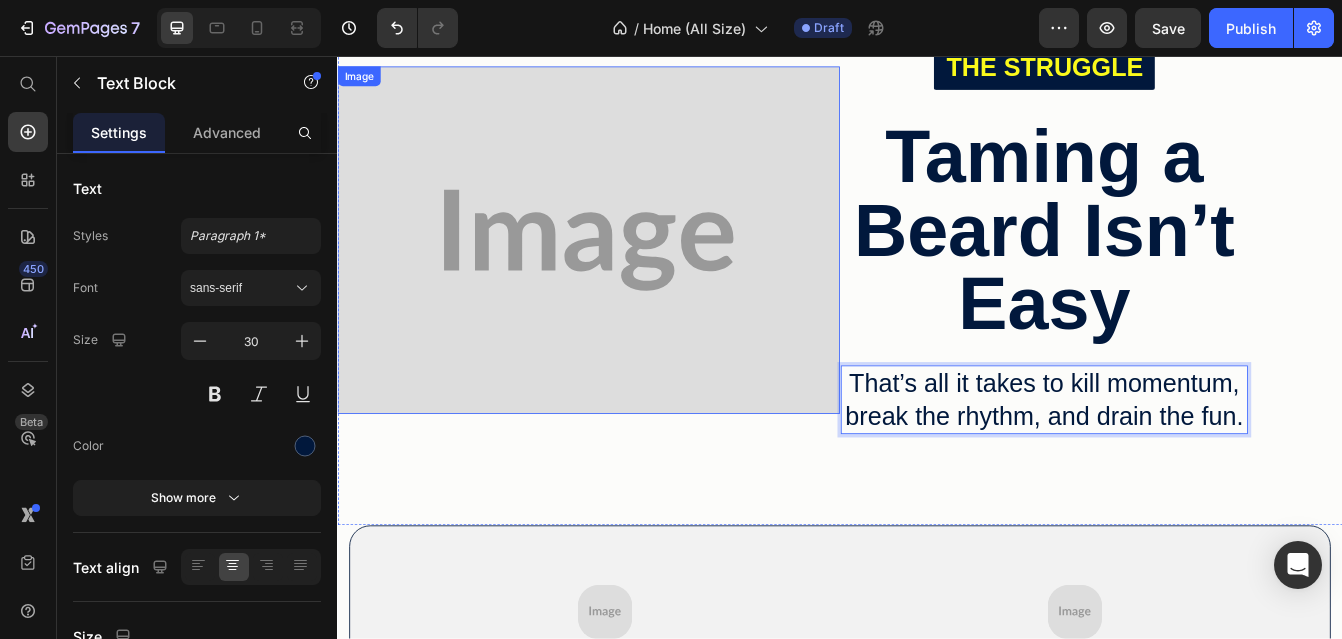 scroll, scrollTop: 79, scrollLeft: 0, axis: vertical 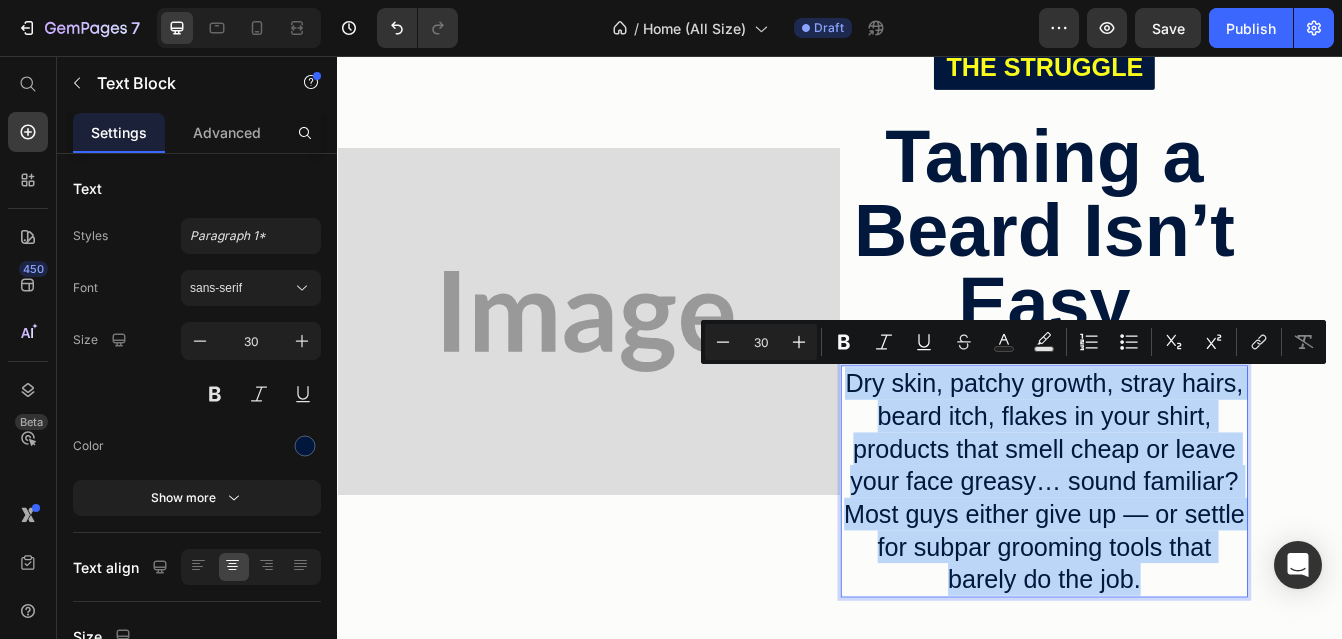 drag, startPoint x: 1305, startPoint y: 682, endPoint x: 951, endPoint y: 437, distance: 430.51248 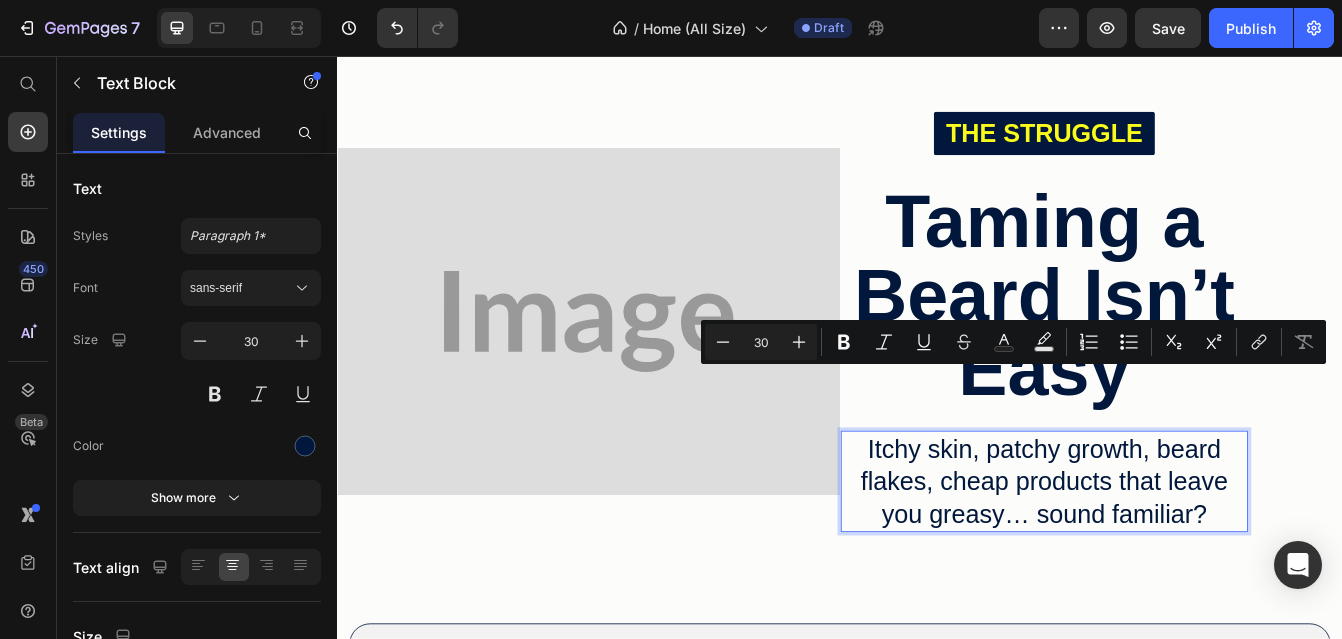 scroll, scrollTop: 80, scrollLeft: 0, axis: vertical 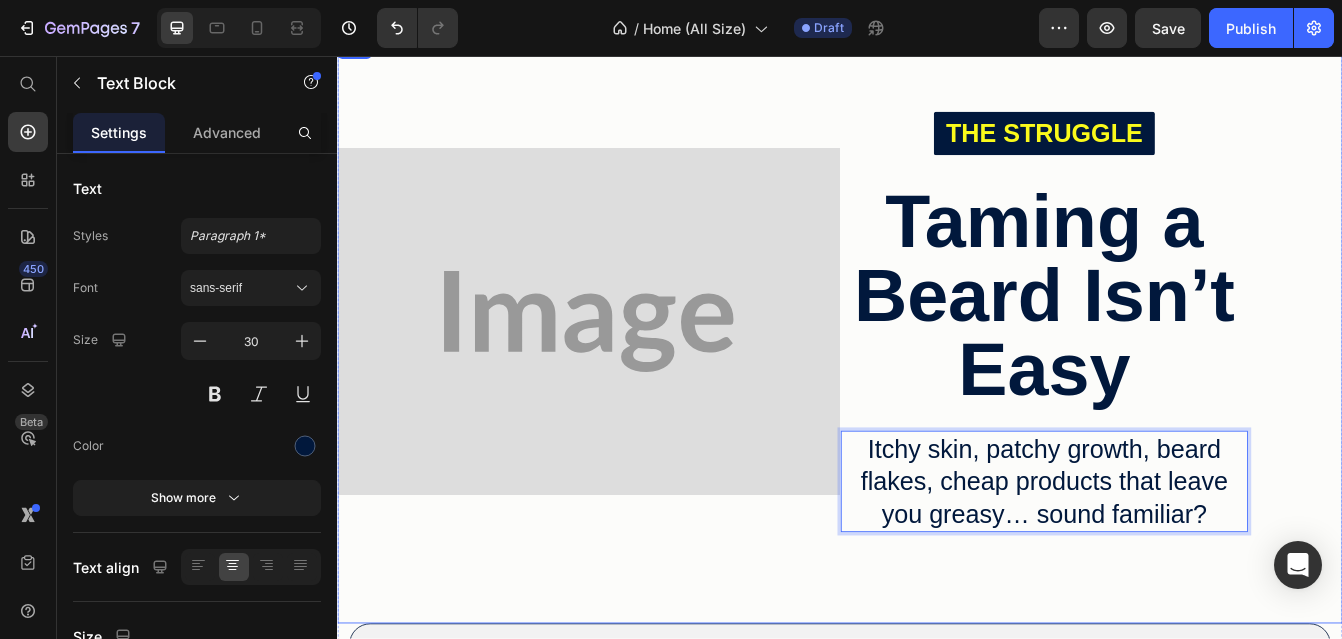 click on "Image THE STRUGGLE Text Block Taming a Beard Isn’t Easy Heading Itchy skin, patchy growth, beard flakes, cheap products that leave you greasy… sound familiar? Text Block   0 Row Row" at bounding box center (937, 385) 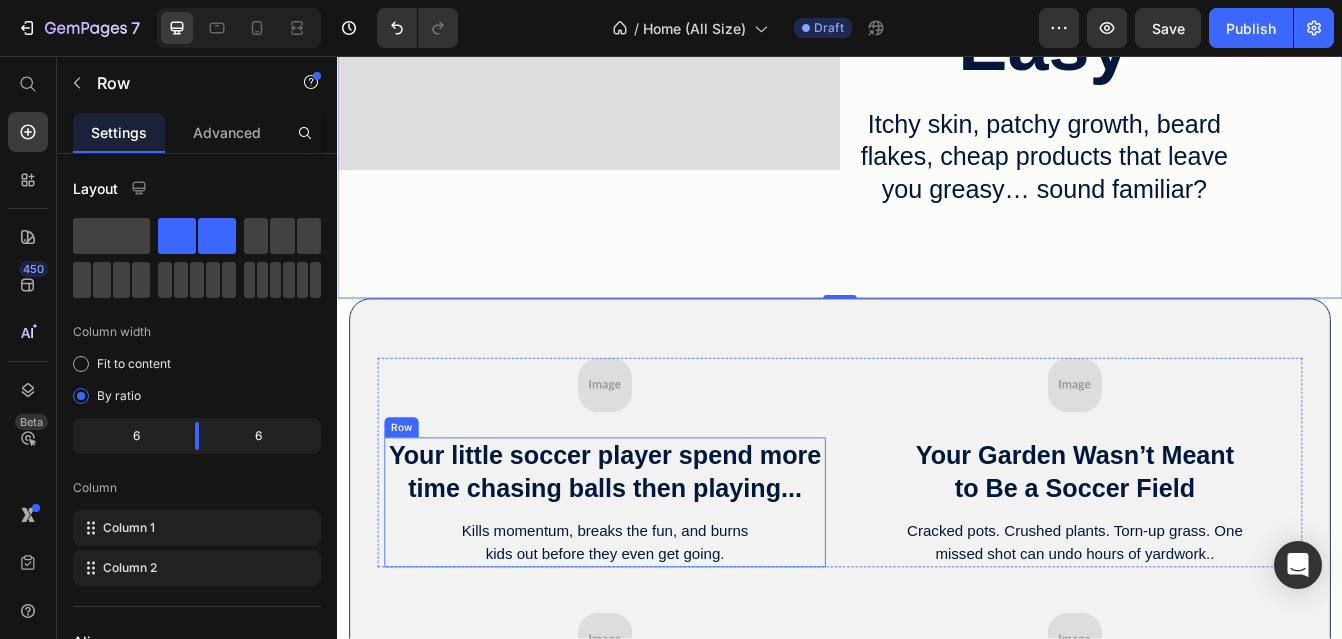 scroll, scrollTop: 1268, scrollLeft: 0, axis: vertical 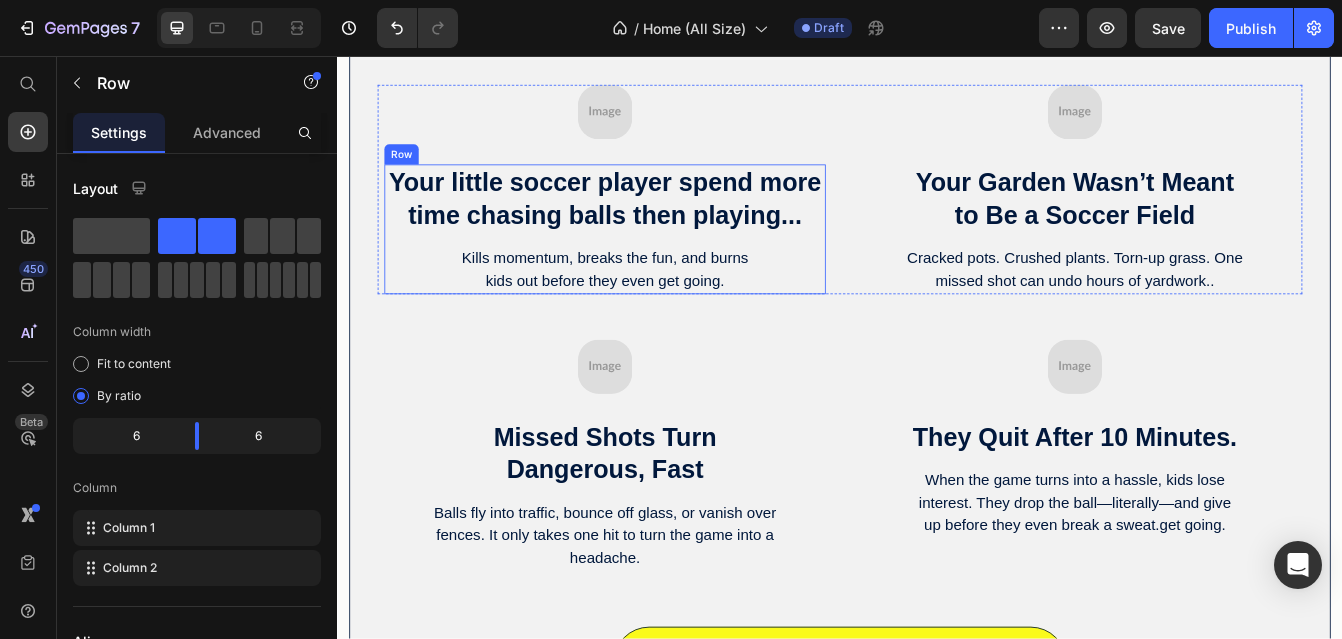 click on "Your little soccer player spend more time chasing balls then playing..." at bounding box center (656, 227) 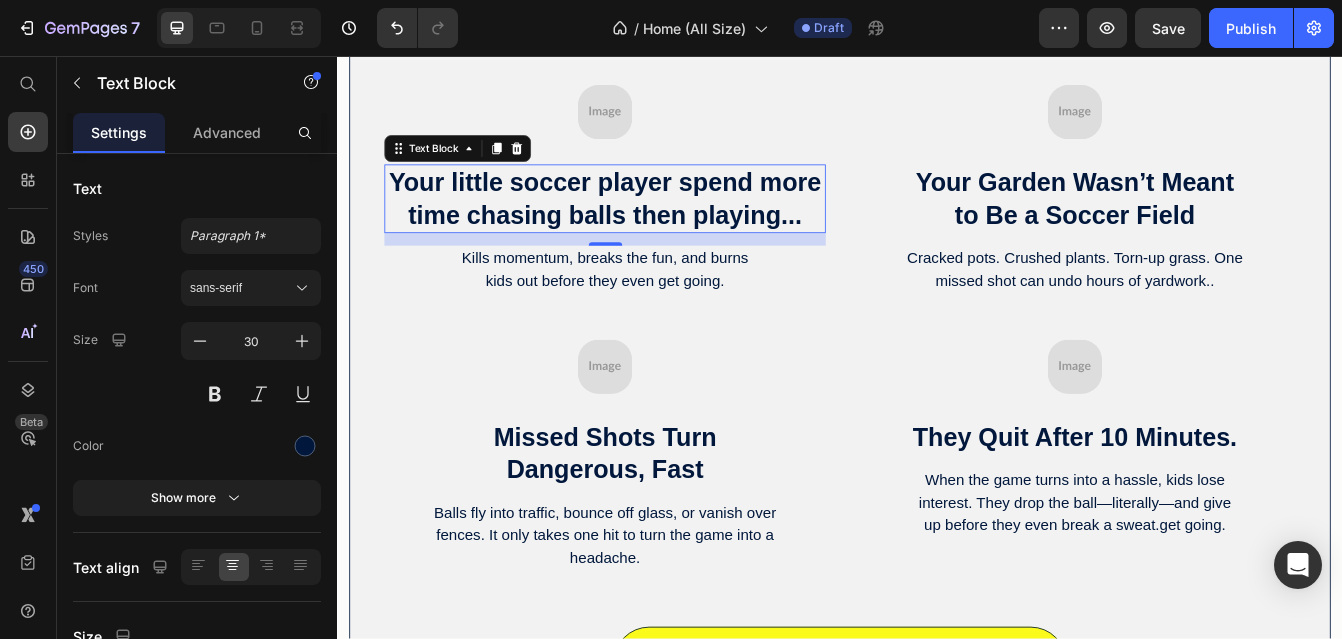 click on "Your little soccer player spend more time chasing balls then playing..." at bounding box center (656, 227) 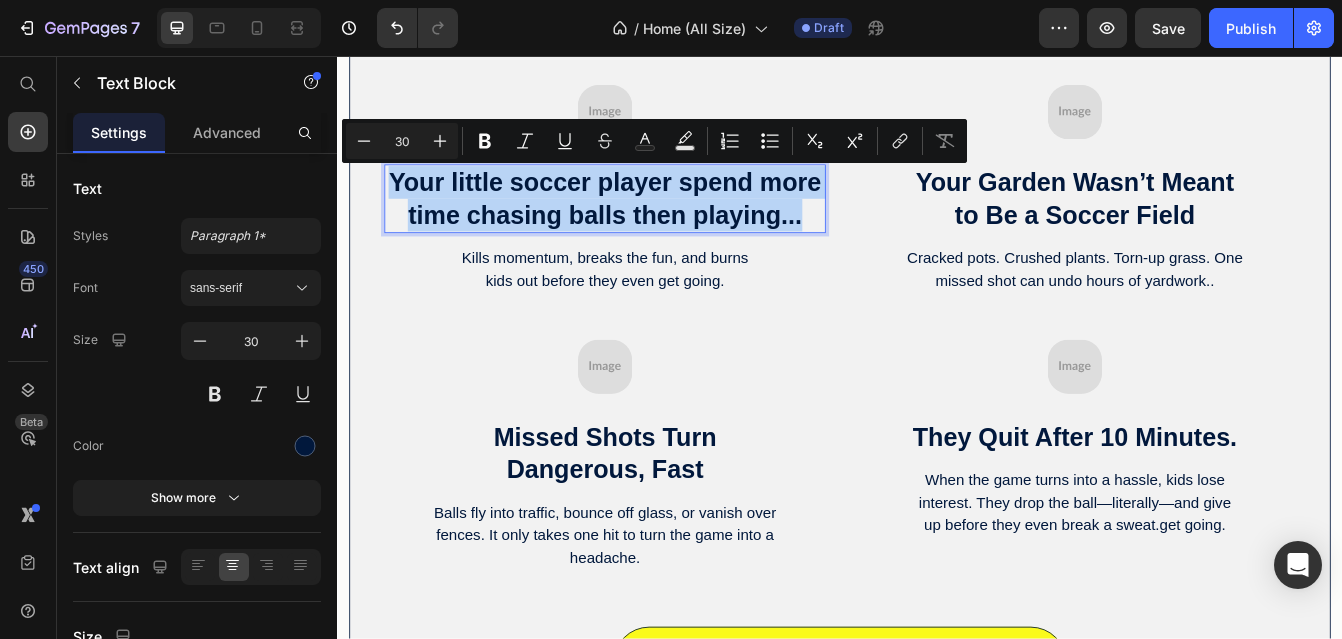 drag, startPoint x: 902, startPoint y: 252, endPoint x: 284, endPoint y: 206, distance: 619.7096 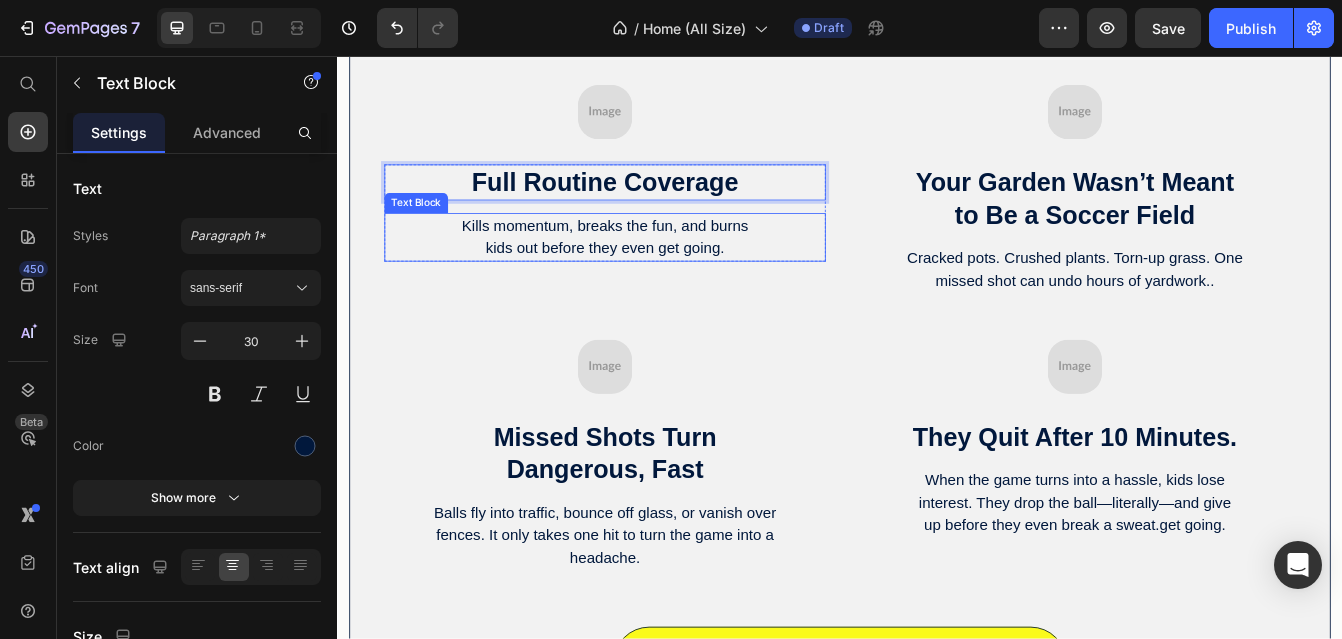 click on "Kills momentum, breaks the fun, and burns kids out before they even get going." at bounding box center [656, 273] 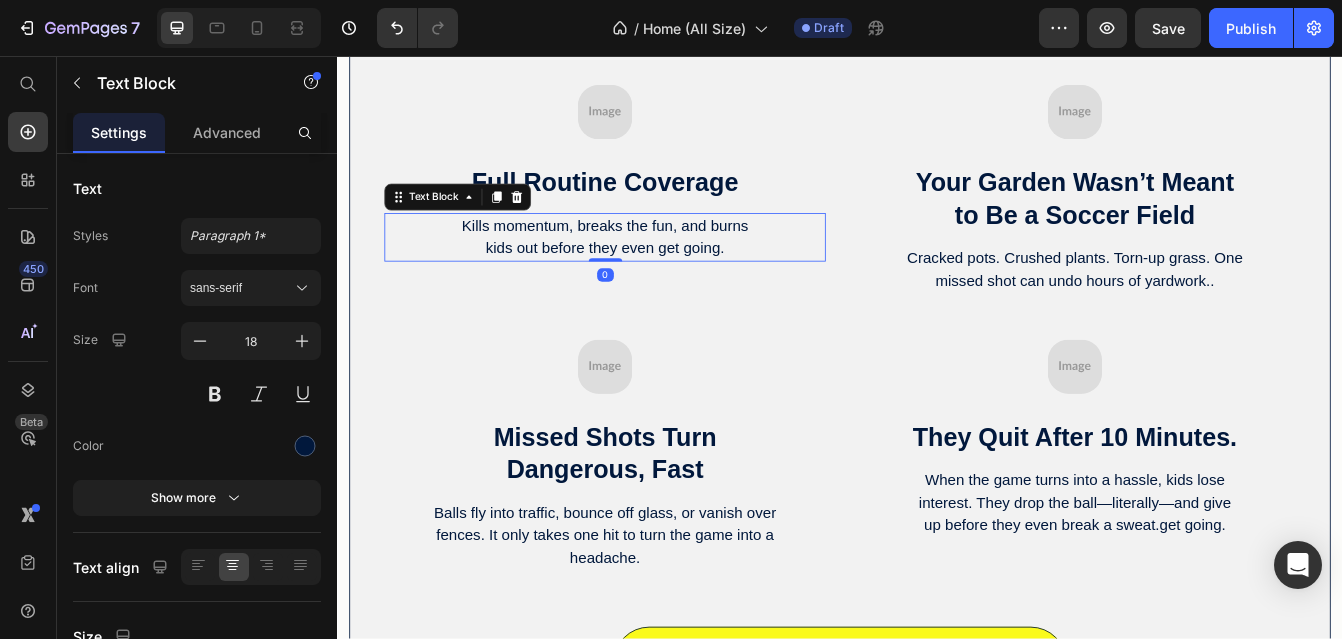 click on "Kills momentum, breaks the fun, and burns kids out before they even get going." at bounding box center [656, 273] 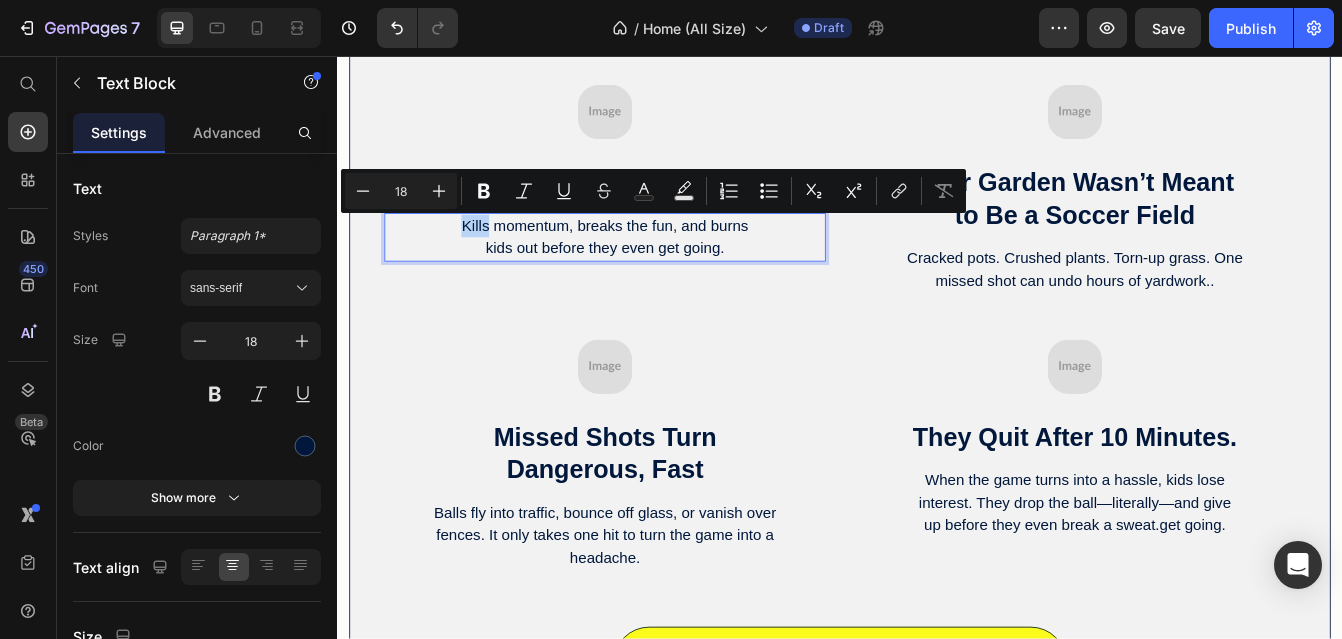 click on "Kills momentum, breaks the fun, and burns kids out before they even get going." at bounding box center [656, 273] 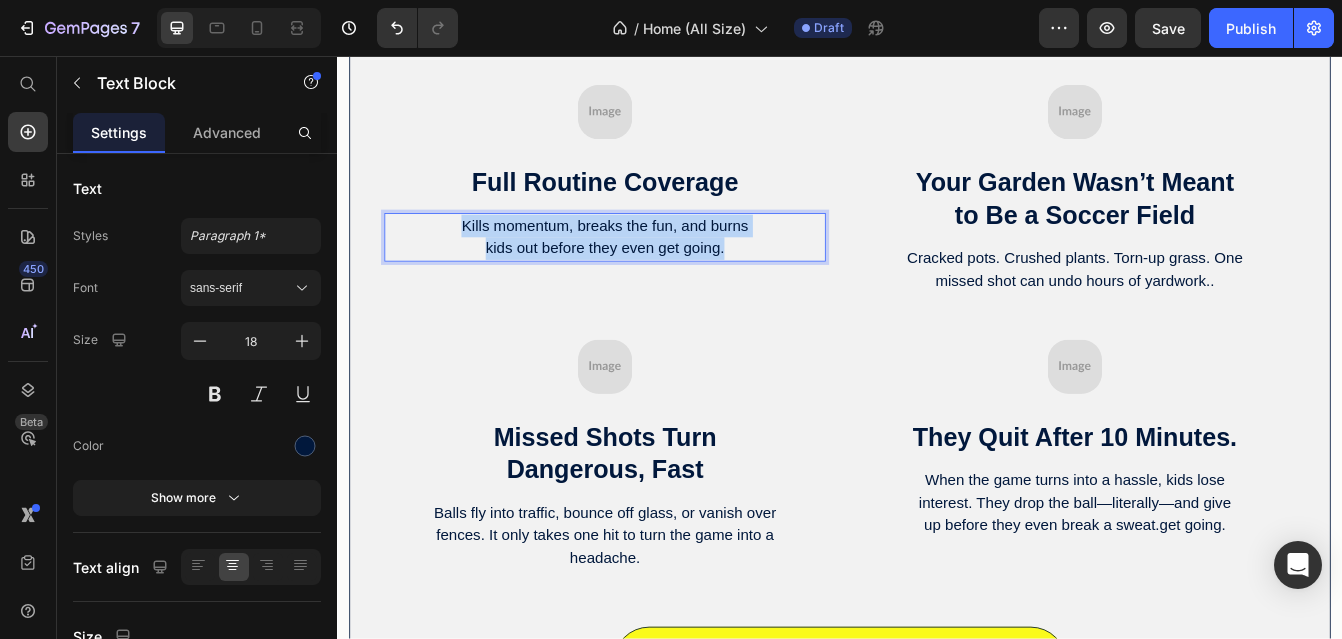 drag, startPoint x: 486, startPoint y: 259, endPoint x: 882, endPoint y: 281, distance: 396.61063 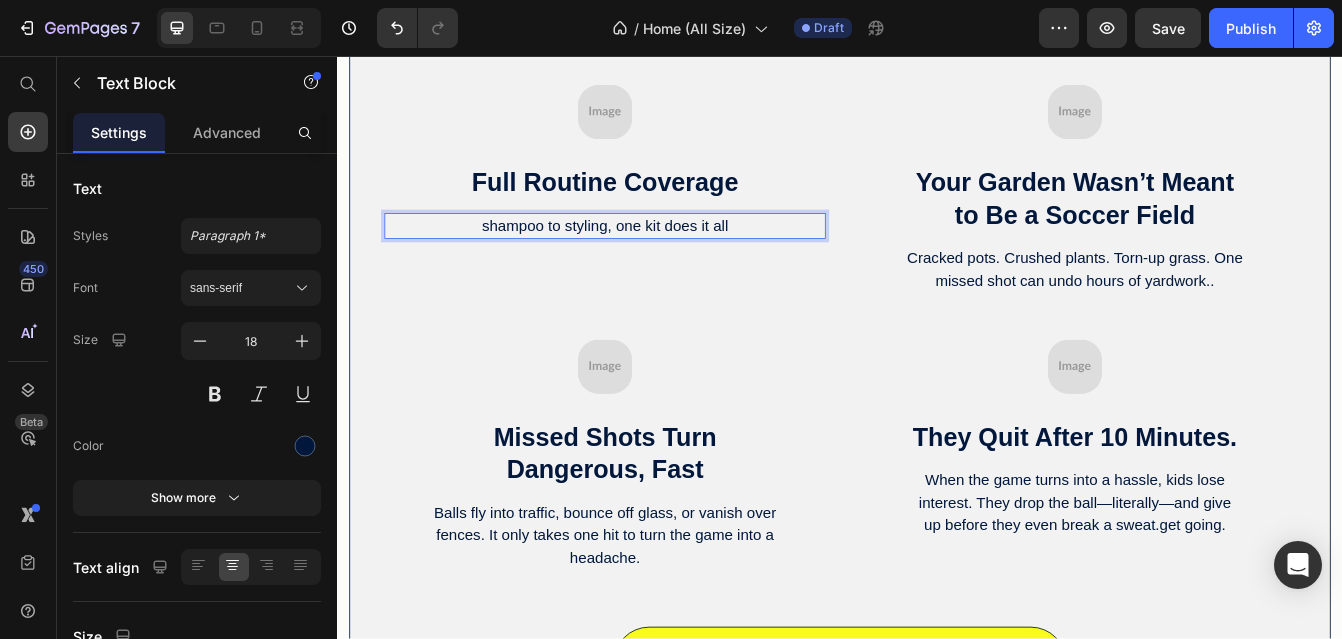 click on "shampoo to styling, one kit does it all" at bounding box center (656, 259) 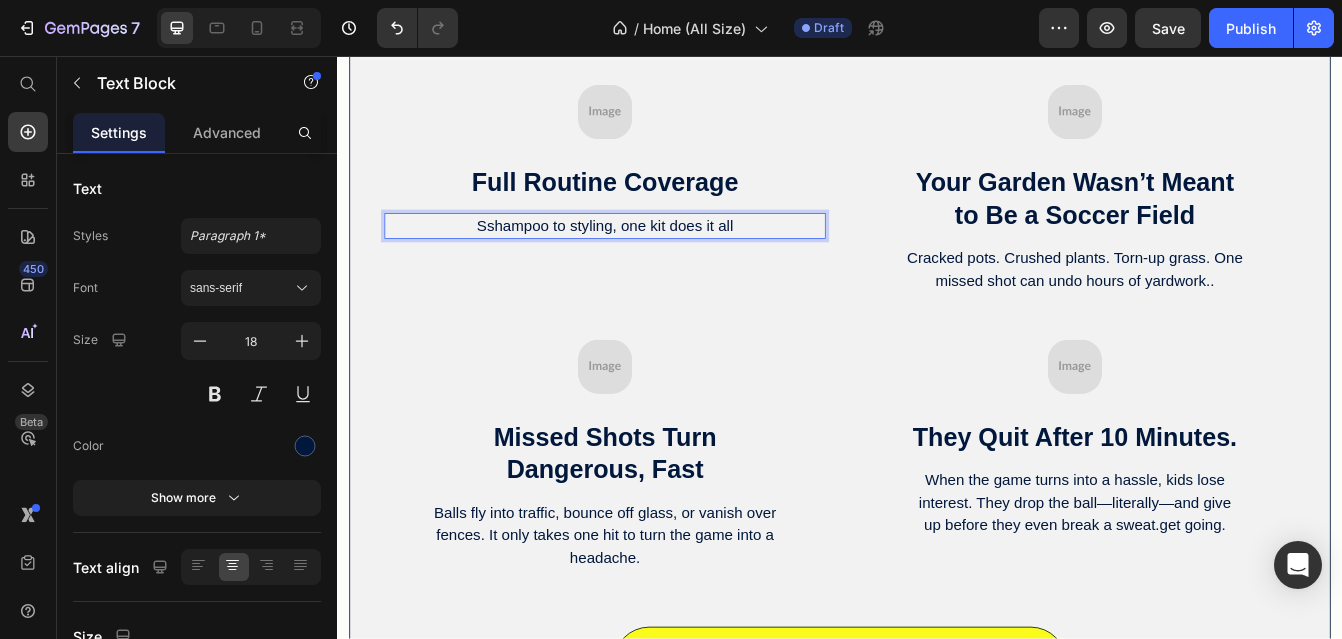 click on "Sshampoo to styling, one kit does it all" at bounding box center [656, 259] 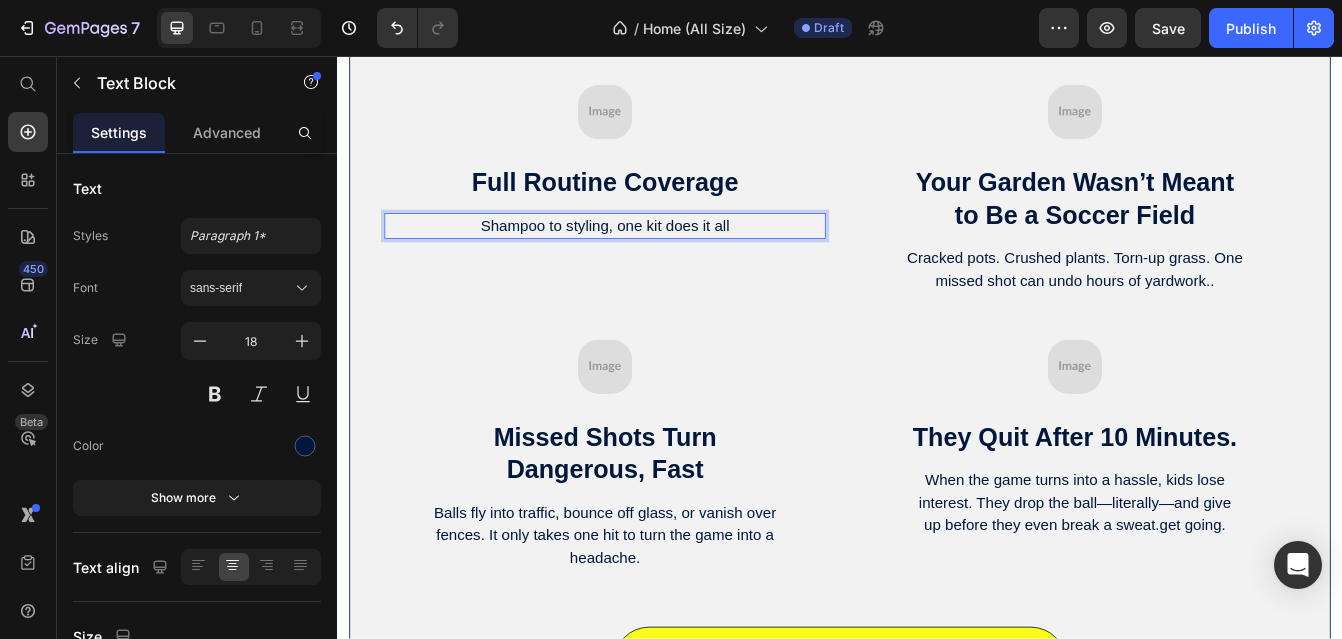 click on "Shampoo to styling, one kit does it all" at bounding box center (656, 259) 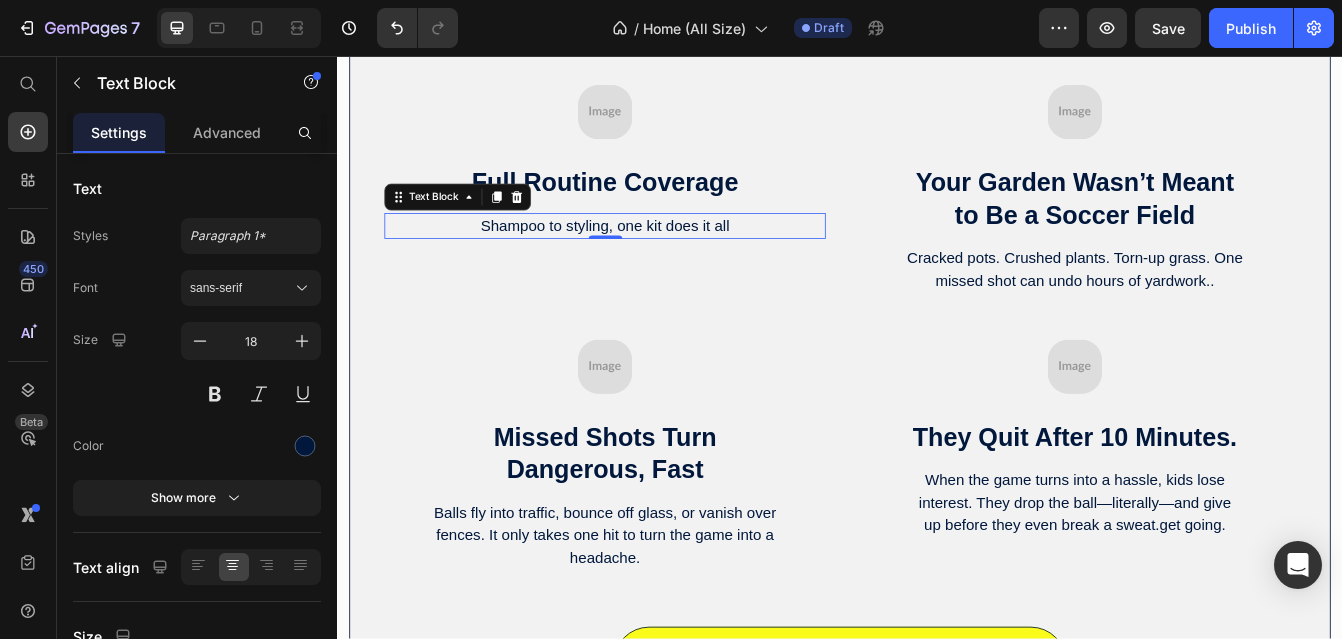 click on "Shampoo to styling, one kit does it all" at bounding box center (656, 259) 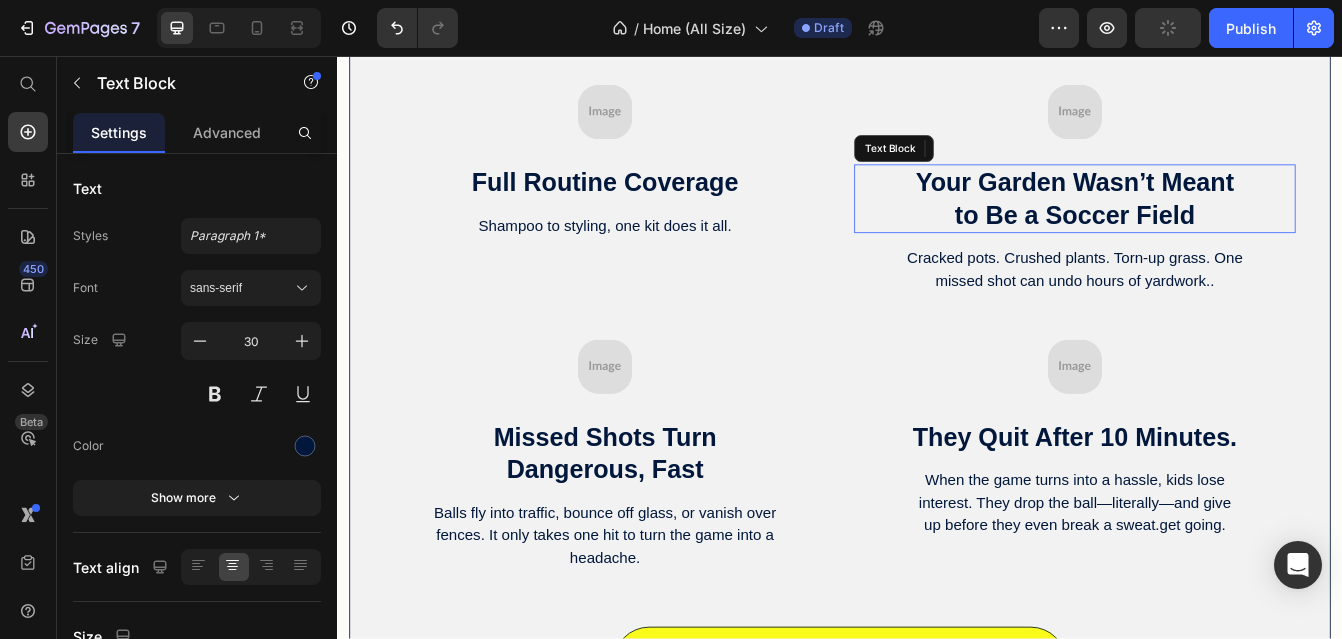 click on "Your Garden Wasn’t Meant  to Be a Soccer Field" at bounding box center (1217, 227) 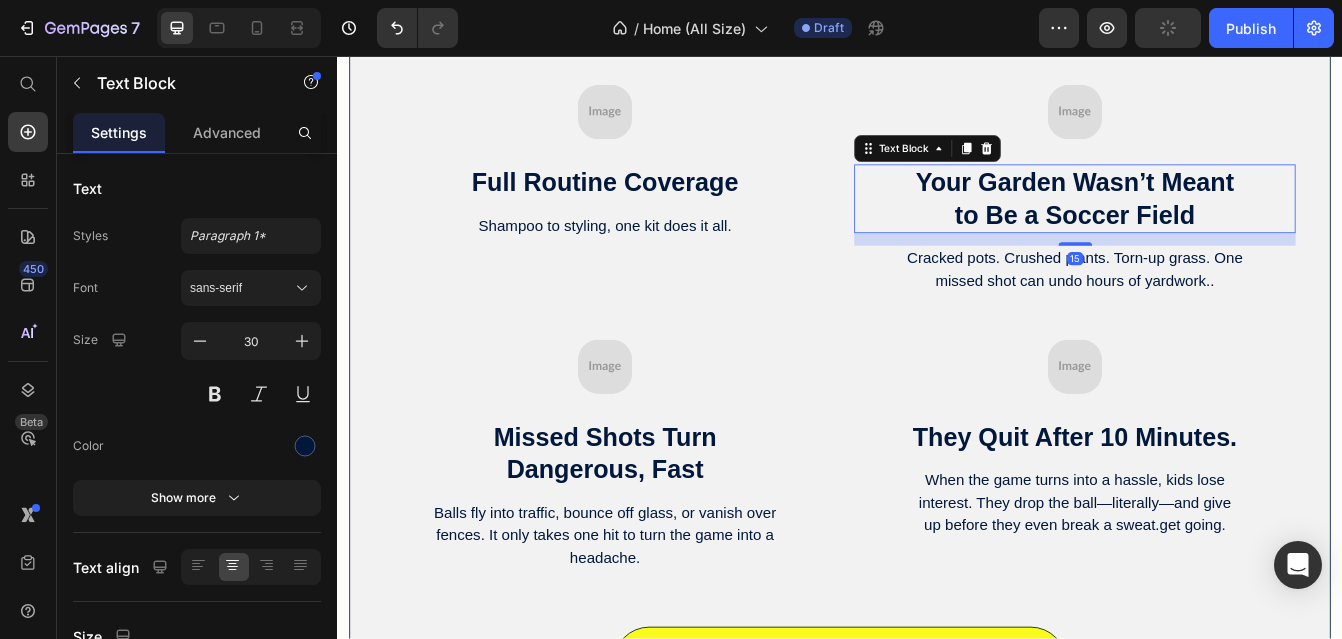 click on "Your Garden Wasn’t Meant  to Be a Soccer Field" at bounding box center (1217, 227) 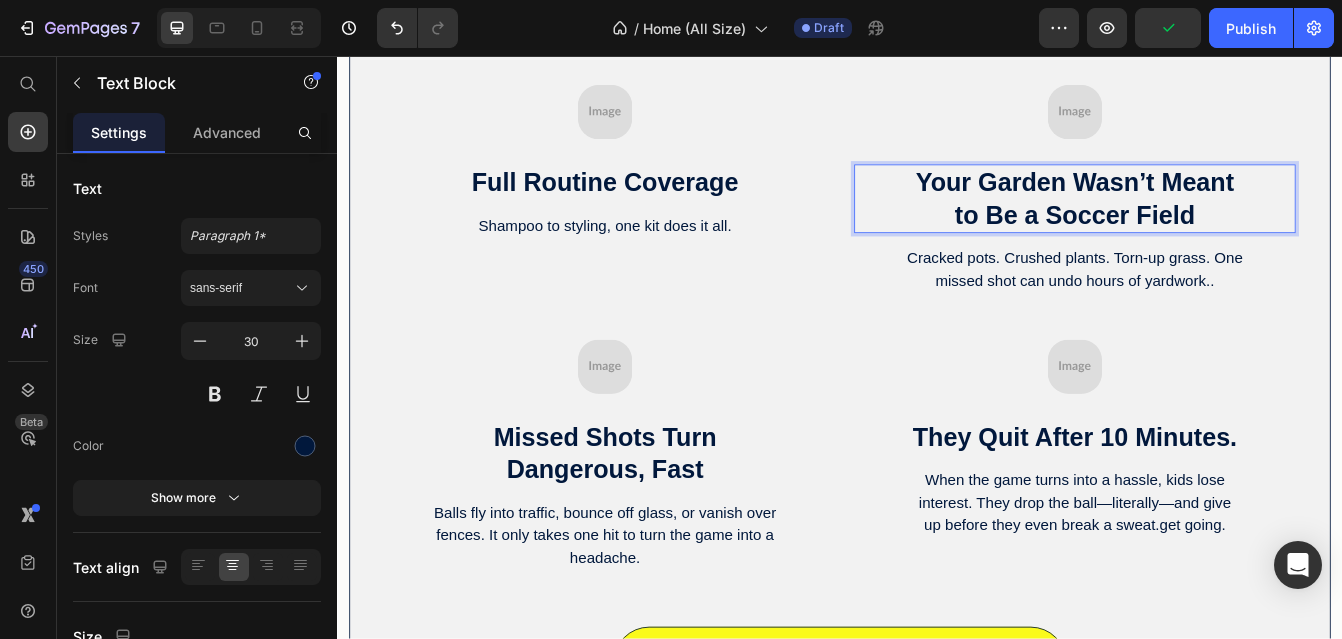 drag, startPoint x: 1387, startPoint y: 228, endPoint x: 1378, endPoint y: 258, distance: 31.320919 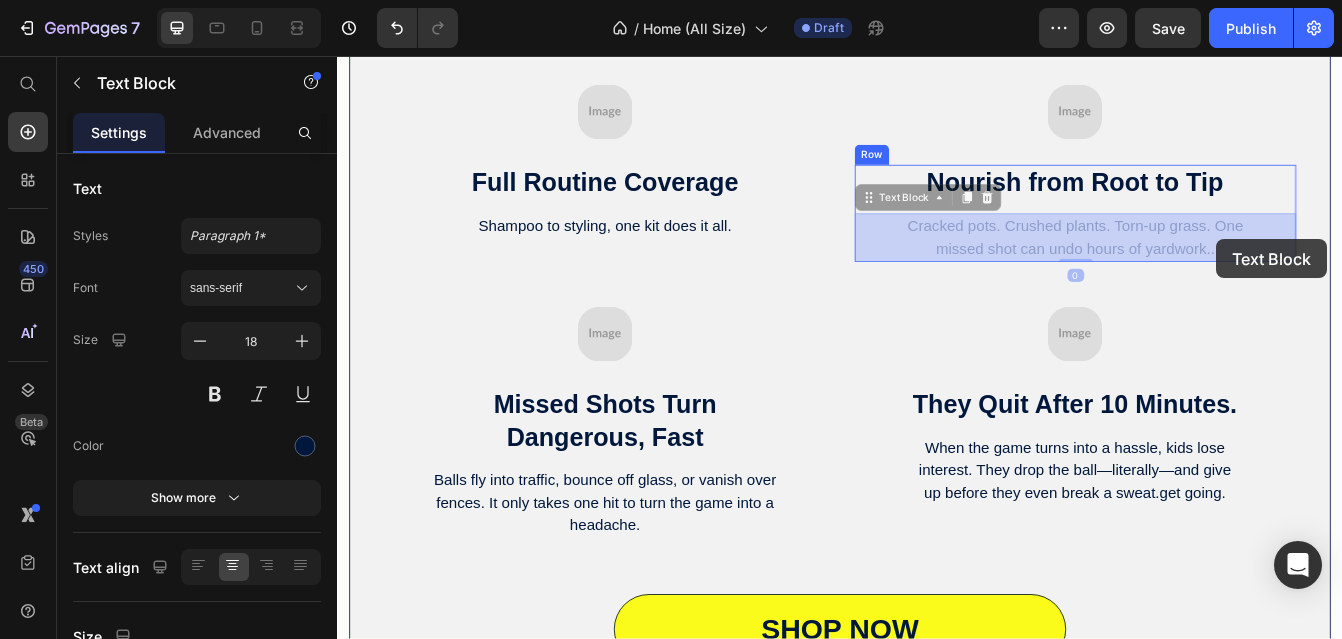 drag, startPoint x: 1009, startPoint y: 260, endPoint x: 1384, endPoint y: 273, distance: 375.22528 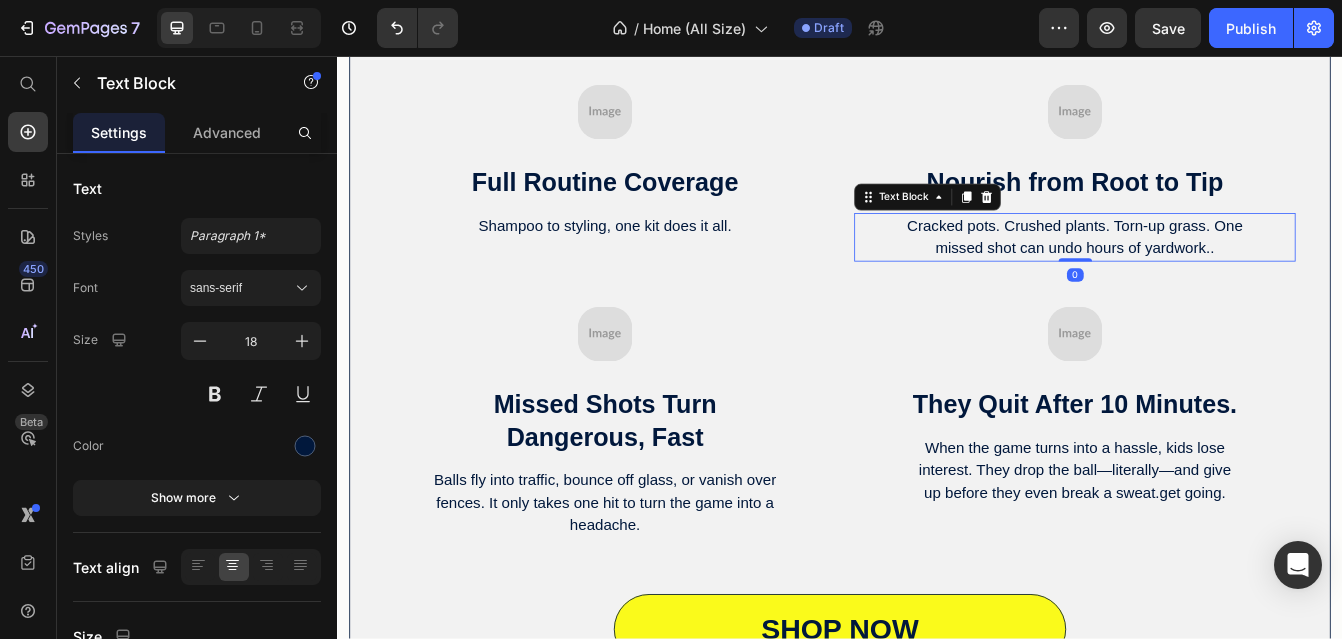 click on "Cracked pots. Crushed plants. Torn-up grass. One missed shot can undo hours of yardwork.." at bounding box center [1217, 273] 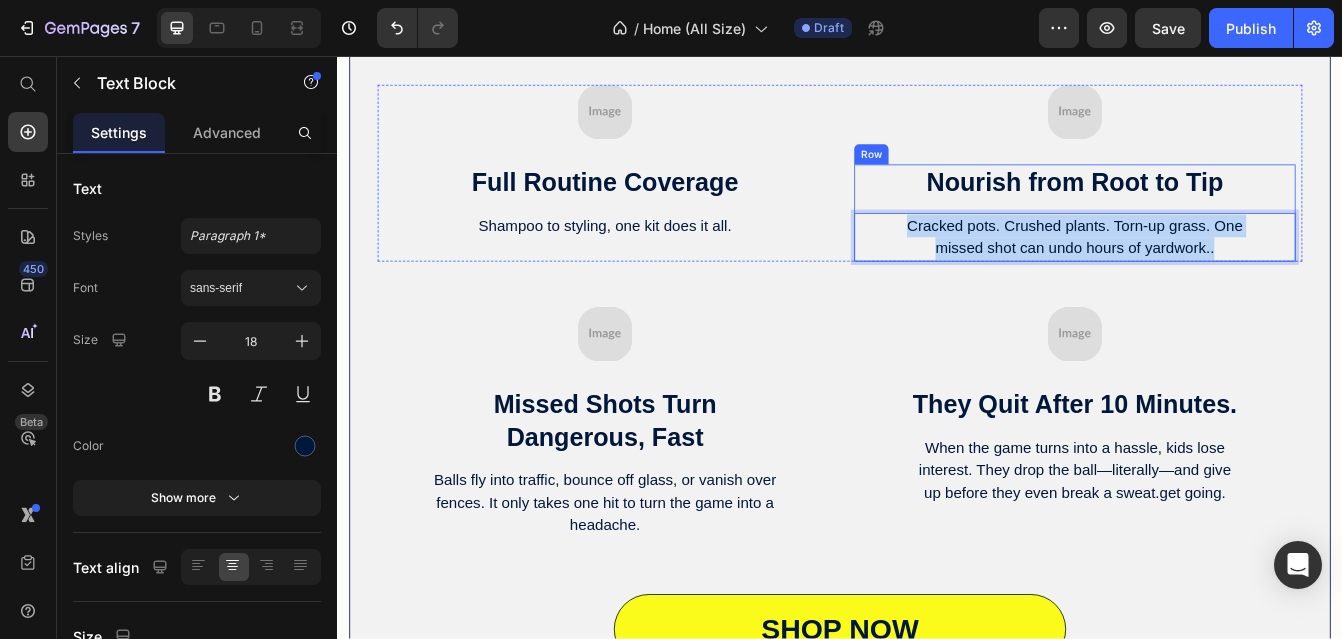 drag, startPoint x: 1395, startPoint y: 289, endPoint x: 1016, endPoint y: 234, distance: 382.96997 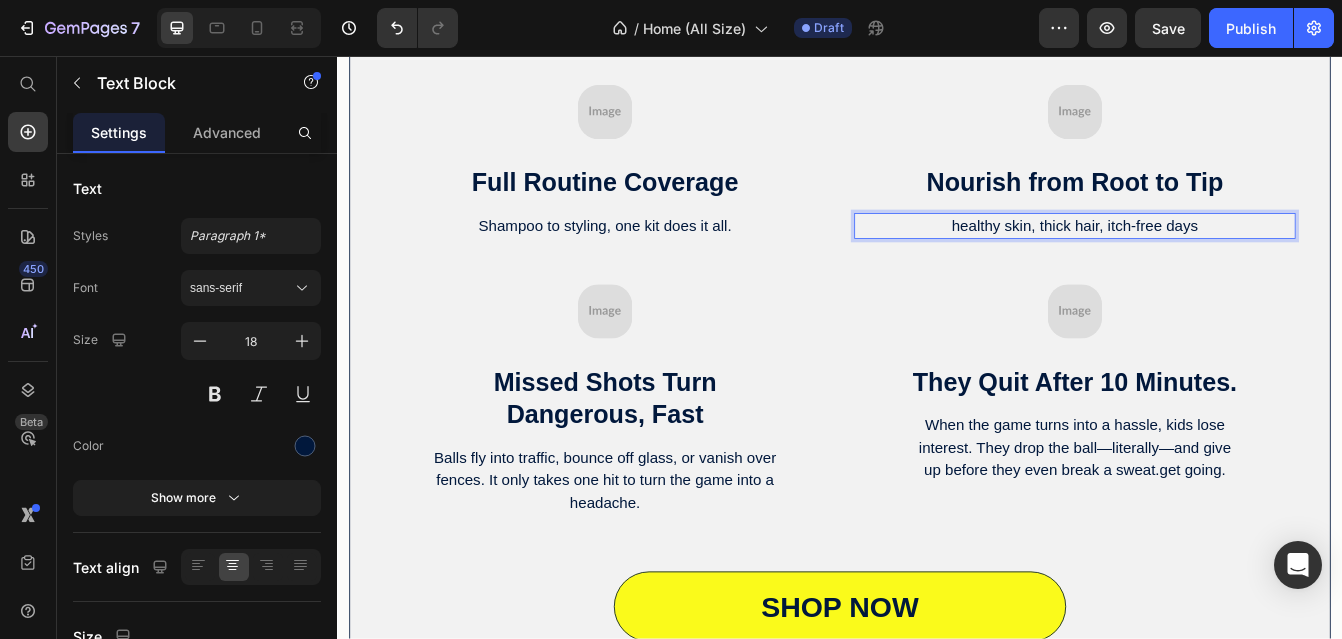click on "healthy skin, thick hair, itch-free days" at bounding box center (1217, 259) 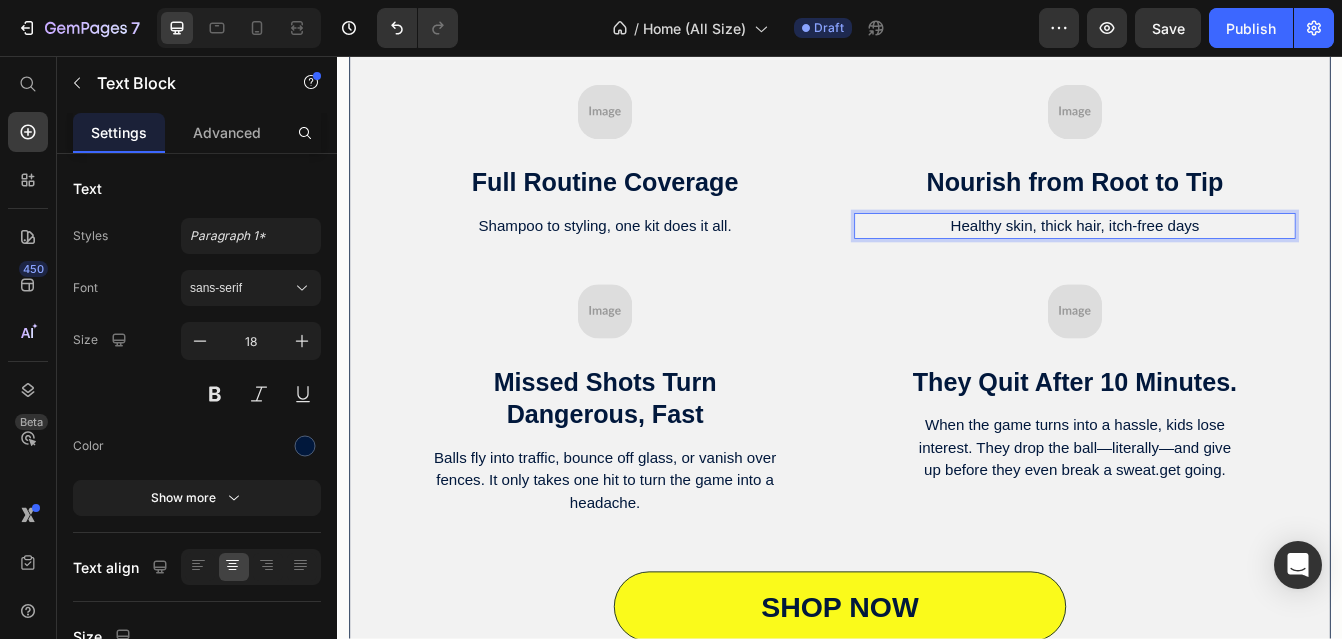 click on "Healthy skin, thick hair, itch-free days" at bounding box center [1217, 259] 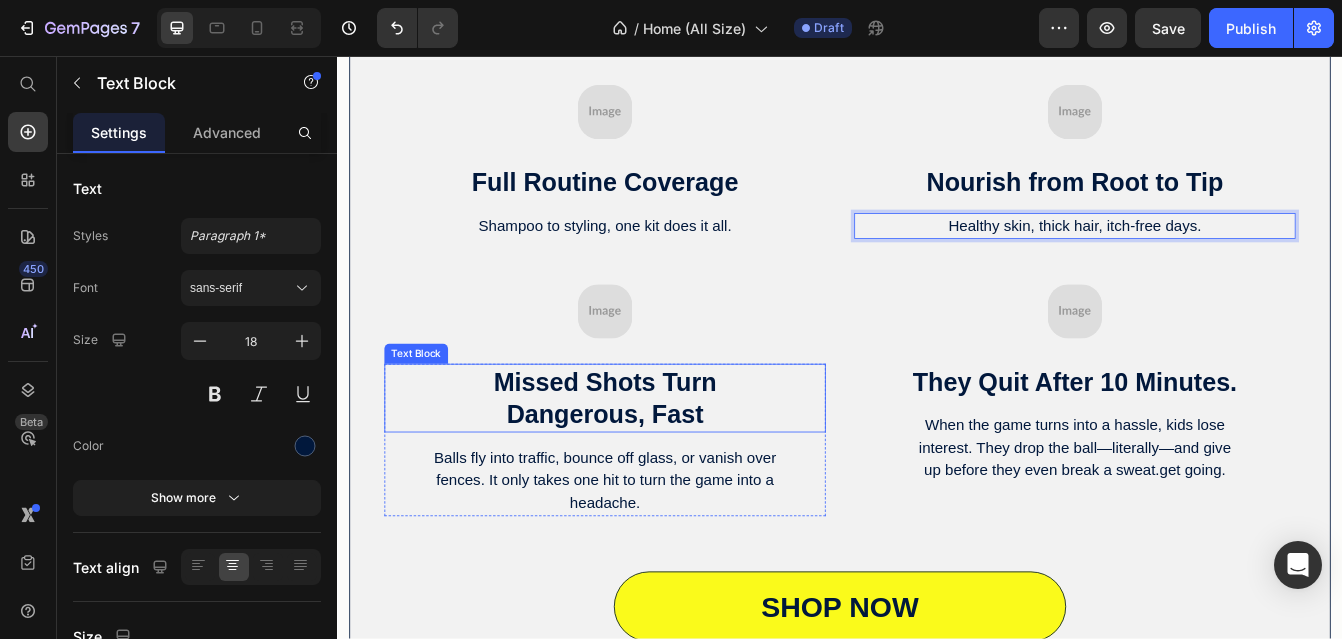 click on "Missed Shots Turn  Dangerous, Fast" at bounding box center [656, 465] 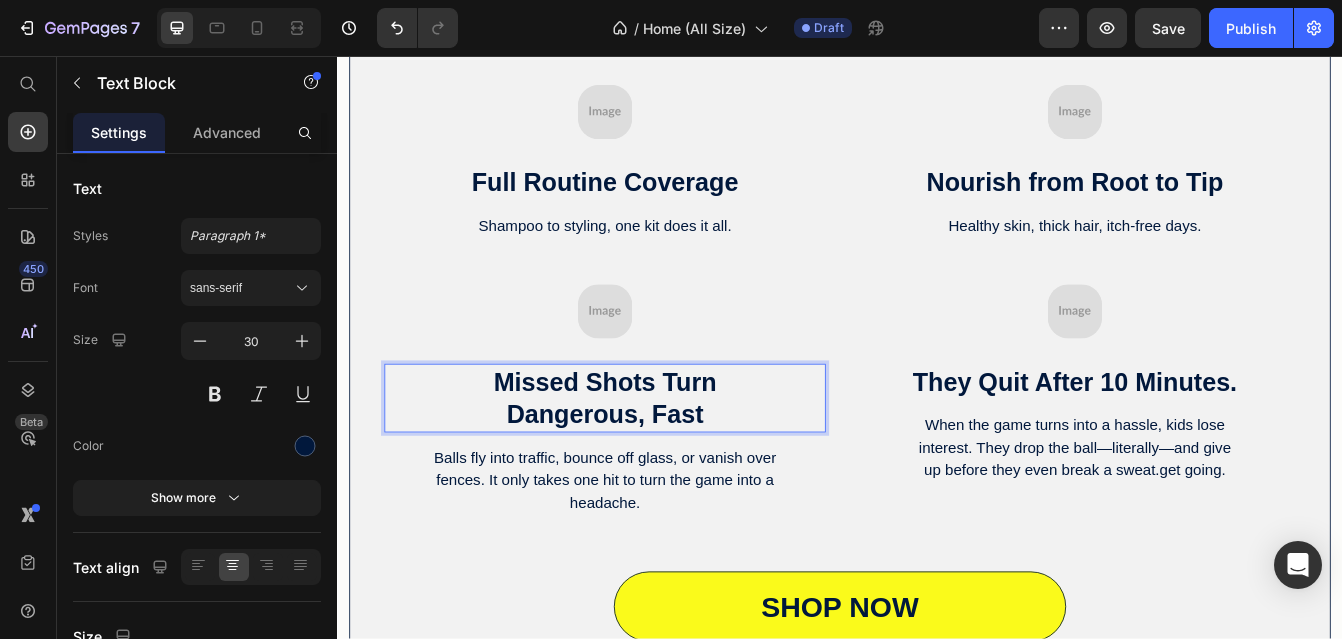 click on "Missed Shots Turn  Dangerous, Fast" at bounding box center (656, 465) 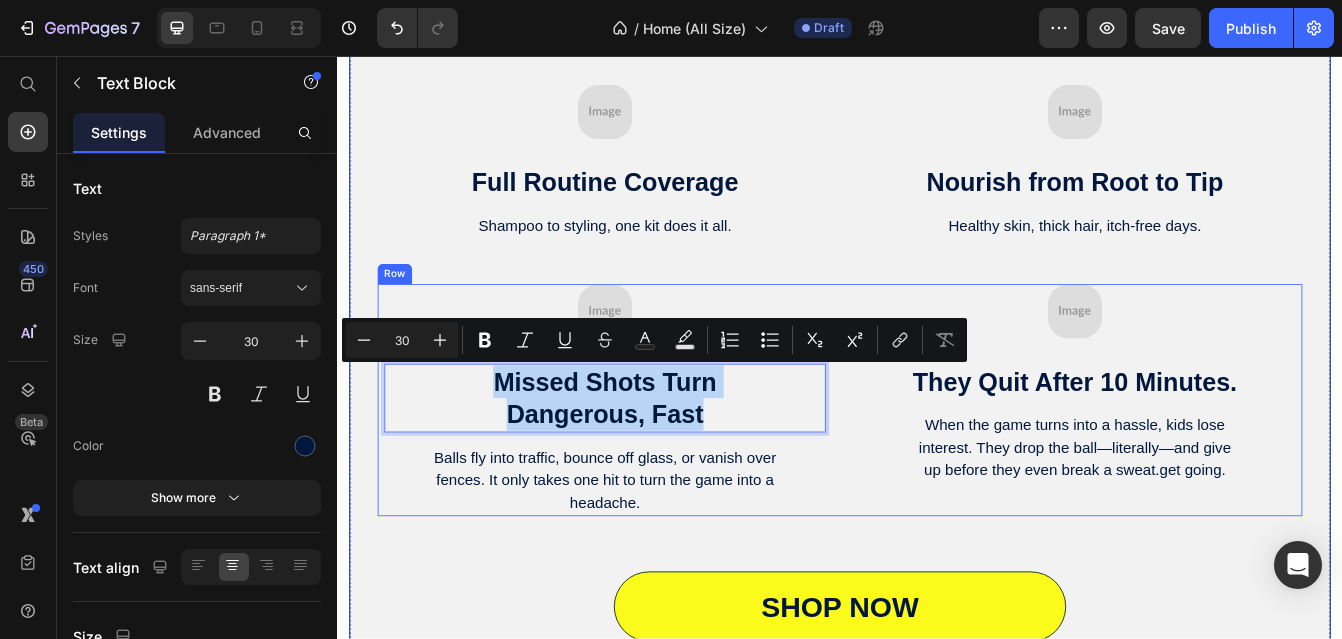 drag, startPoint x: 796, startPoint y: 474, endPoint x: 410, endPoint y: 418, distance: 390.04102 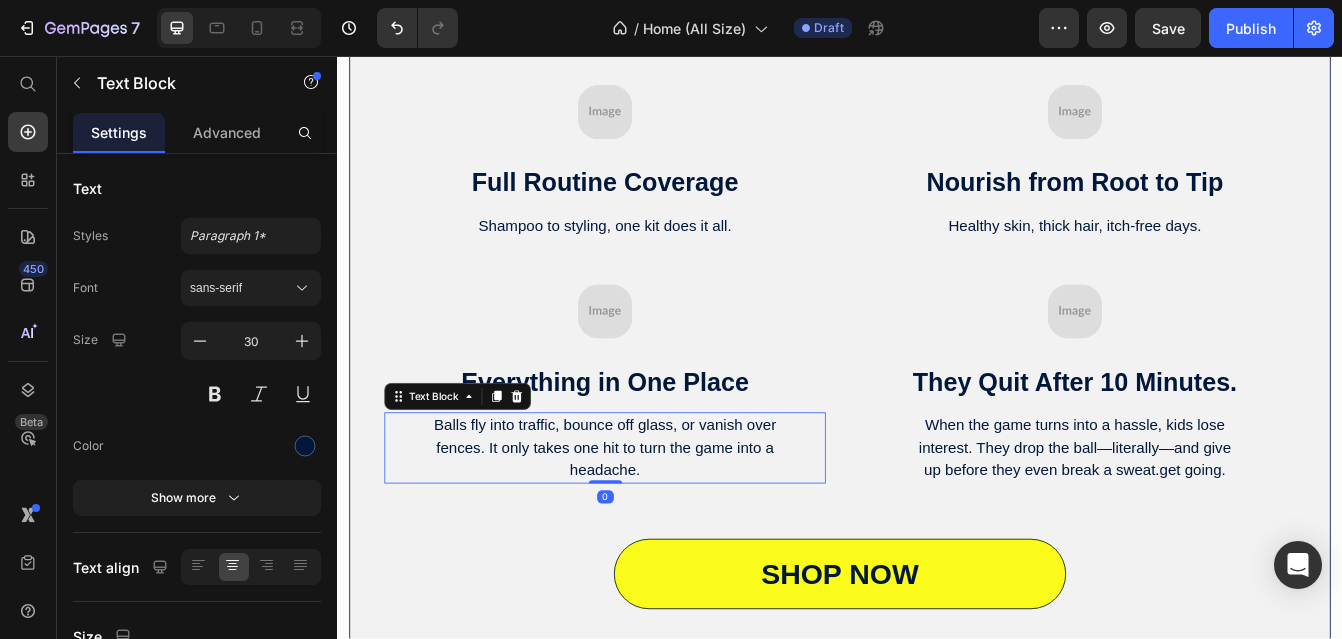 click on "Balls fly into traffic, bounce off glass, or vanish over fences. It only takes one hit to turn the game into a headache." at bounding box center [657, 524] 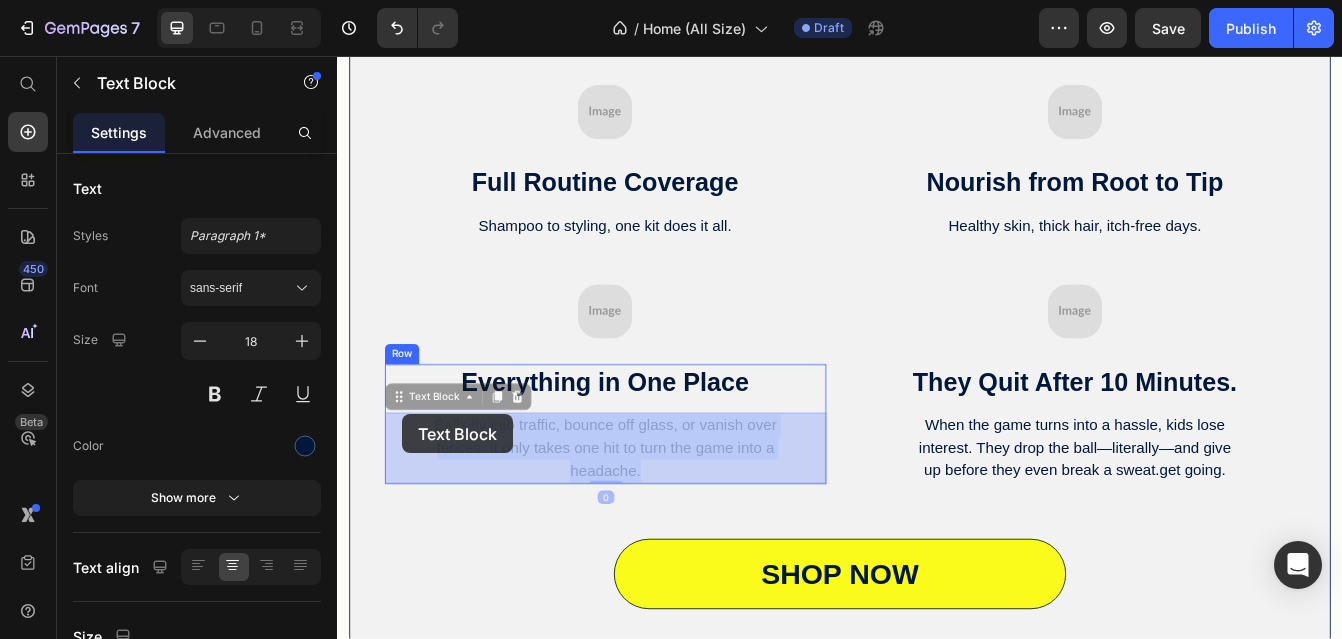 drag, startPoint x: 755, startPoint y: 550, endPoint x: 415, endPoint y: 485, distance: 346.15747 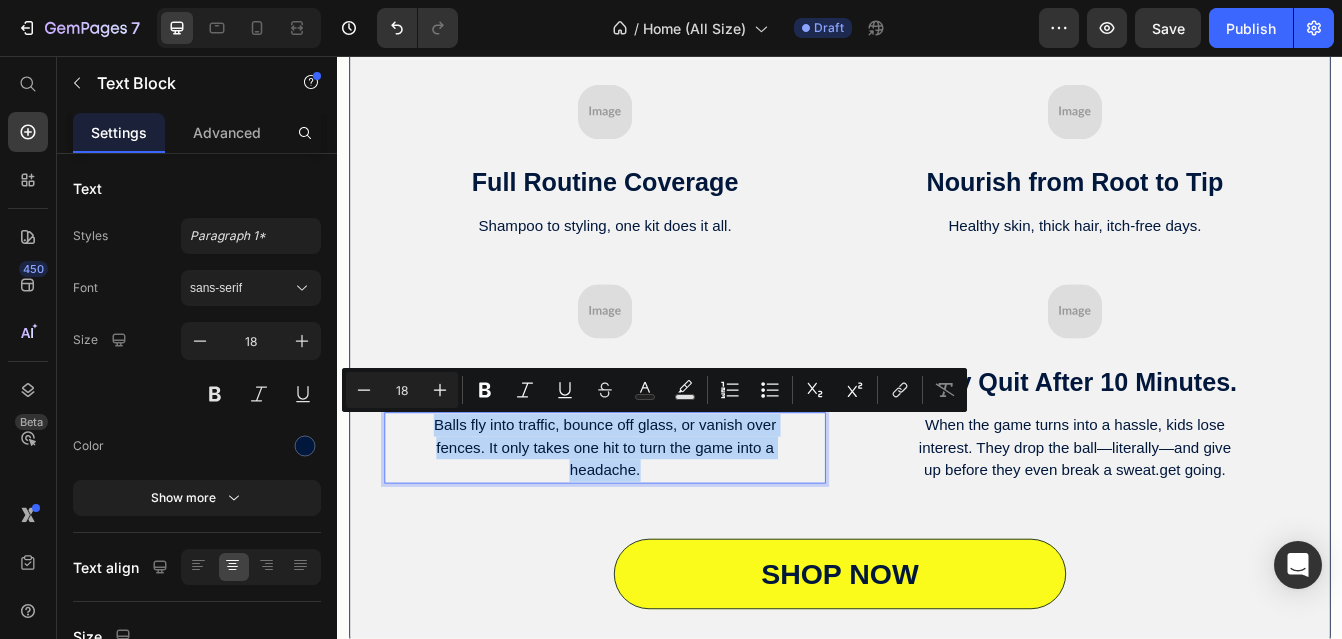 drag, startPoint x: 449, startPoint y: 495, endPoint x: 743, endPoint y: 546, distance: 298.3907 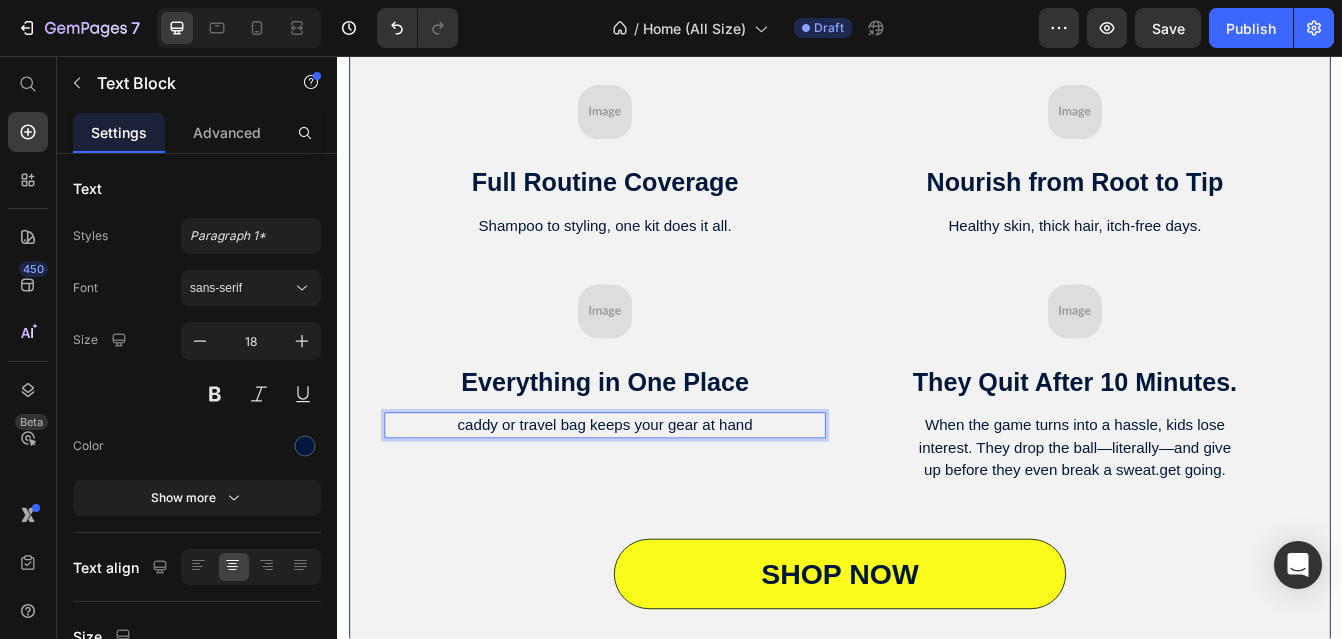 click on "caddy or travel bag keeps your gear at hand" at bounding box center (657, 497) 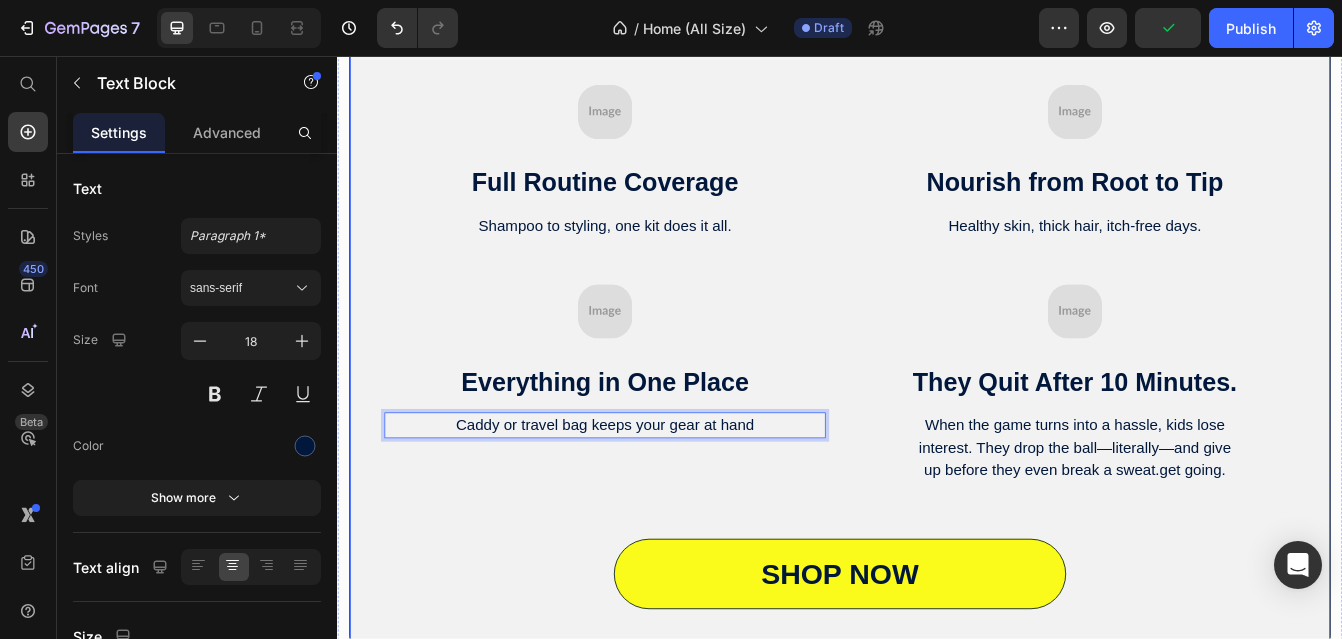 click on "When the game turns into a hassle, kids lose interest. They drop the ball—literally—and give up before they even break a sweat.get going." at bounding box center [1218, 524] 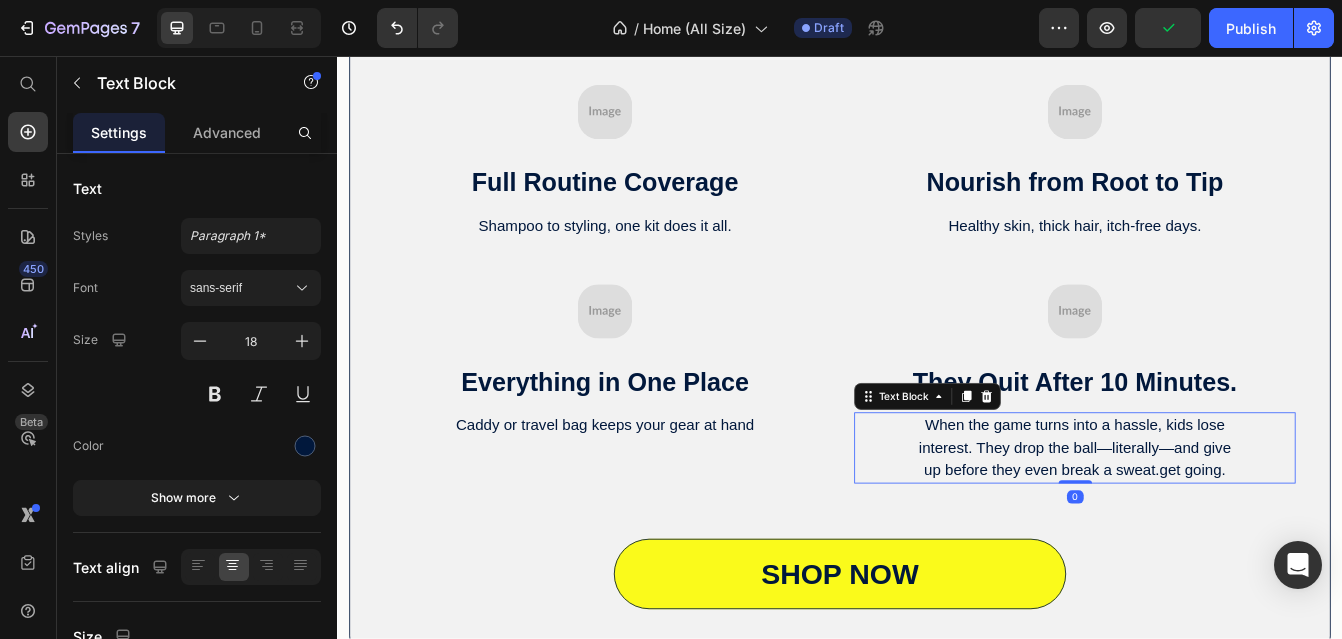 click on "When the game turns into a hassle, kids lose interest. They drop the ball—literally—and give up before they even break a sweat.get going." at bounding box center (1218, 524) 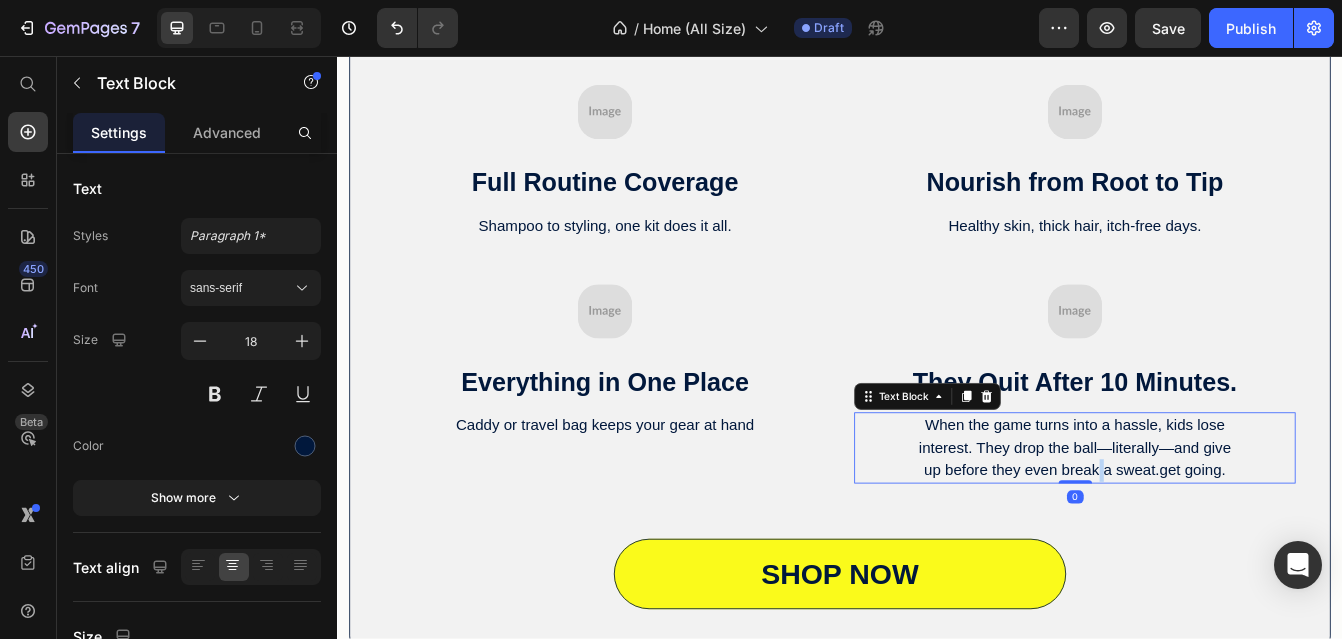 drag, startPoint x: 1421, startPoint y: 553, endPoint x: 1006, endPoint y: 509, distance: 417.32602 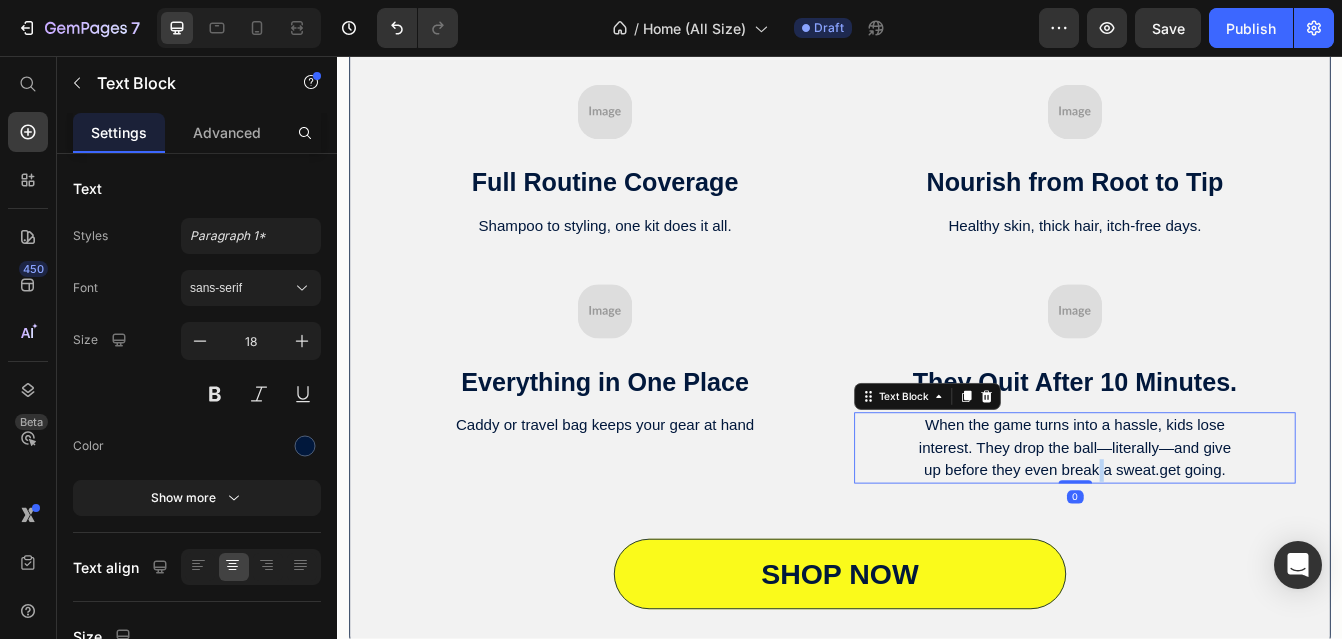 click on "When the game turns into a hassle, kids lose interest. They drop the ball—literally—and give up before they even break a sweat.get going." at bounding box center (1217, 524) 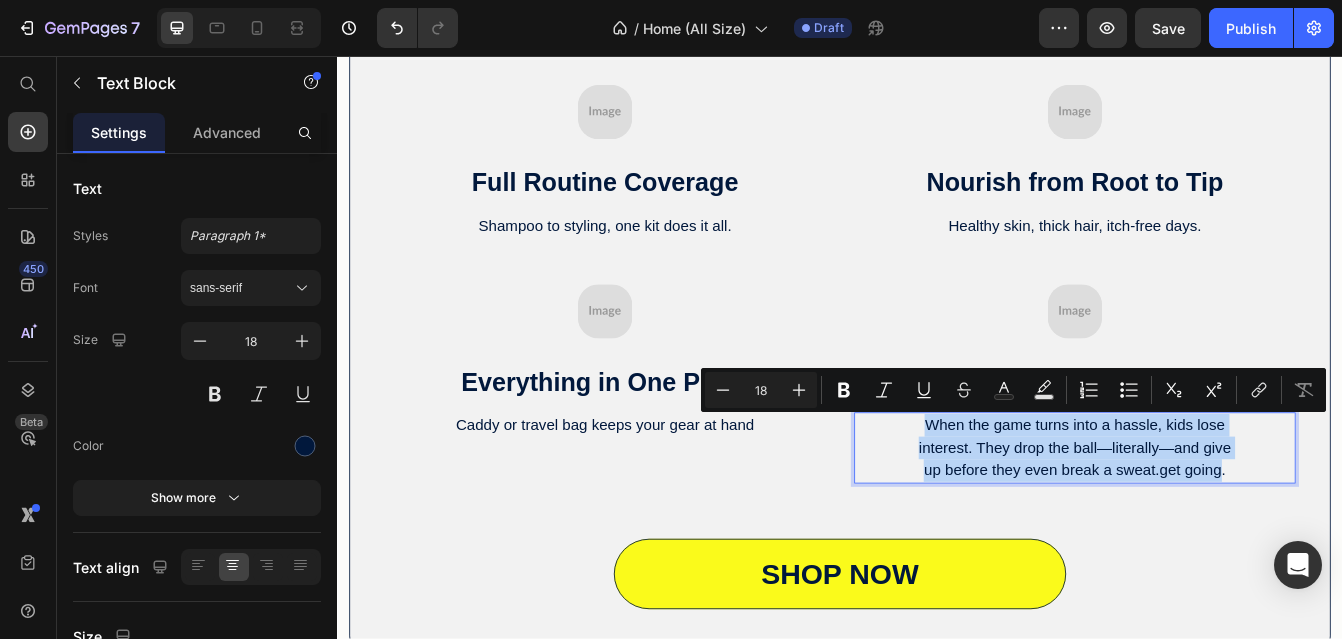 drag, startPoint x: 1027, startPoint y: 496, endPoint x: 1389, endPoint y: 555, distance: 366.7765 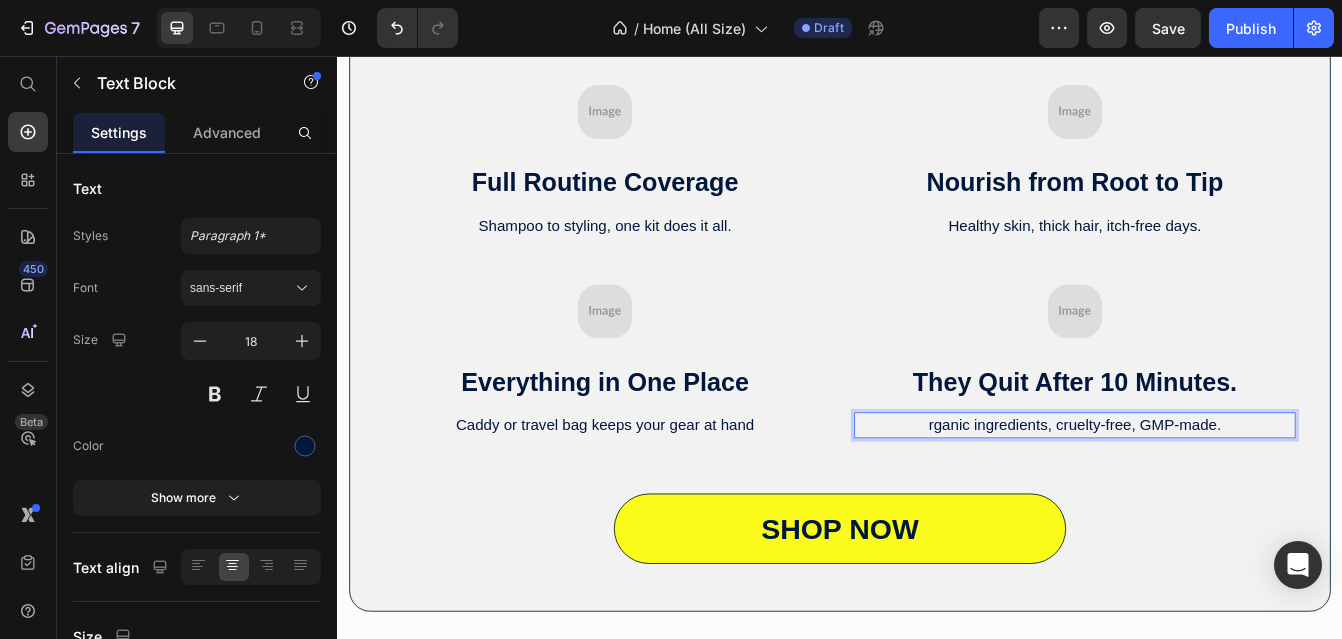 click on "rganic ingredients, cruelty-free, GMP-made." at bounding box center [1218, 497] 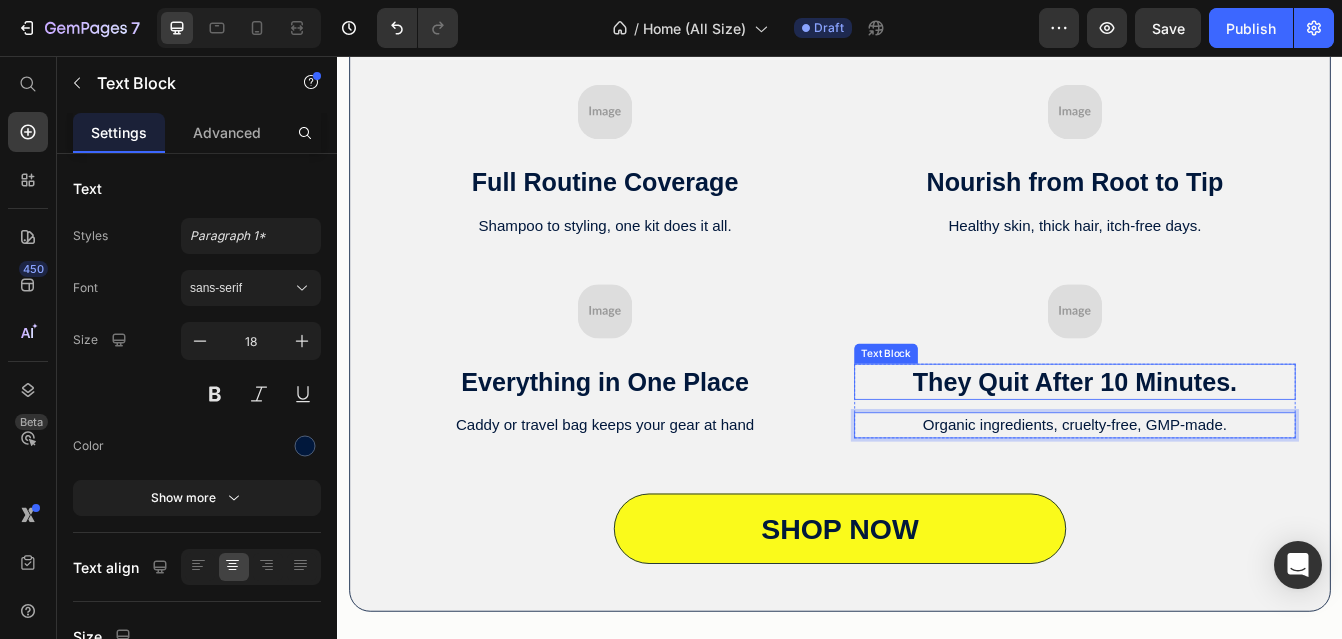 click on "They Quit After 10 Minutes." at bounding box center (1217, 445) 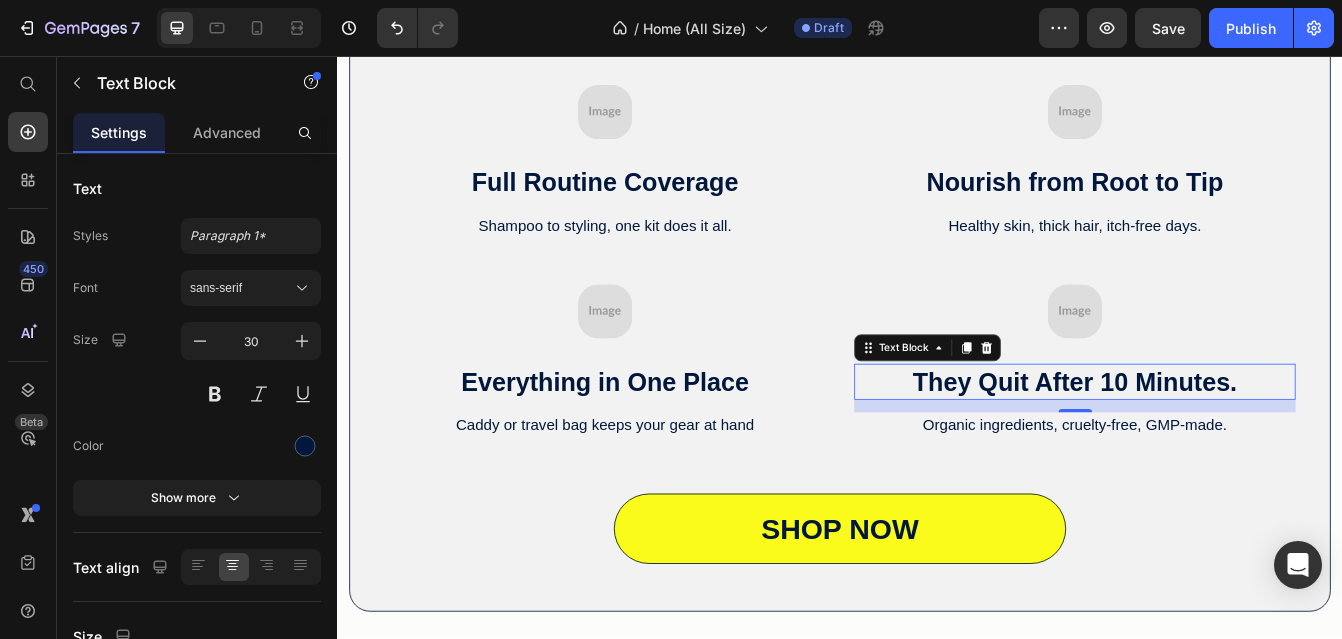 click on "They Quit After 10 Minutes." at bounding box center [1217, 445] 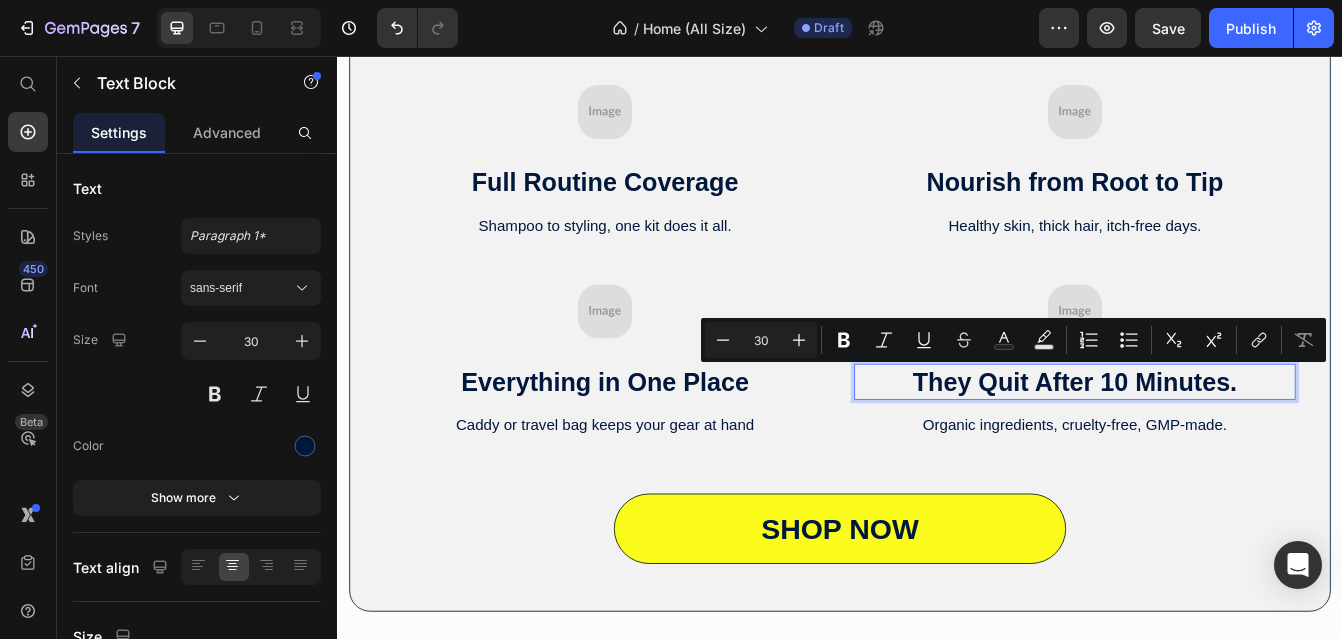 click on "They Quit After 10 Minutes." at bounding box center [1217, 445] 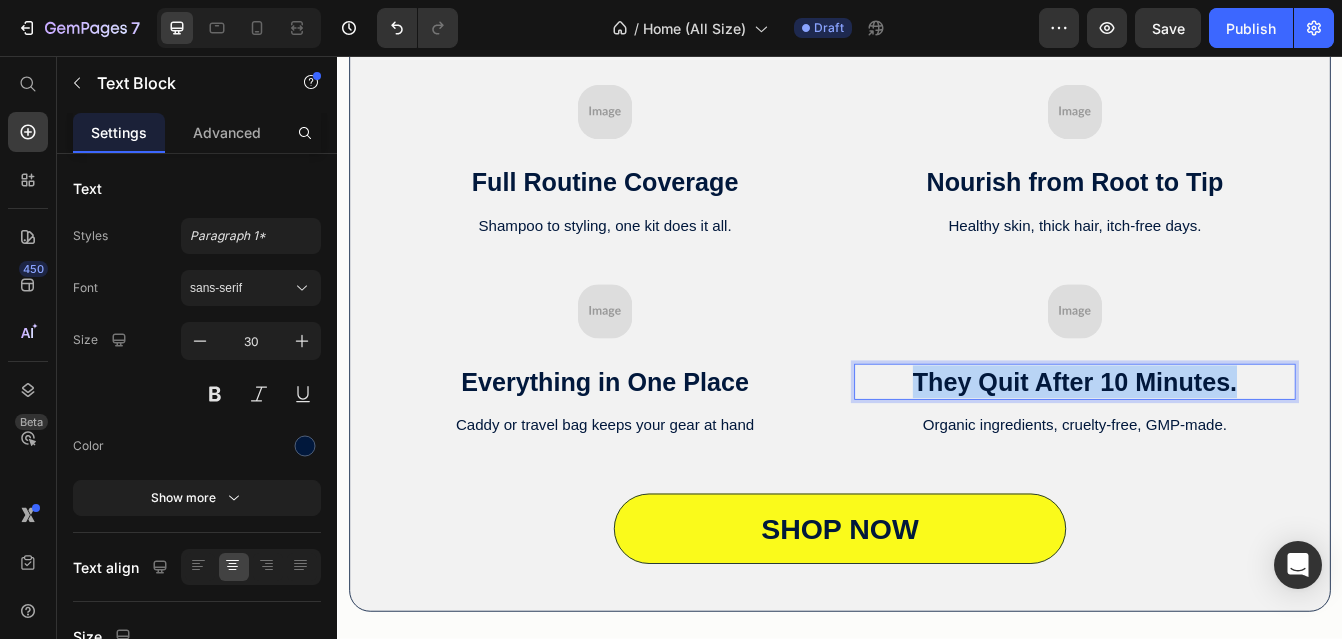 drag, startPoint x: 1009, startPoint y: 447, endPoint x: 1424, endPoint y: 447, distance: 415 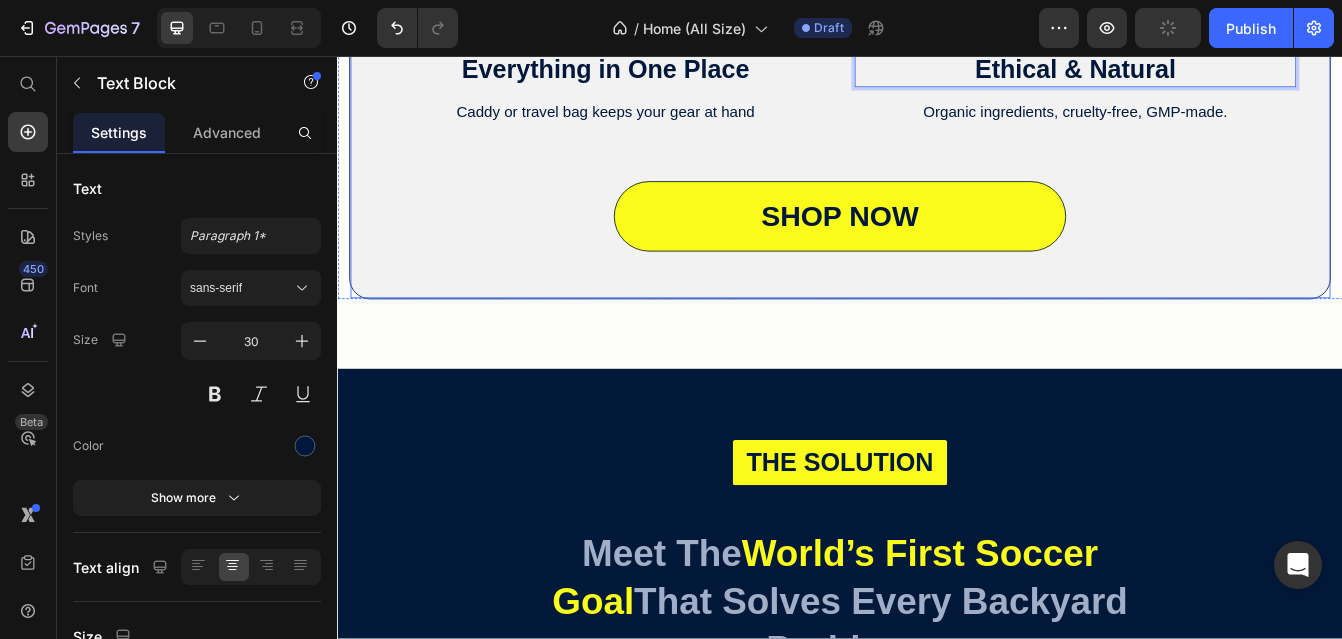 scroll, scrollTop: 1914, scrollLeft: 0, axis: vertical 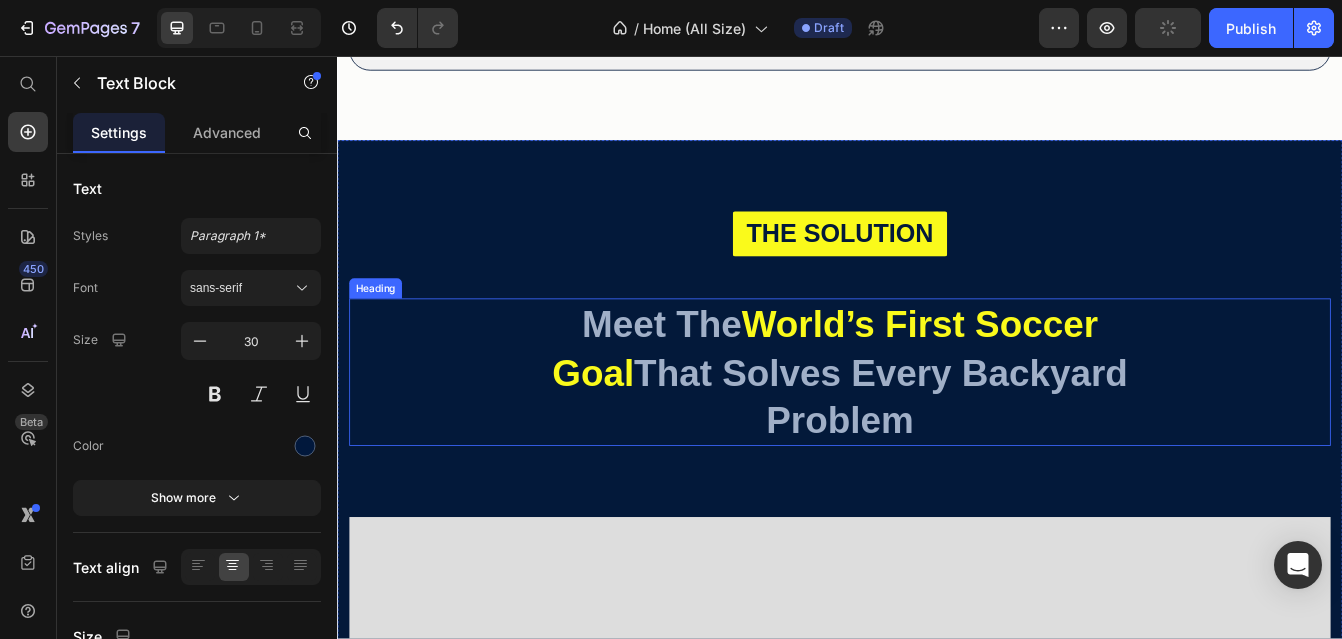click on "World’s First Soccer Goal" at bounding box center [919, 405] 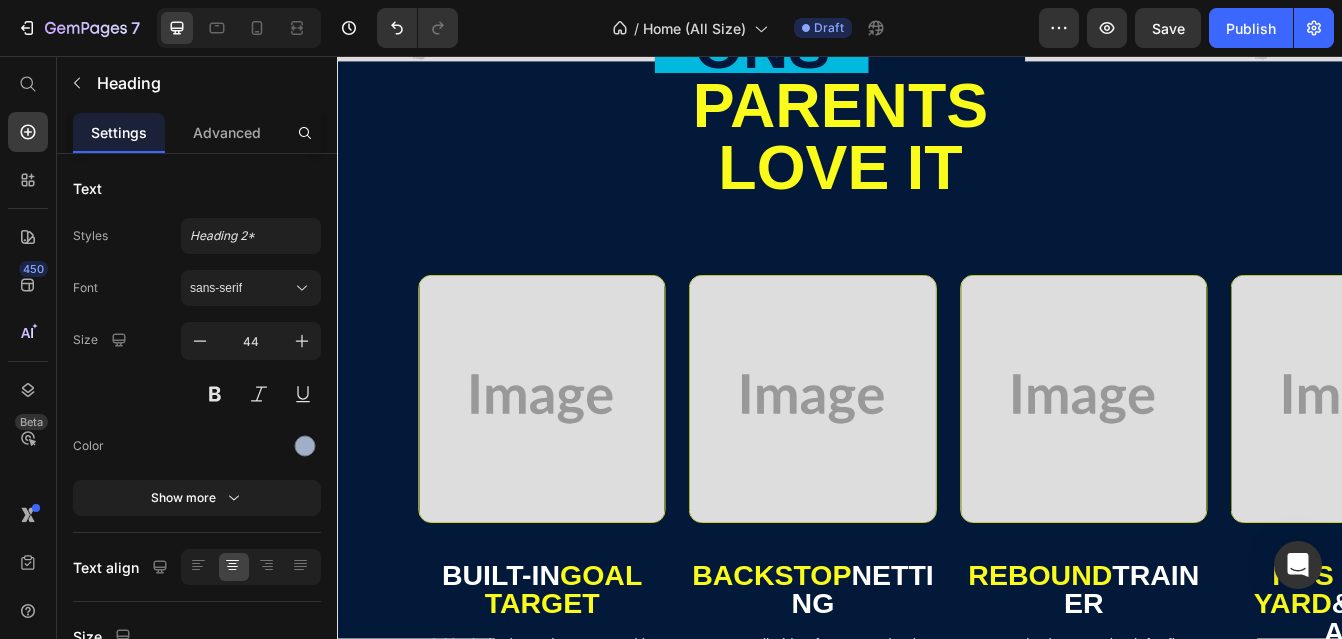 scroll, scrollTop: 3568, scrollLeft: 0, axis: vertical 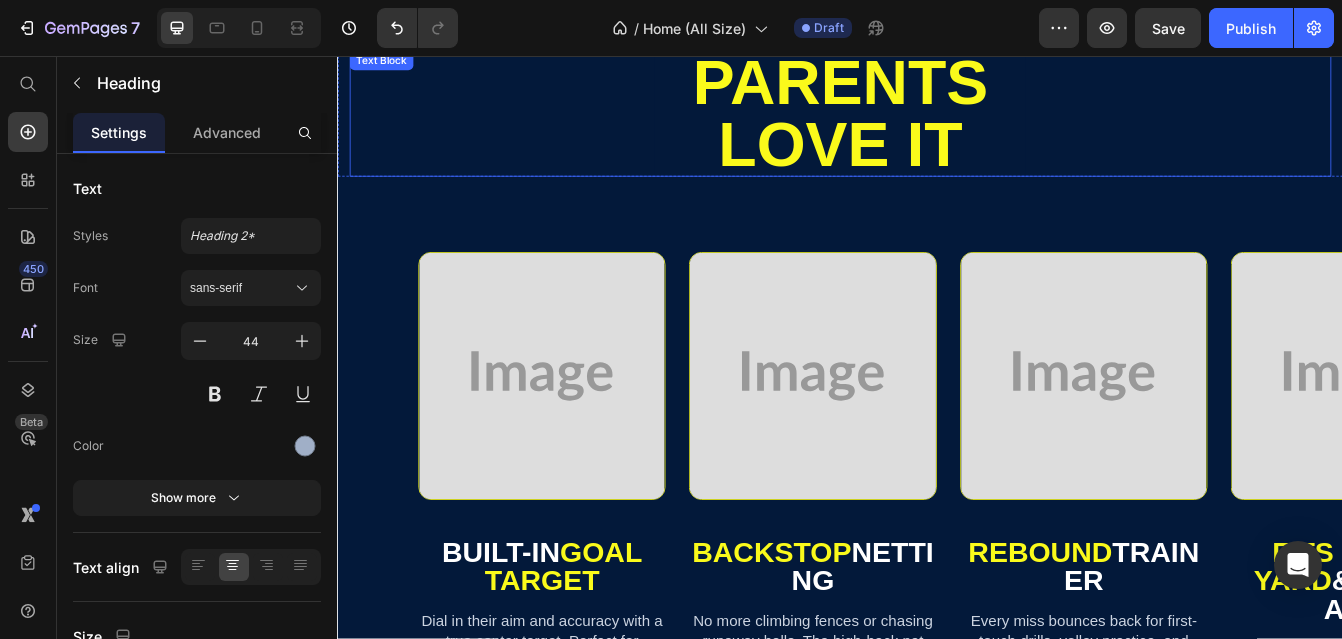 click on "parents love it" at bounding box center [937, 125] 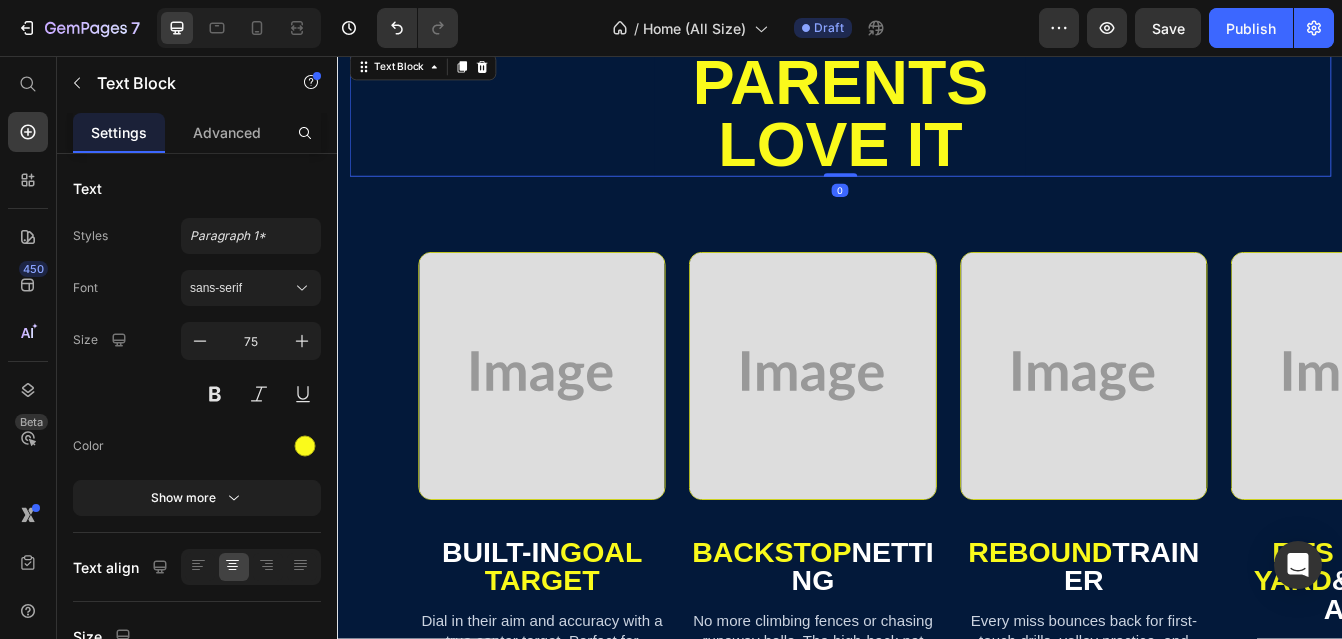 click on "parents love it" at bounding box center (937, 125) 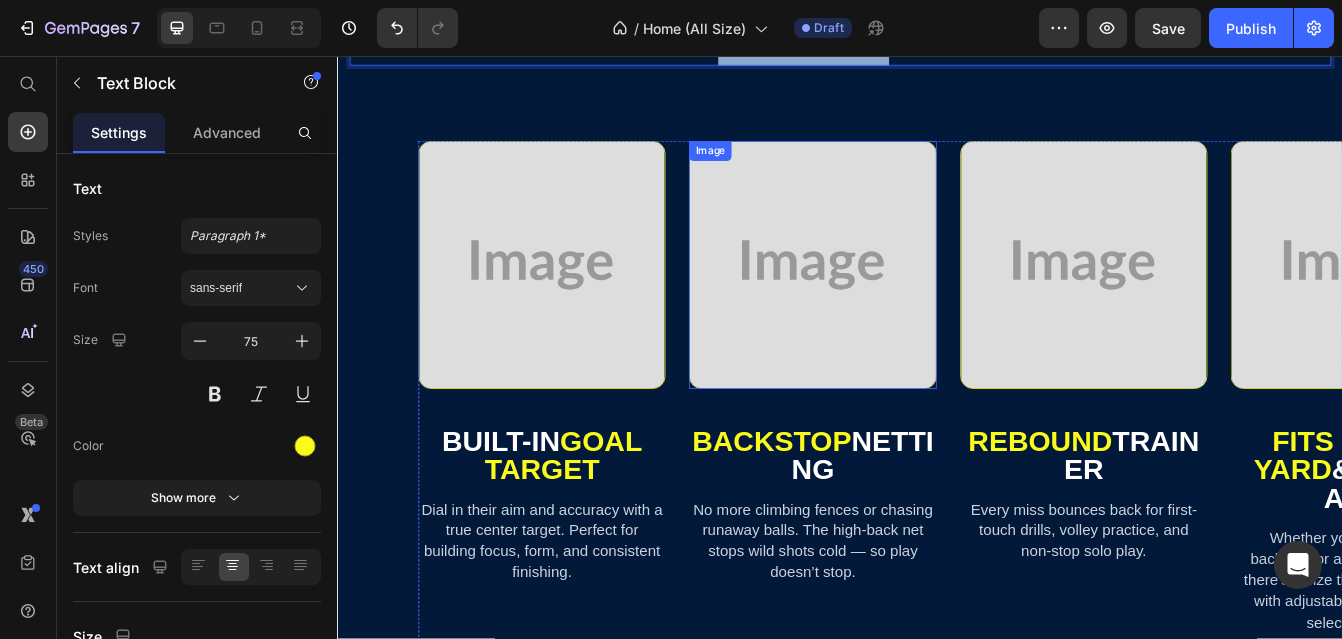 scroll, scrollTop: 3702, scrollLeft: 0, axis: vertical 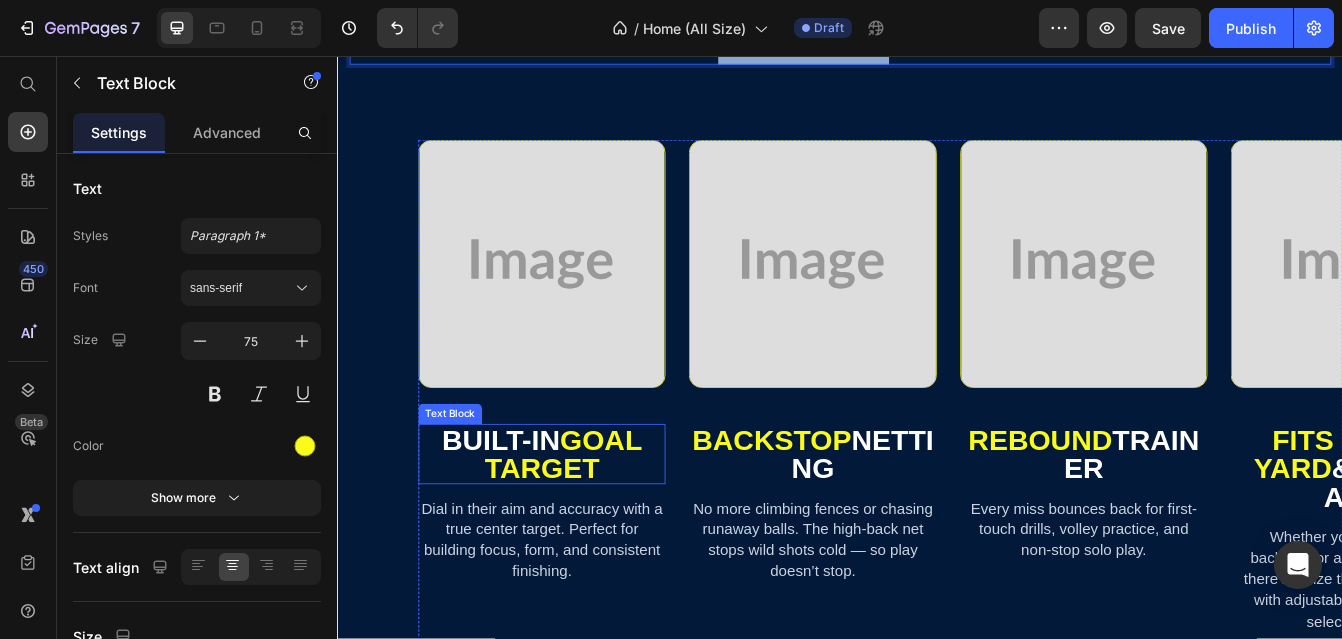 click on "Goal Target" at bounding box center (606, 532) 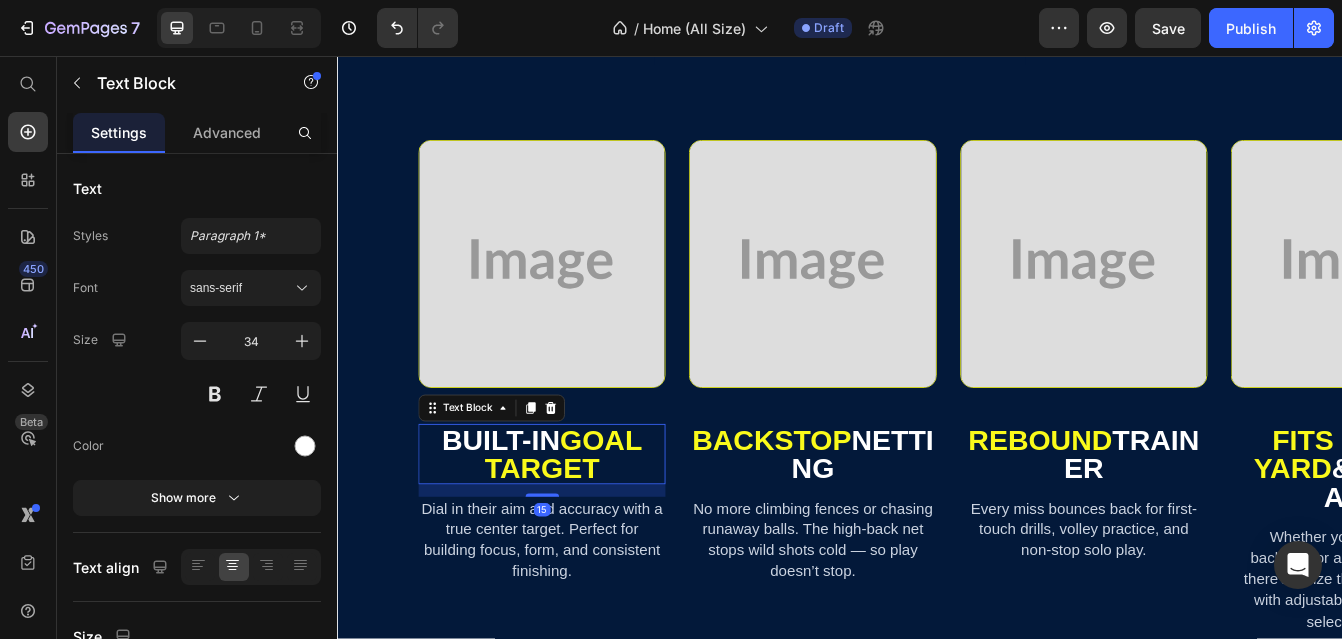 click on "Goal Target" at bounding box center (606, 532) 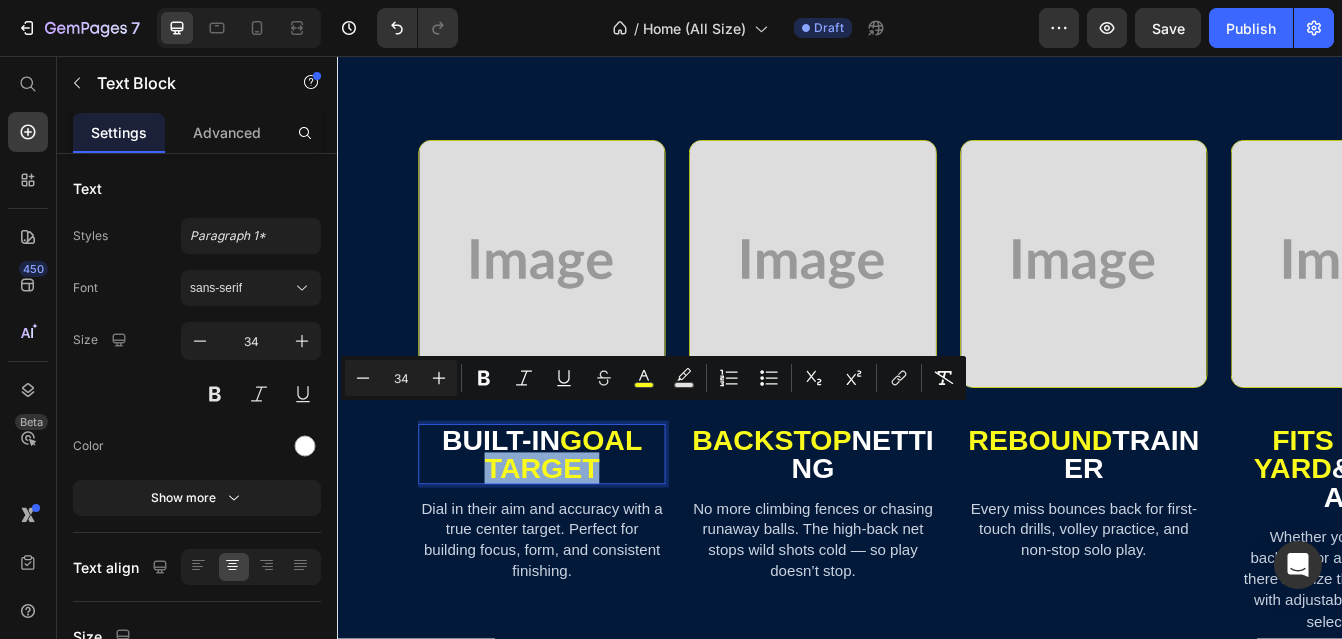 click on "Goal Target" at bounding box center (606, 532) 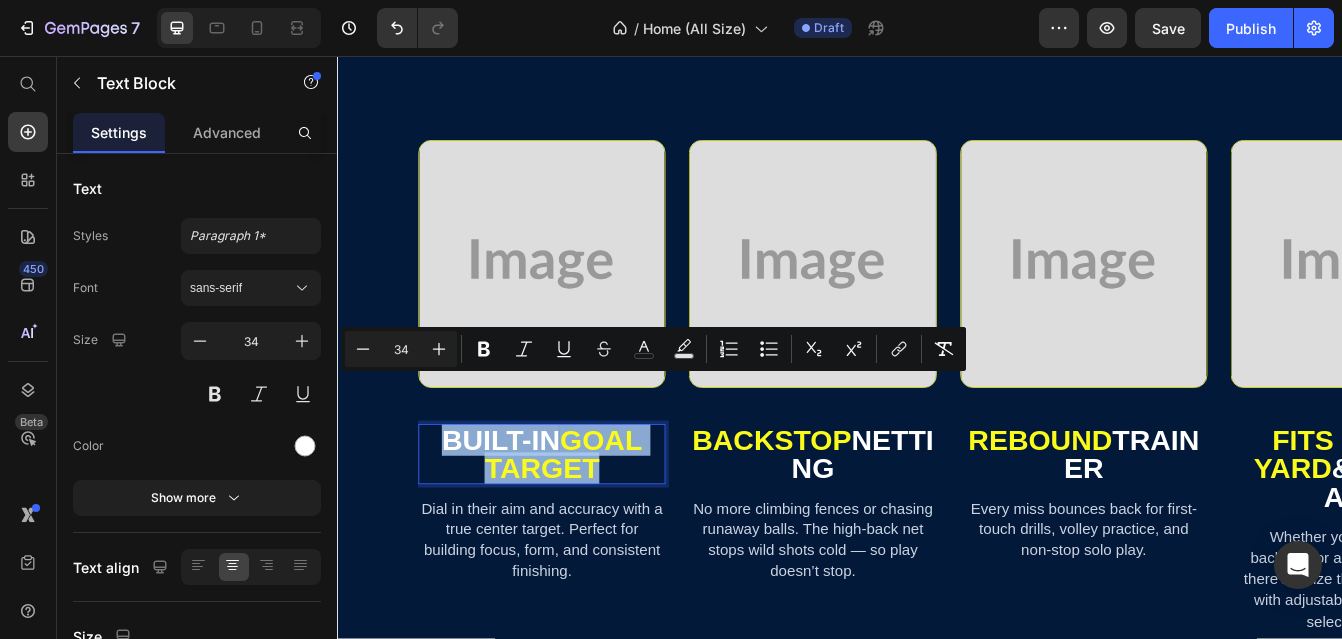 drag, startPoint x: 659, startPoint y: 490, endPoint x: 436, endPoint y: 464, distance: 224.51057 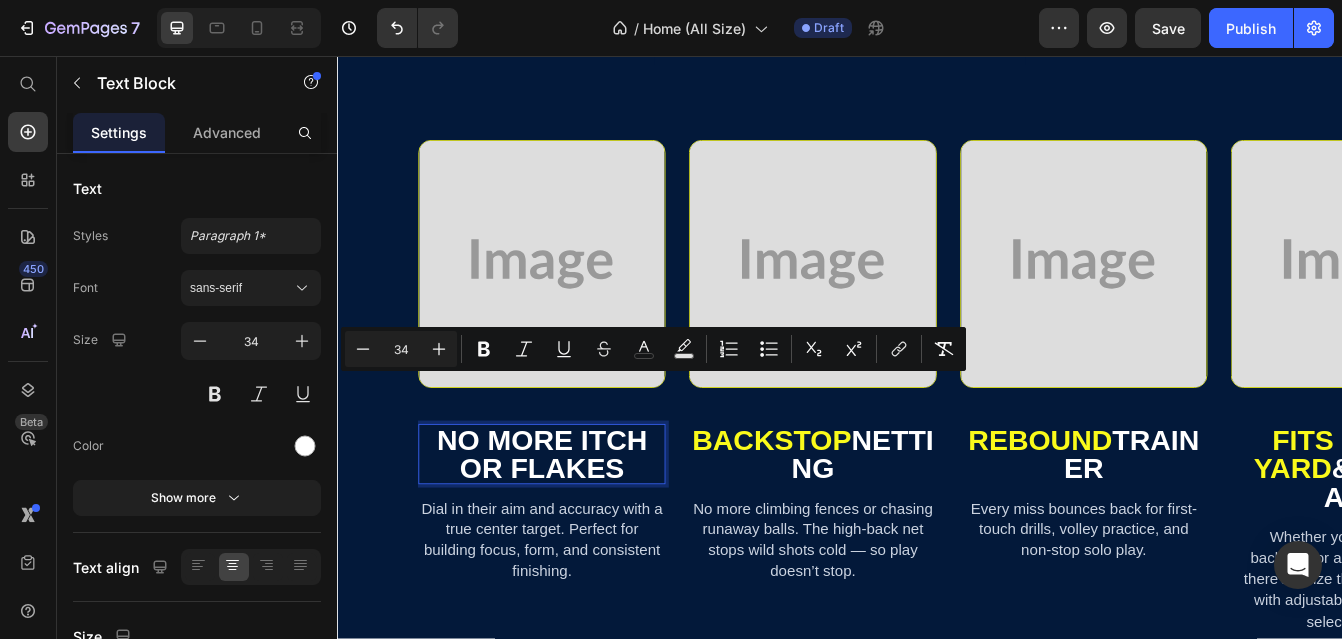 scroll, scrollTop: 0, scrollLeft: 0, axis: both 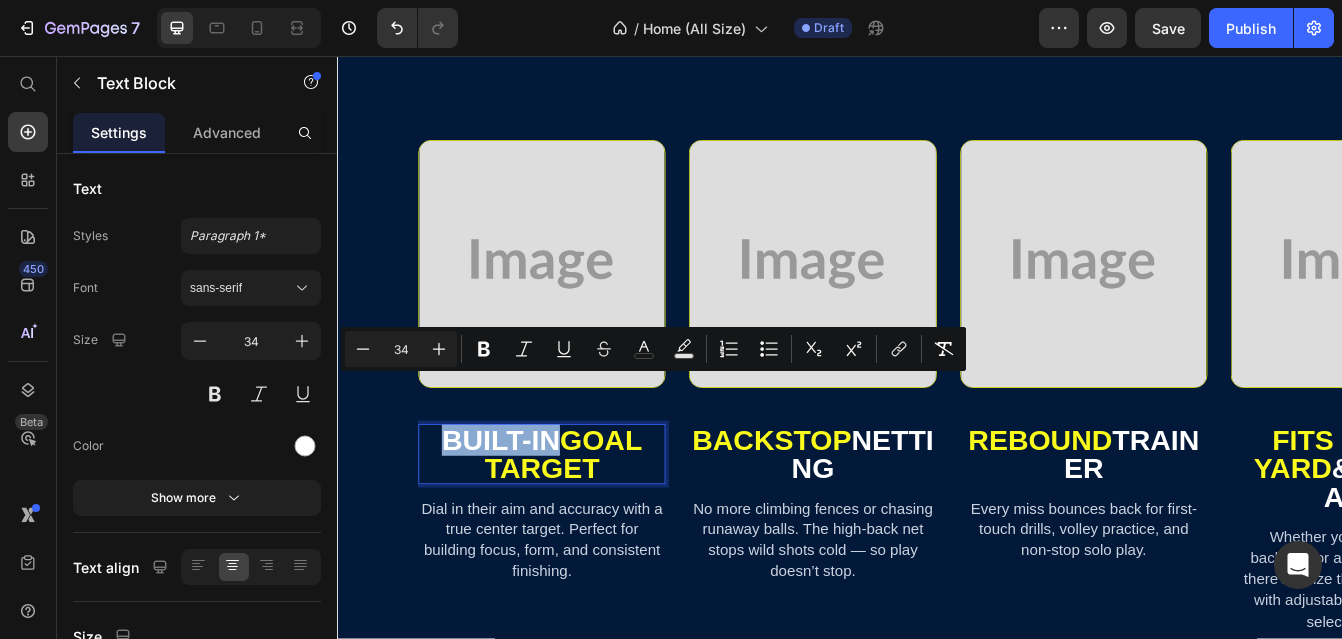 click on "Built-In  Goal Target" at bounding box center [580, 532] 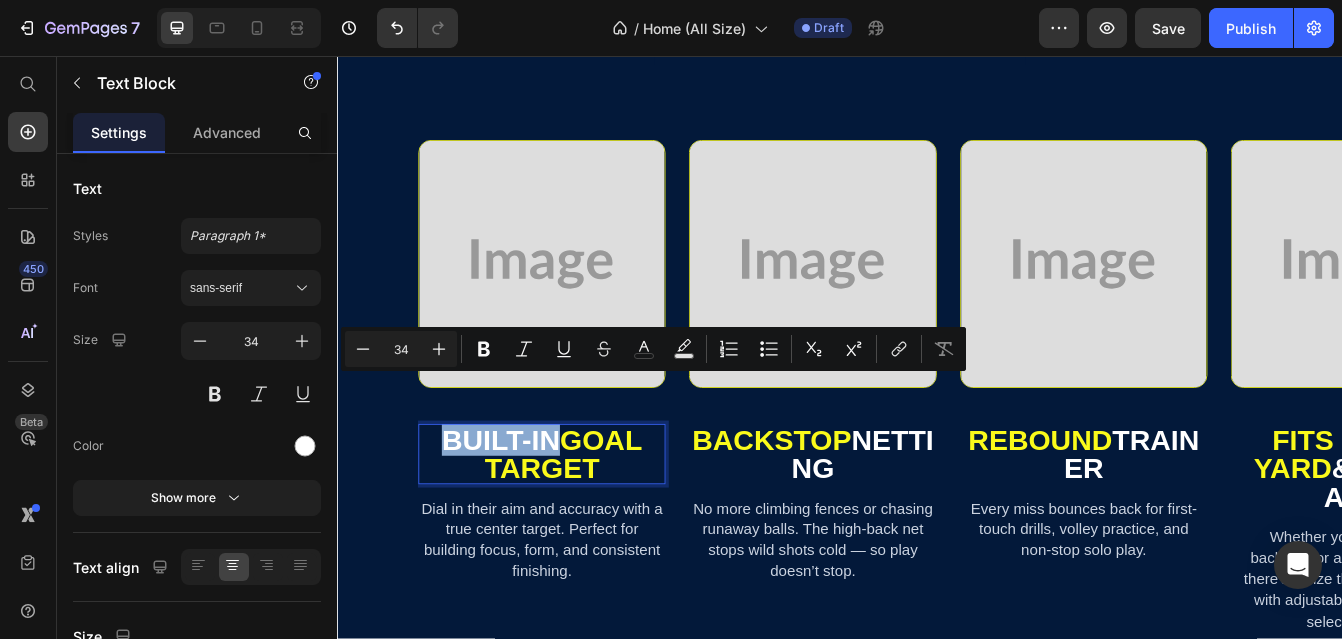 drag, startPoint x: 596, startPoint y: 465, endPoint x: 434, endPoint y: 466, distance: 162.00308 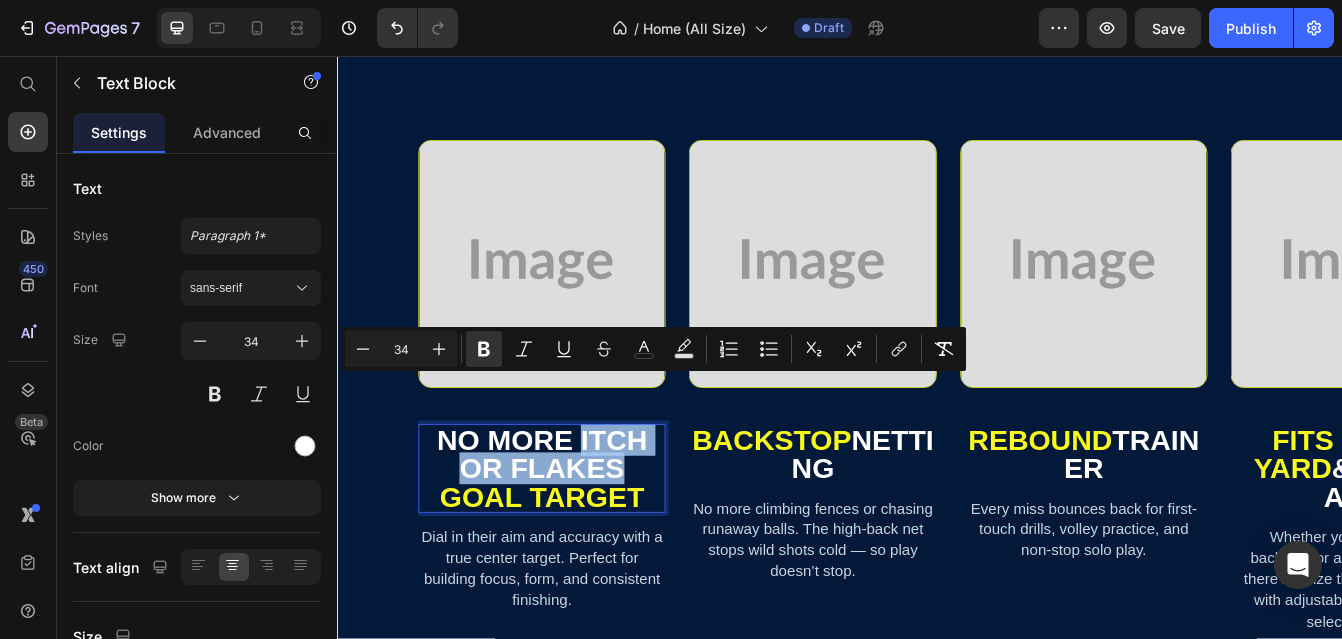 drag, startPoint x: 622, startPoint y: 453, endPoint x: 692, endPoint y: 490, distance: 79.17702 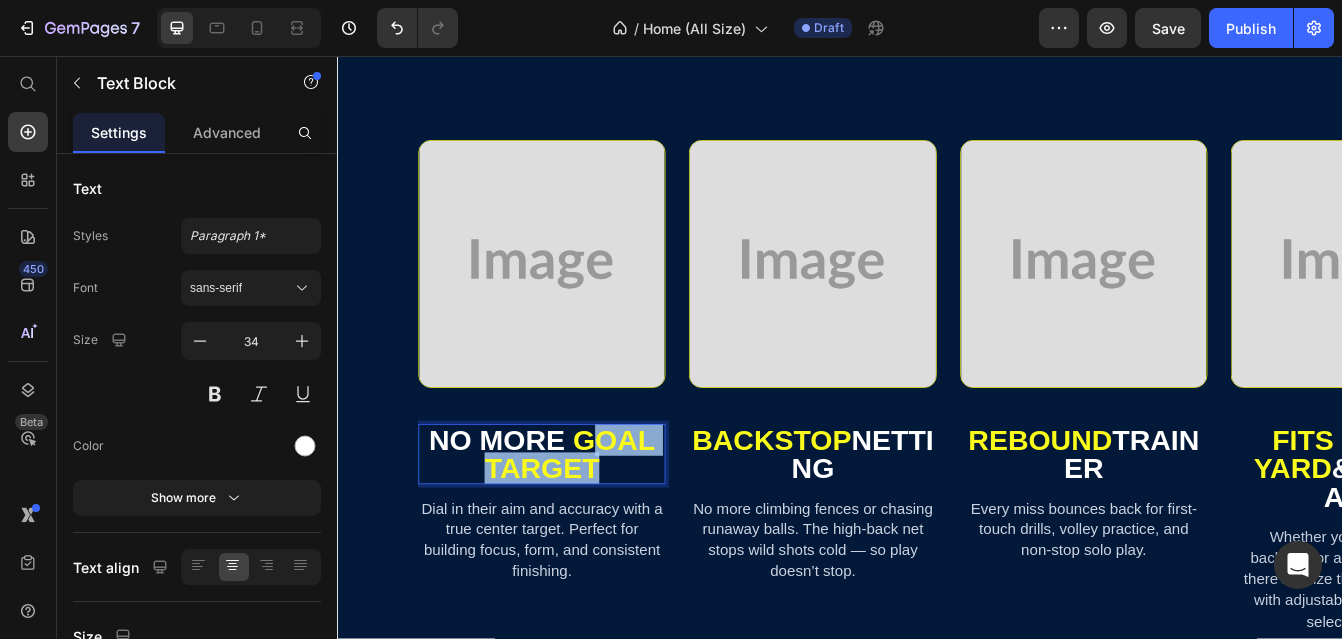 drag, startPoint x: 654, startPoint y: 457, endPoint x: 662, endPoint y: 485, distance: 29.12044 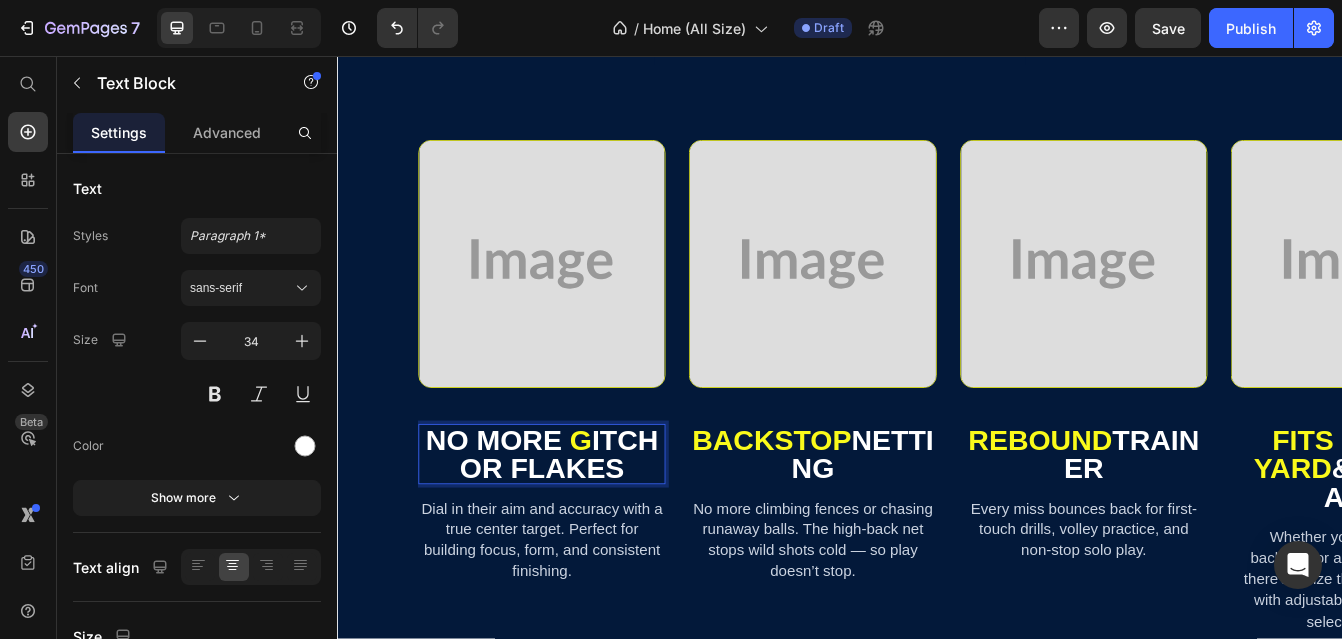 click on "G" at bounding box center (627, 515) 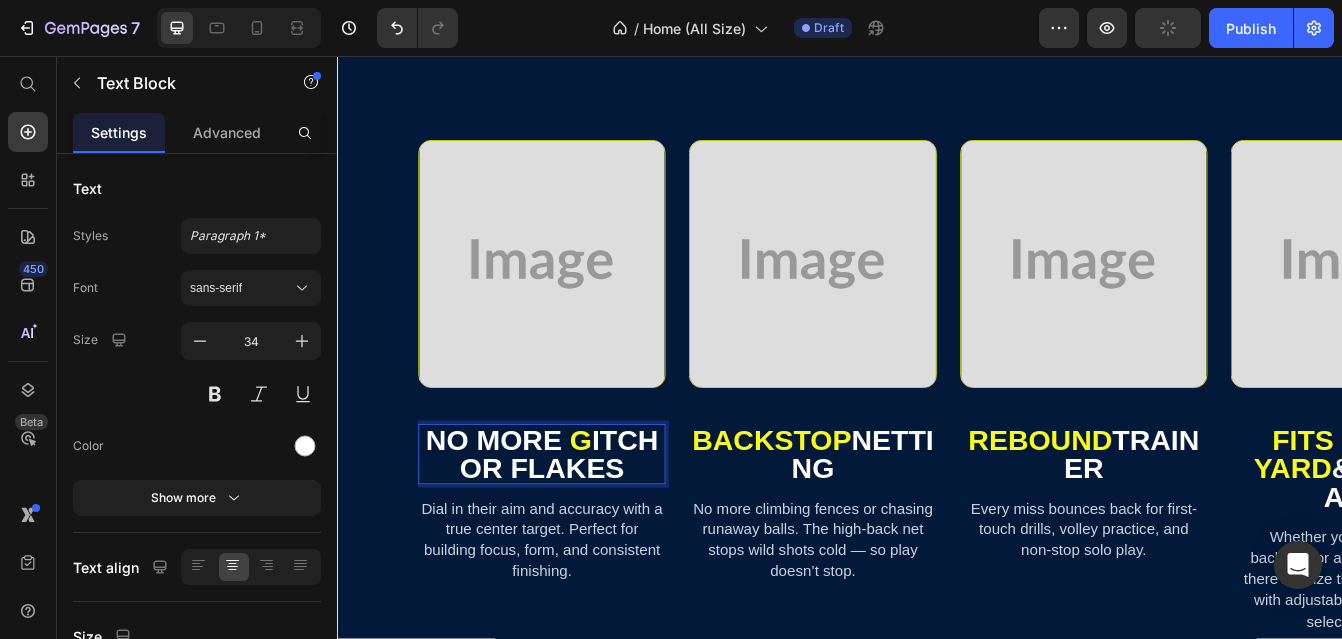 scroll, scrollTop: 0, scrollLeft: 0, axis: both 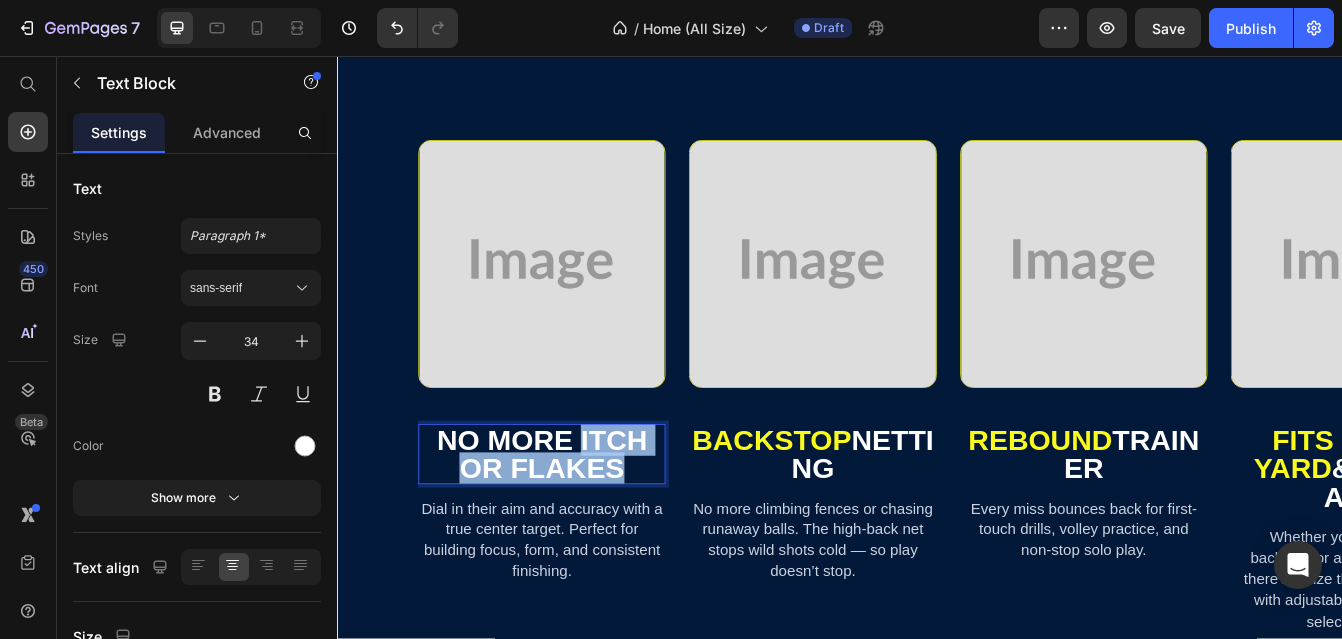 drag, startPoint x: 624, startPoint y: 453, endPoint x: 702, endPoint y: 485, distance: 84.30895 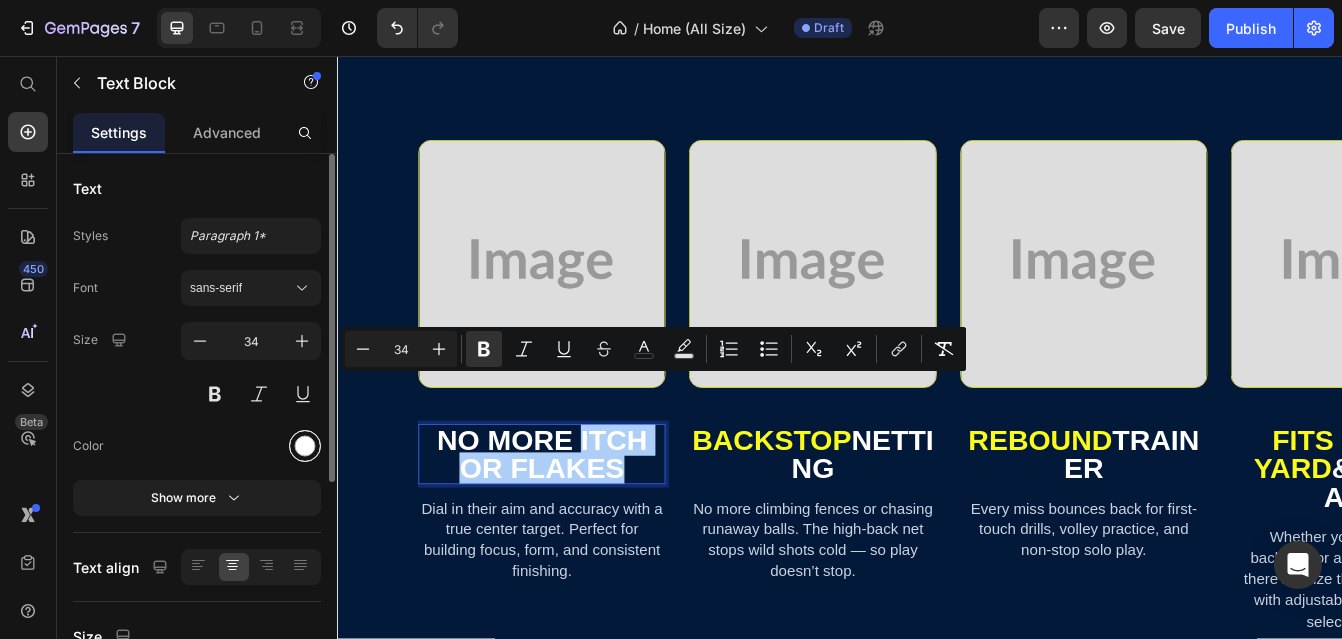click at bounding box center [305, 446] 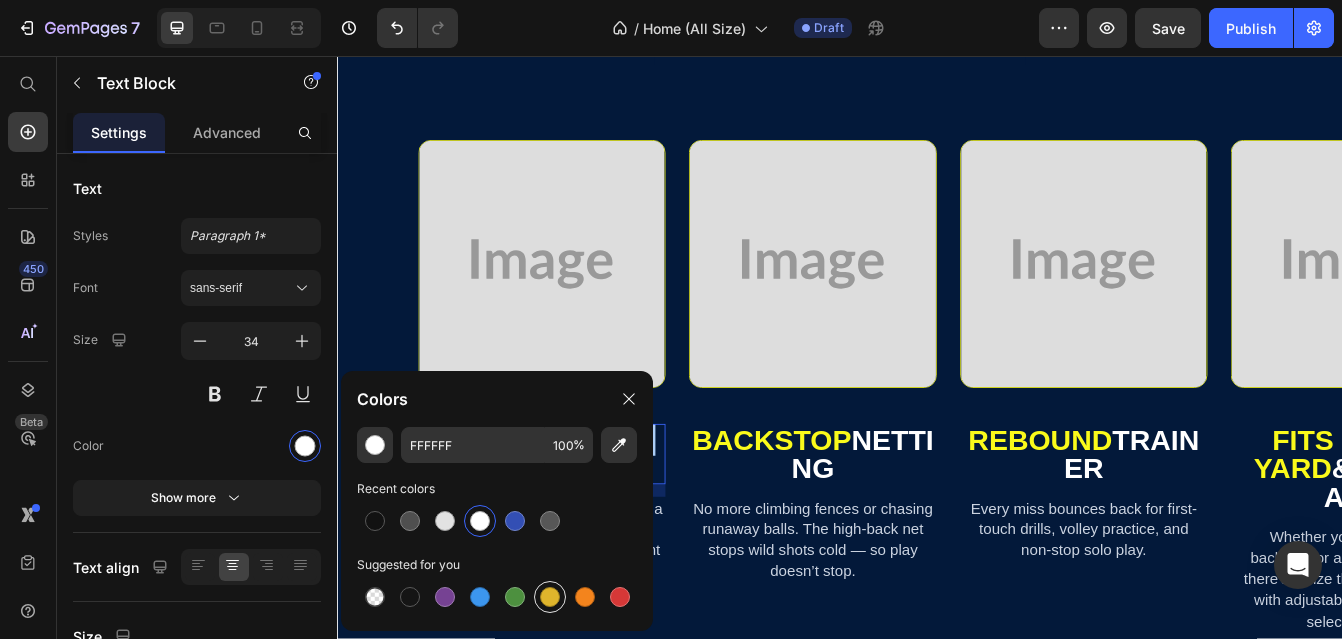 click at bounding box center (550, 597) 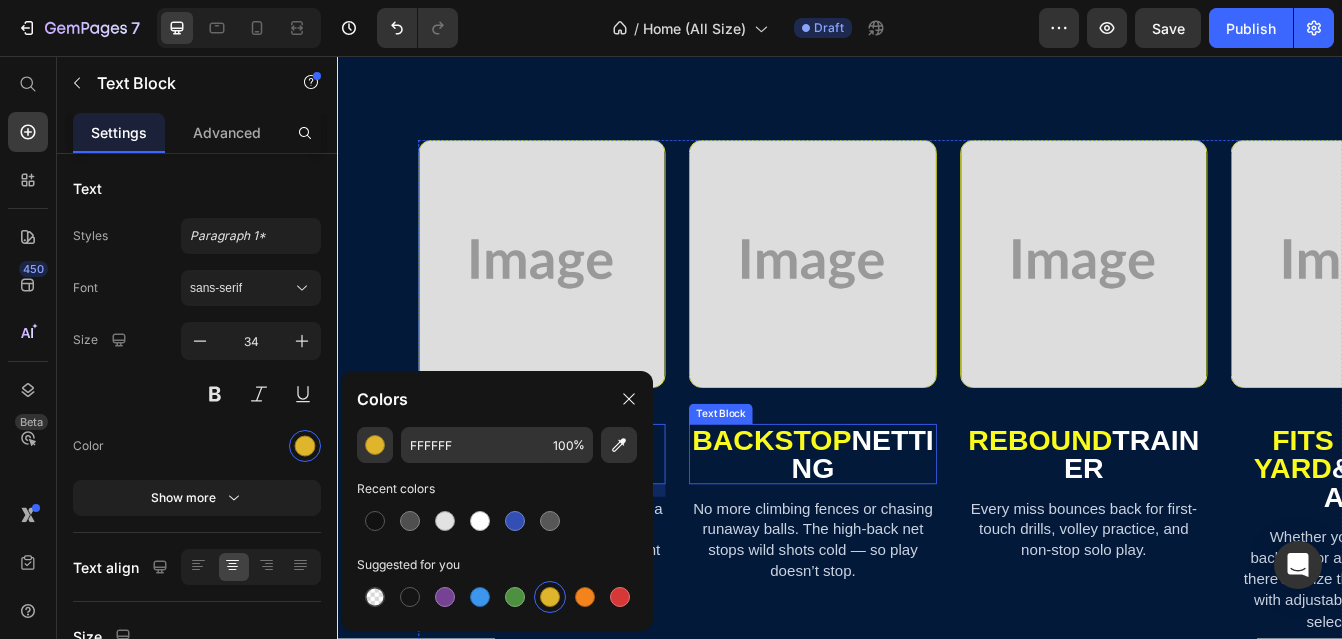 click on "Backstop  Netting" at bounding box center [903, 532] 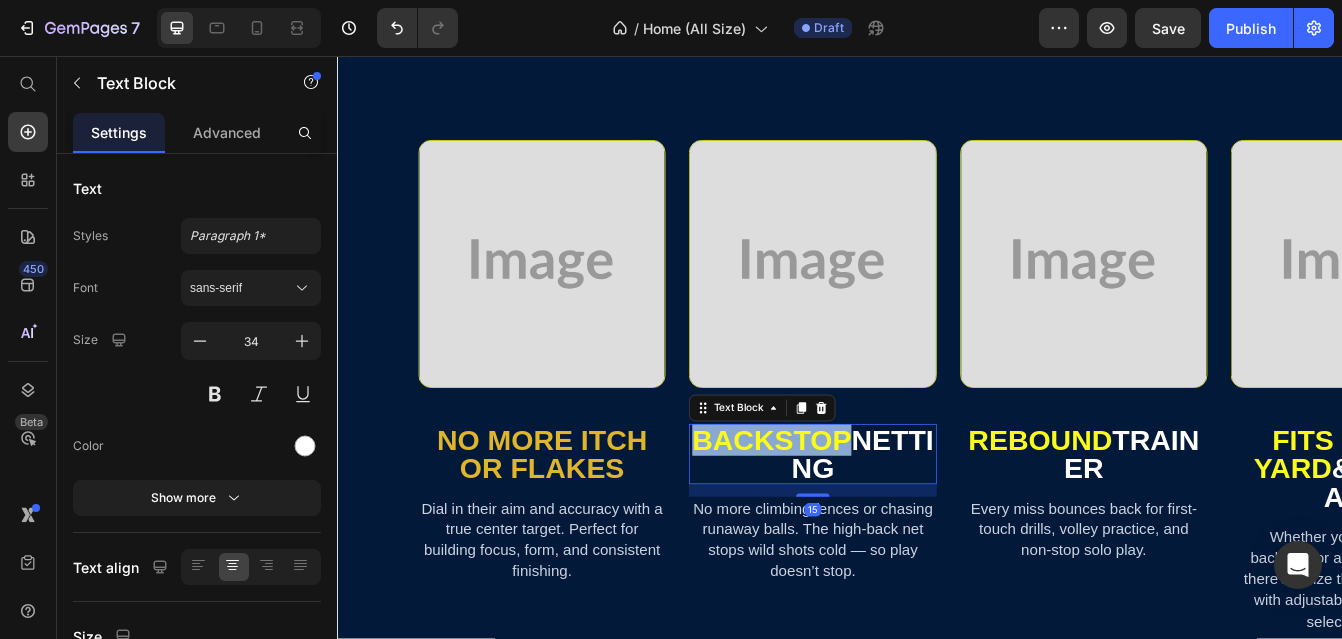 click on "Backstop" at bounding box center [855, 515] 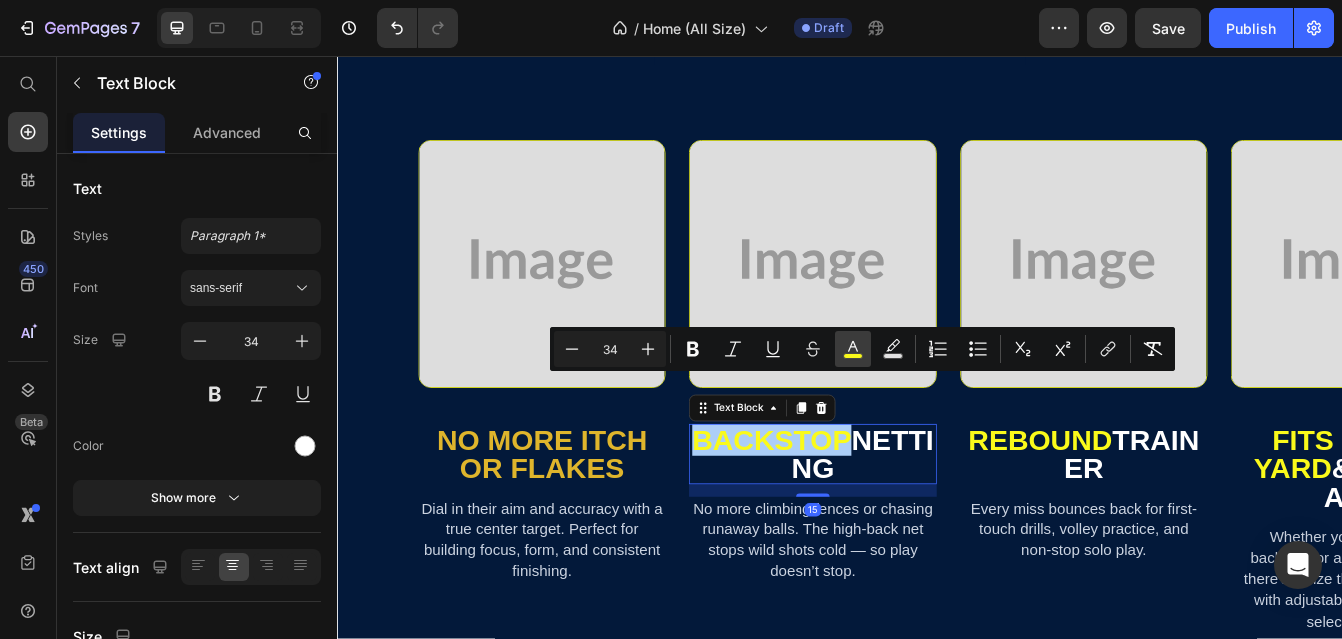 click 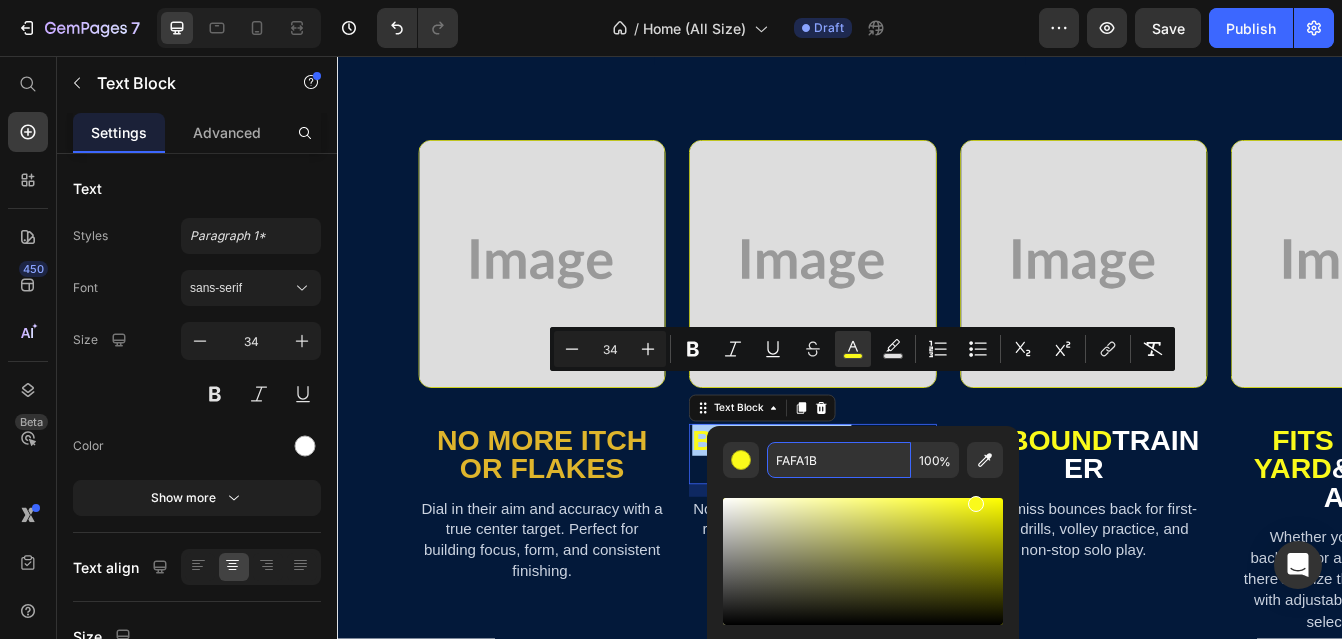 click on "FAFA1B" at bounding box center (839, 460) 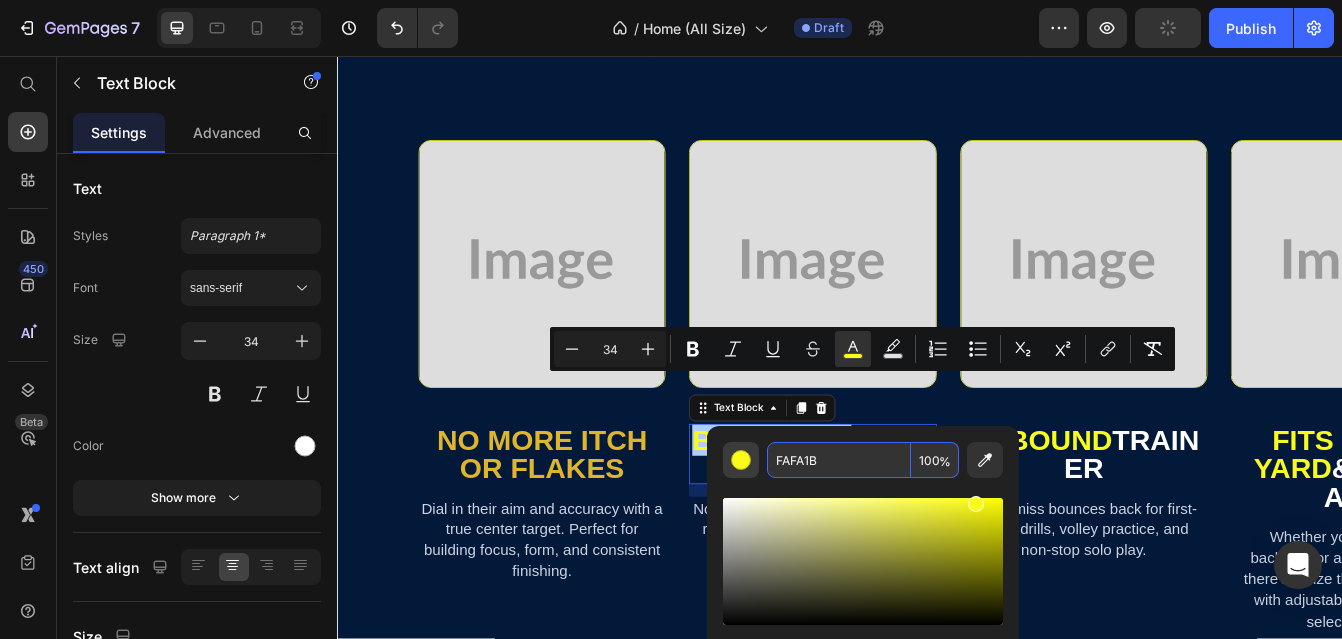drag, startPoint x: 831, startPoint y: 464, endPoint x: 729, endPoint y: 464, distance: 102 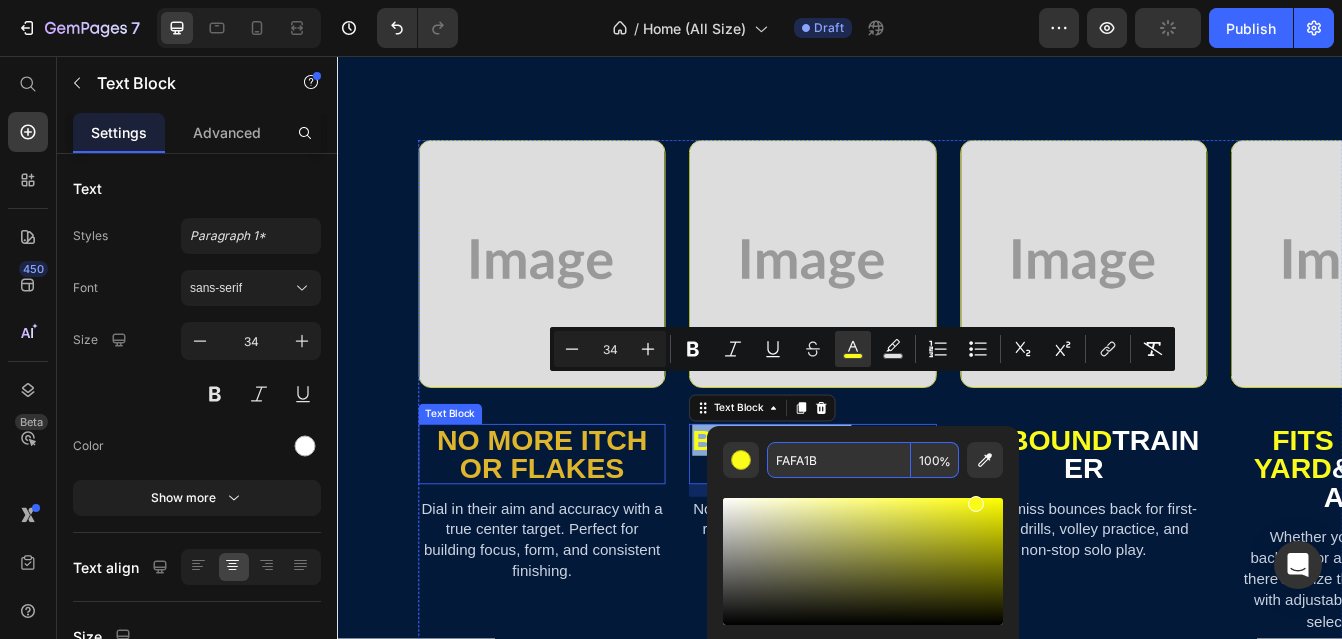 click on "No More Itch or Flakes" at bounding box center (580, 532) 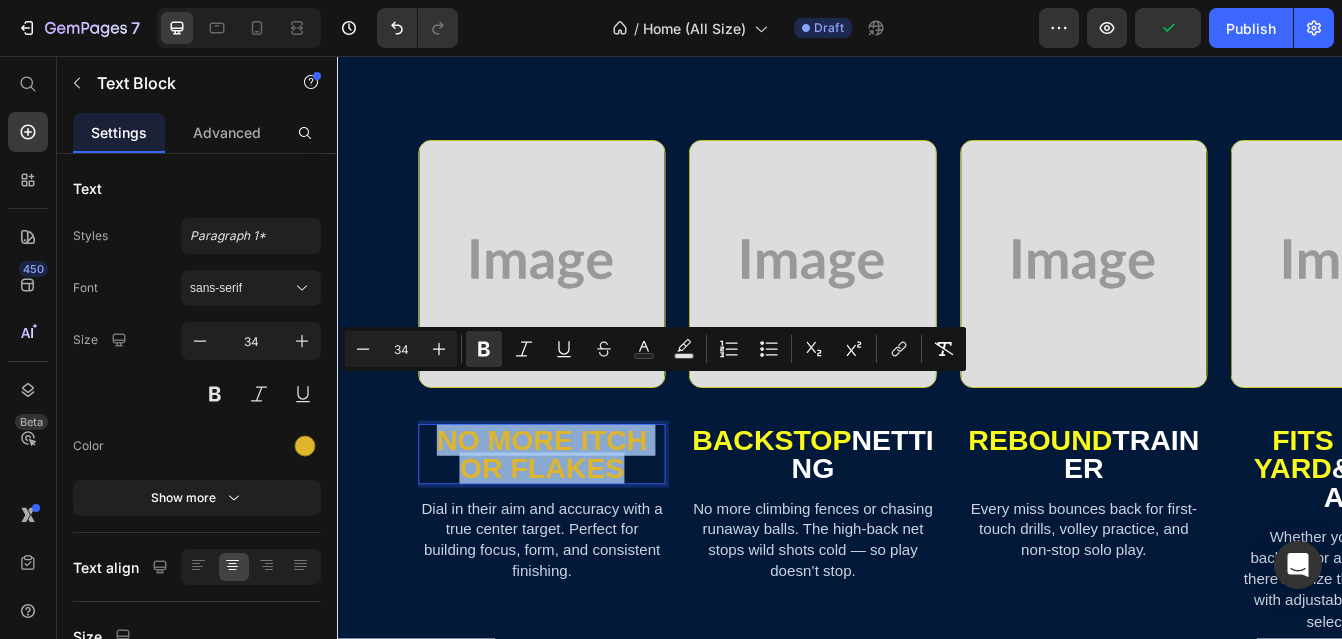 drag, startPoint x: 697, startPoint y: 503, endPoint x: 464, endPoint y: 451, distance: 238.73207 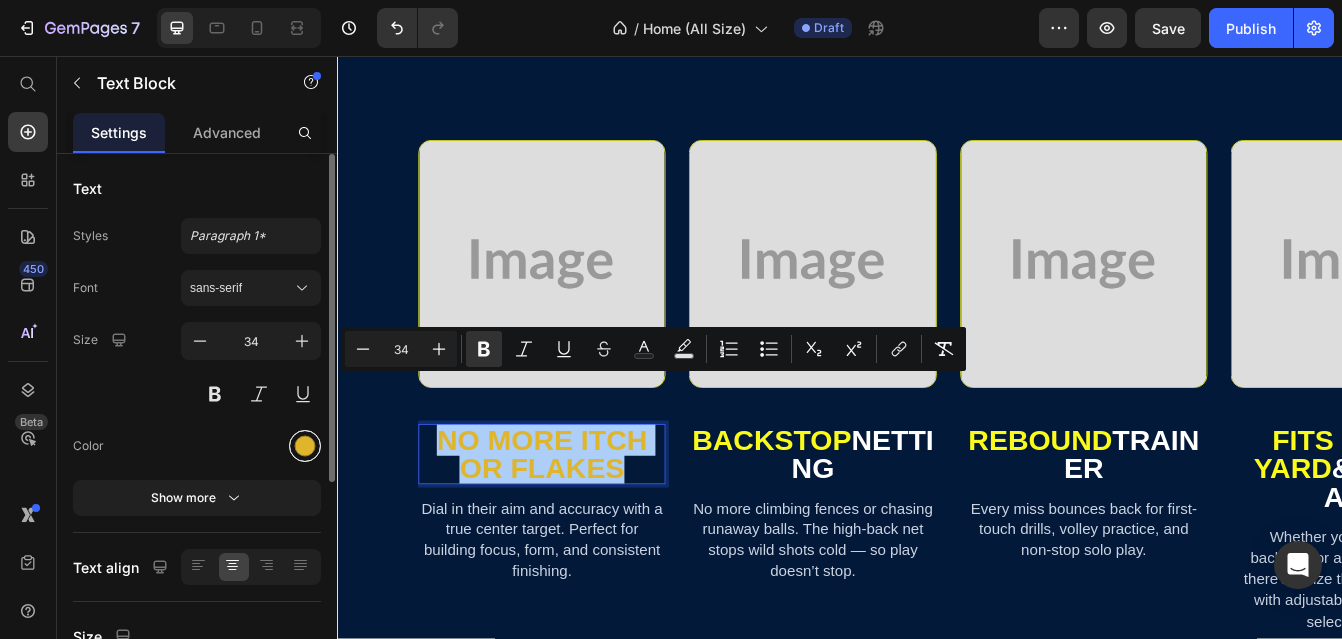 click at bounding box center [305, 446] 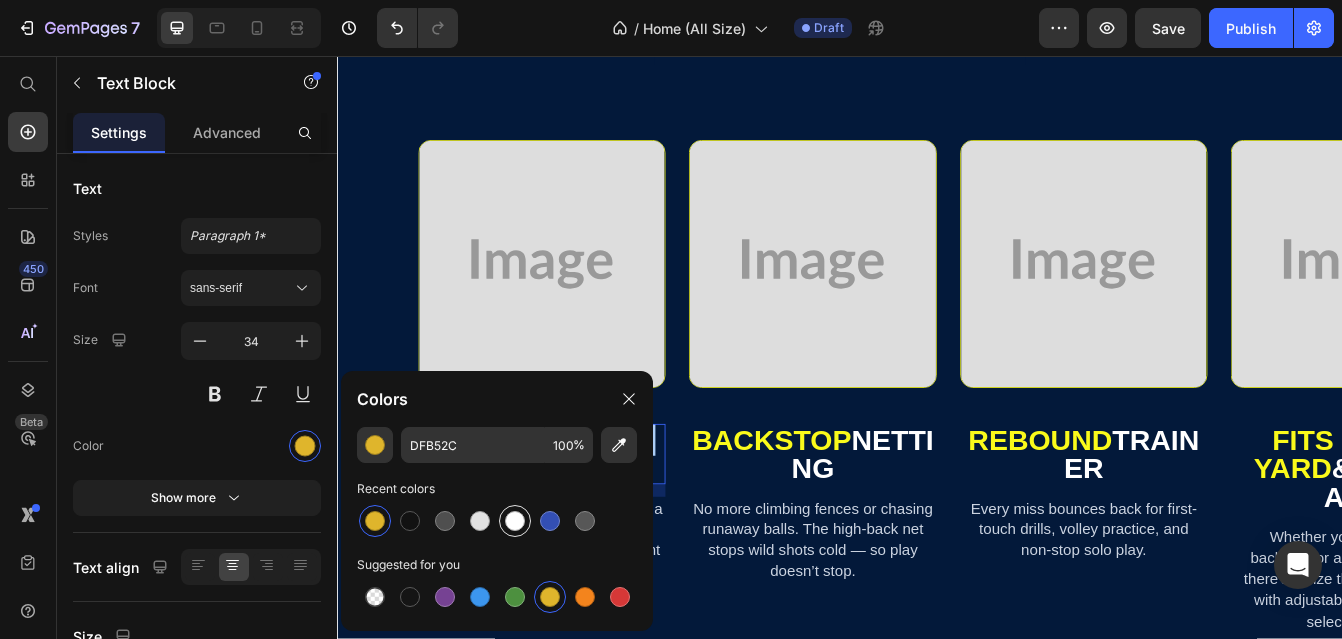 click at bounding box center (515, 521) 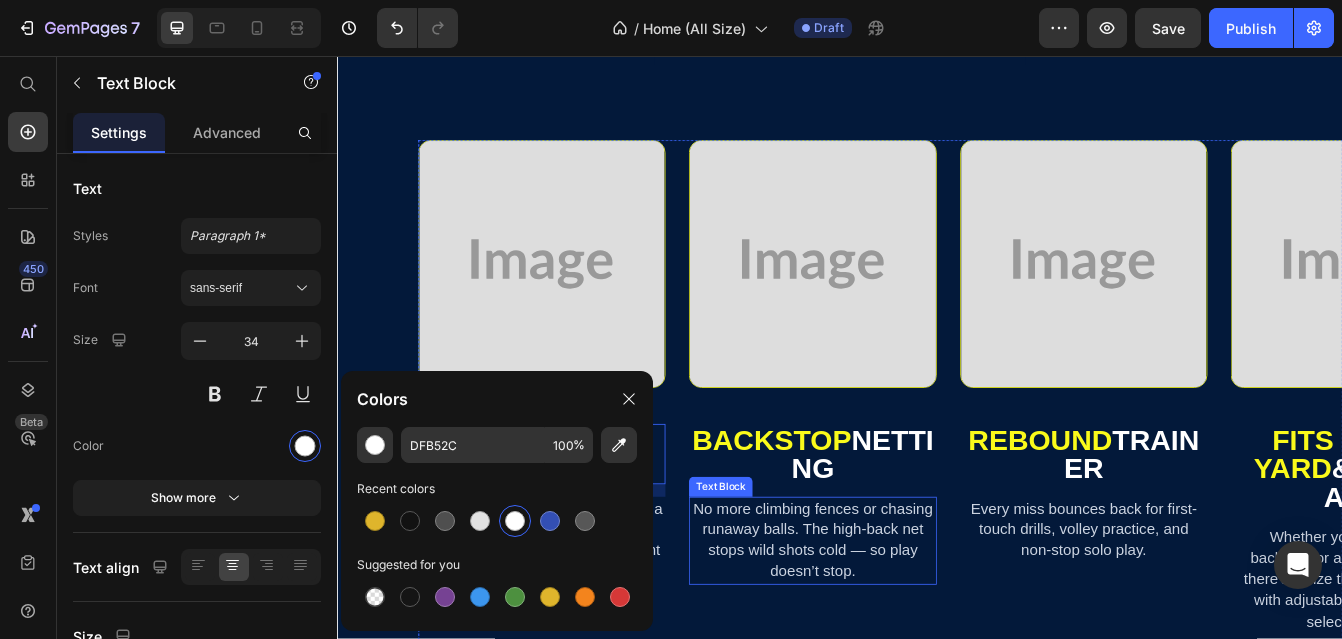 click on "Text Block" at bounding box center (794, 571) 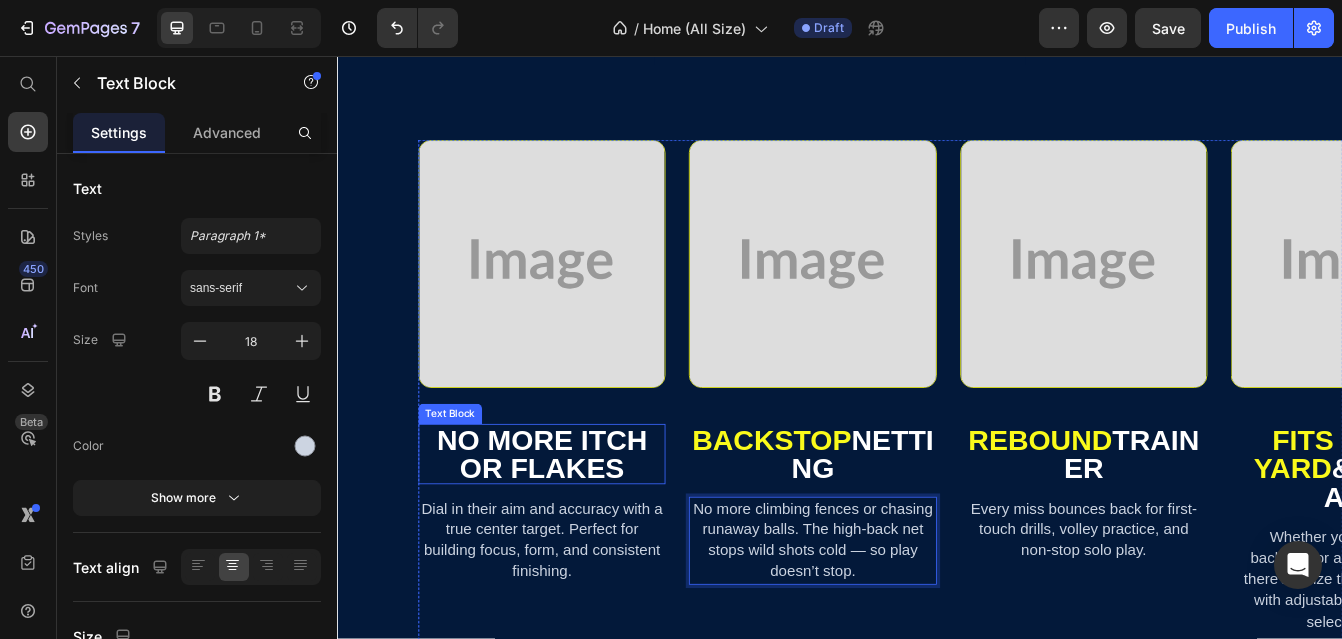 click on "No More Itch or Flakes" at bounding box center (580, 532) 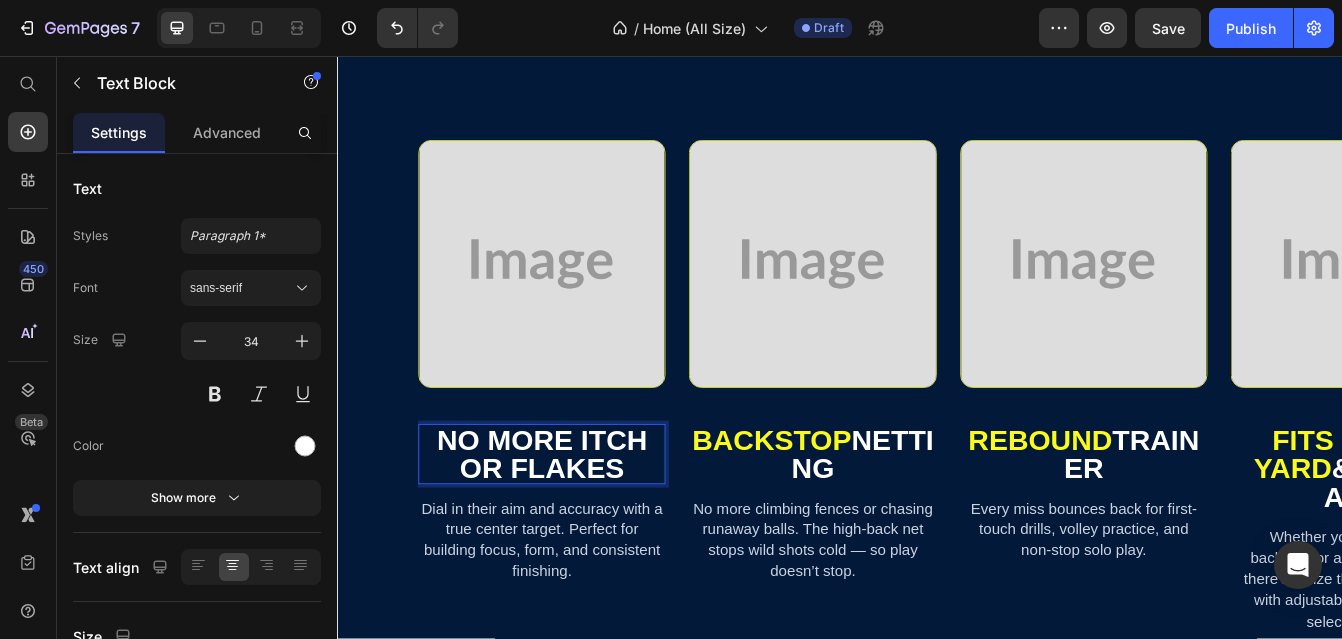 click on "No More Itch or Flakes" at bounding box center [580, 532] 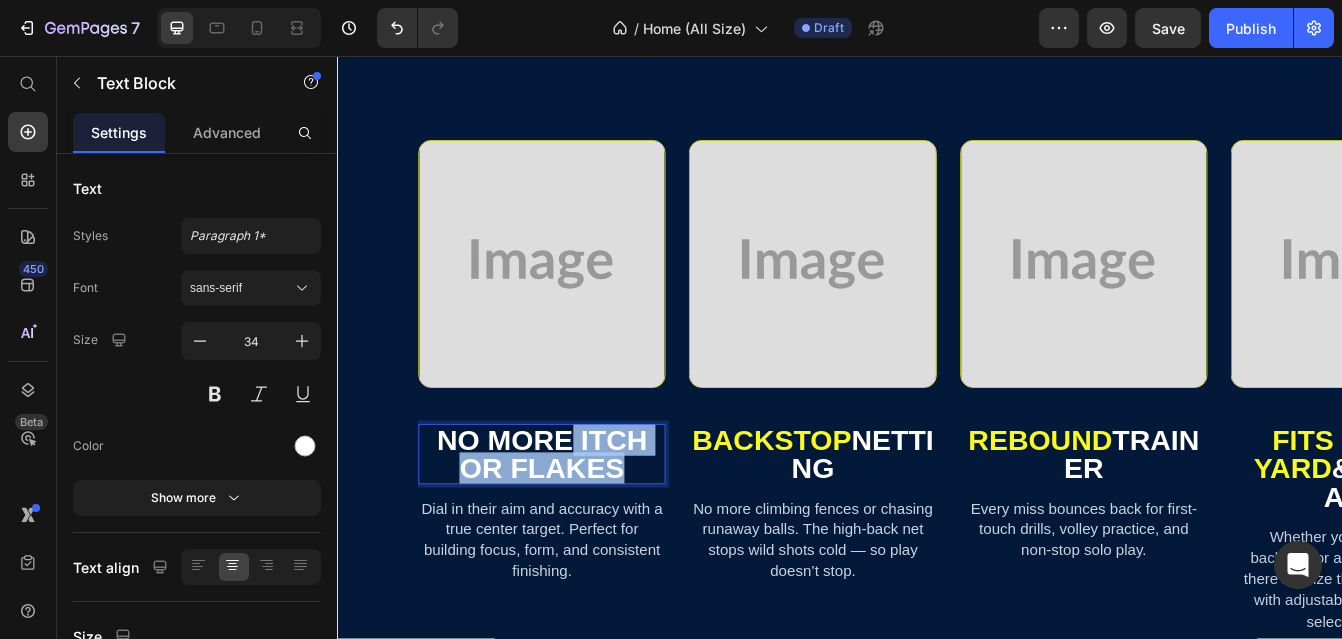 drag, startPoint x: 621, startPoint y: 459, endPoint x: 685, endPoint y: 503, distance: 77.665955 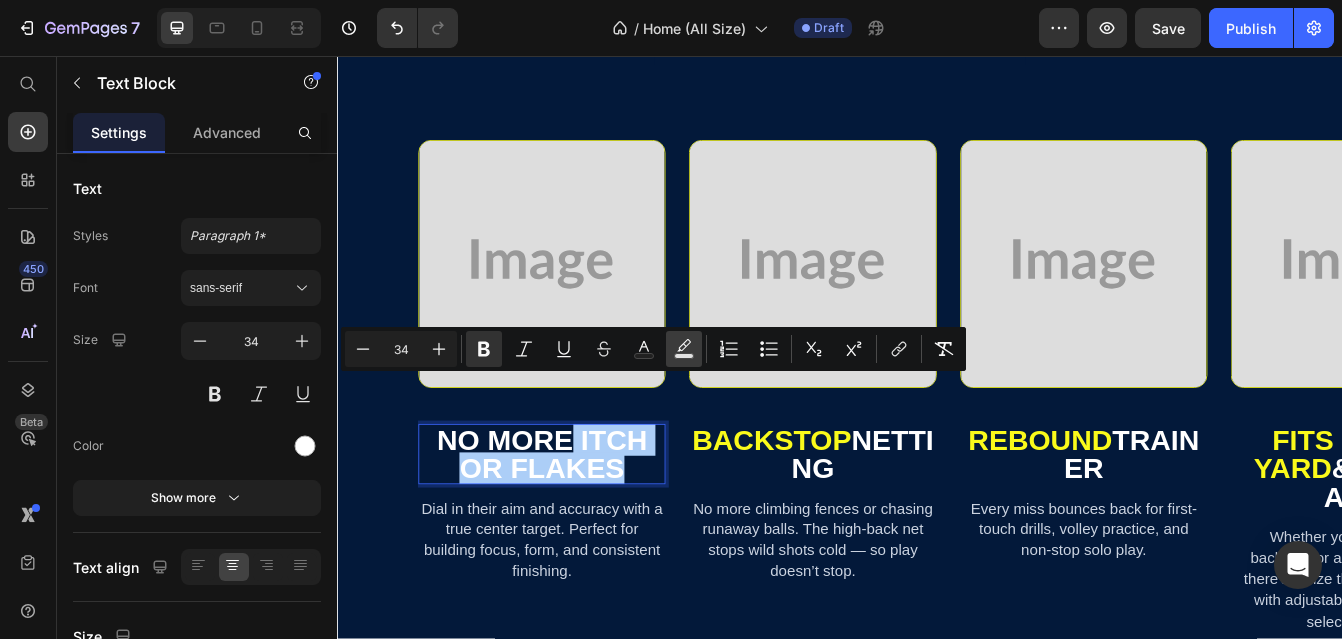 click 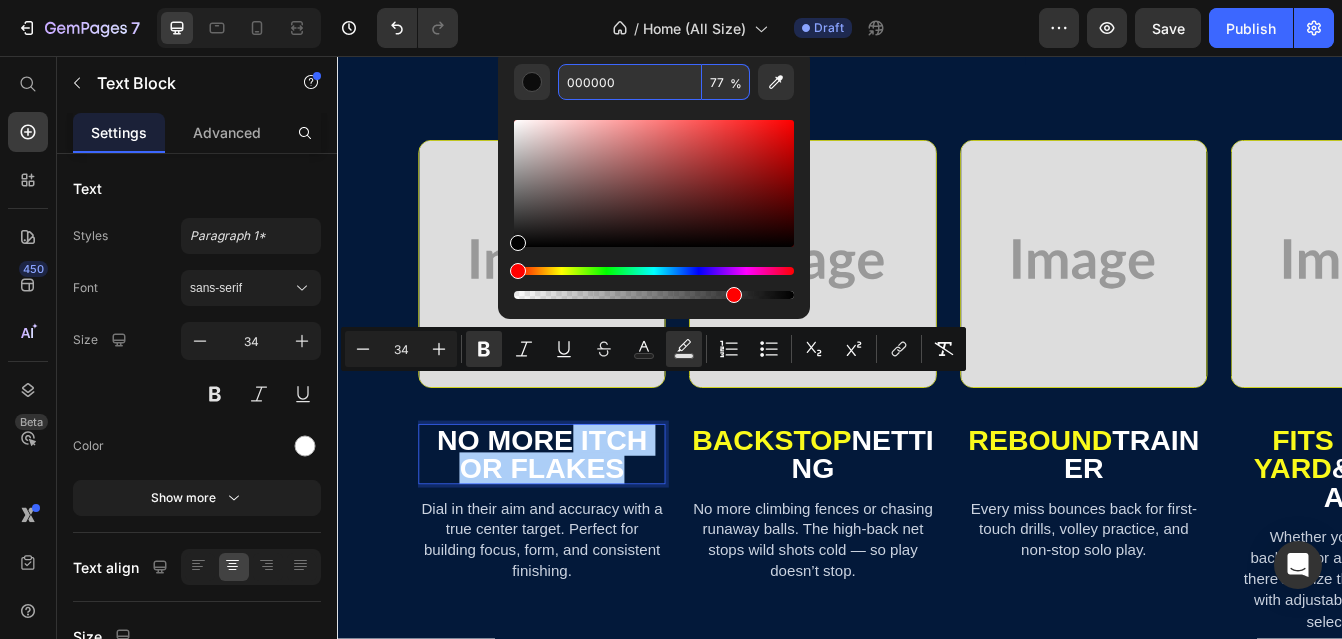 click on "000000" at bounding box center [630, 82] 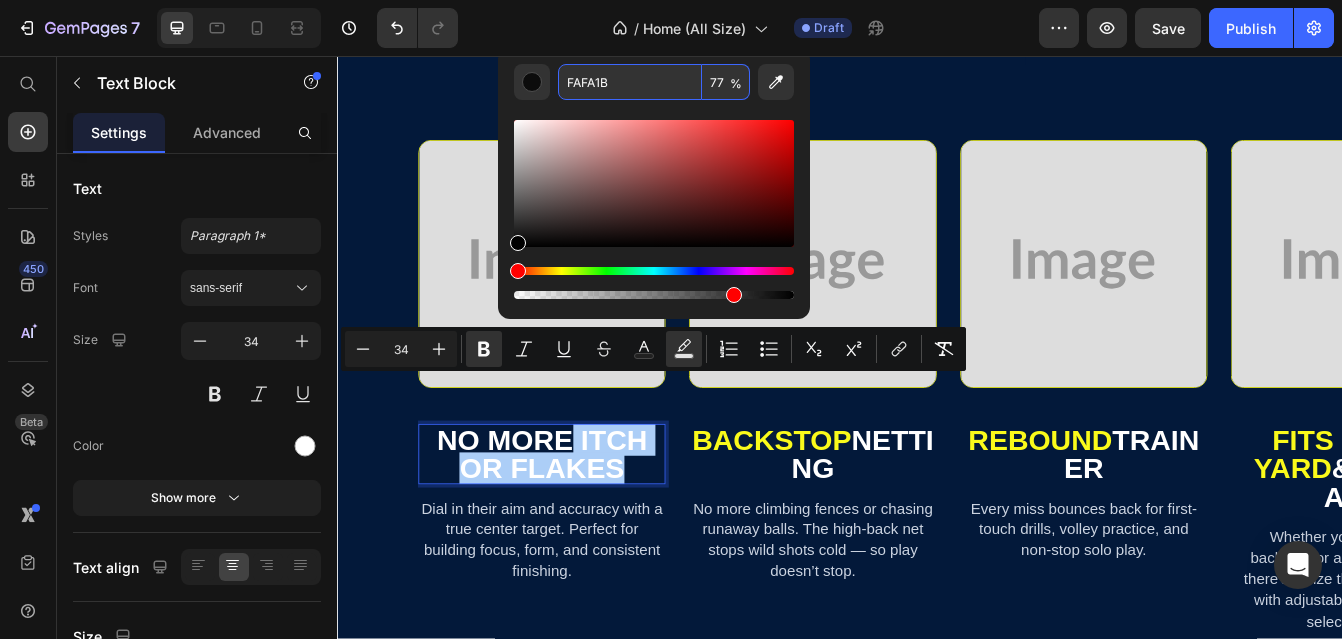 type on "FAFA1B" 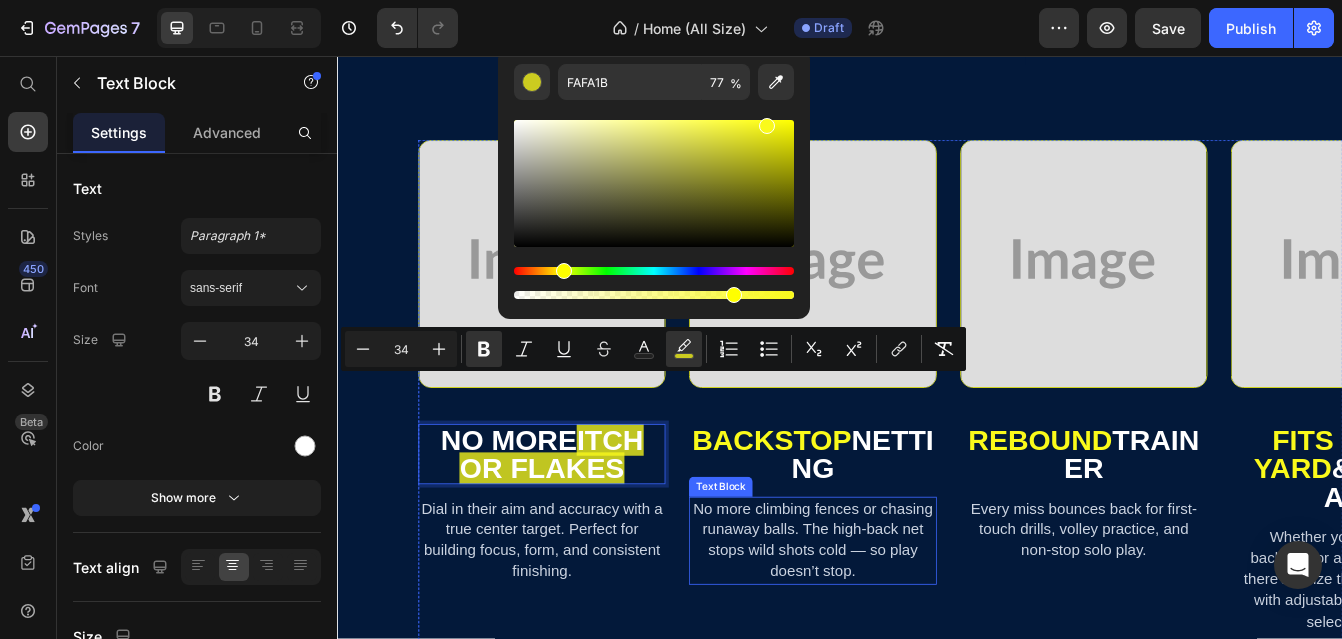 click on "No more climbing fences or chasing runaway balls. The high-back net stops wild shots cold — so play doesn’t stop." at bounding box center [903, 635] 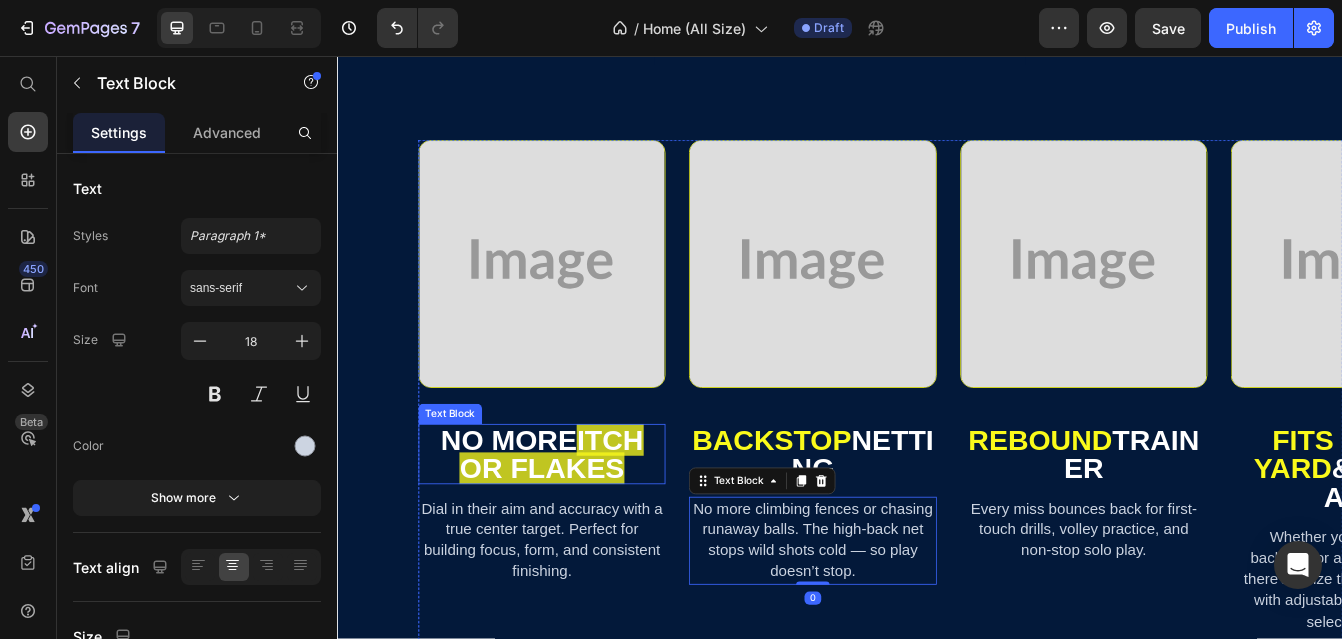 click on "Itch or Flakes" at bounding box center [591, 532] 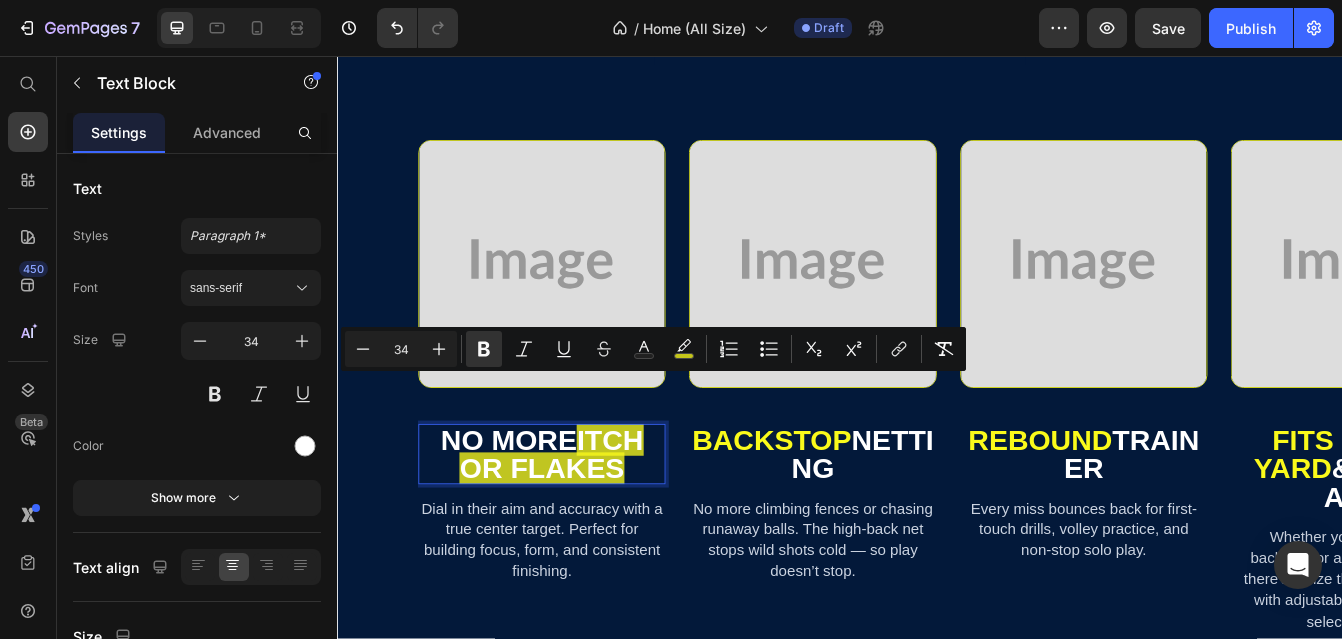 drag, startPoint x: 686, startPoint y: 487, endPoint x: 623, endPoint y: 454, distance: 71.11962 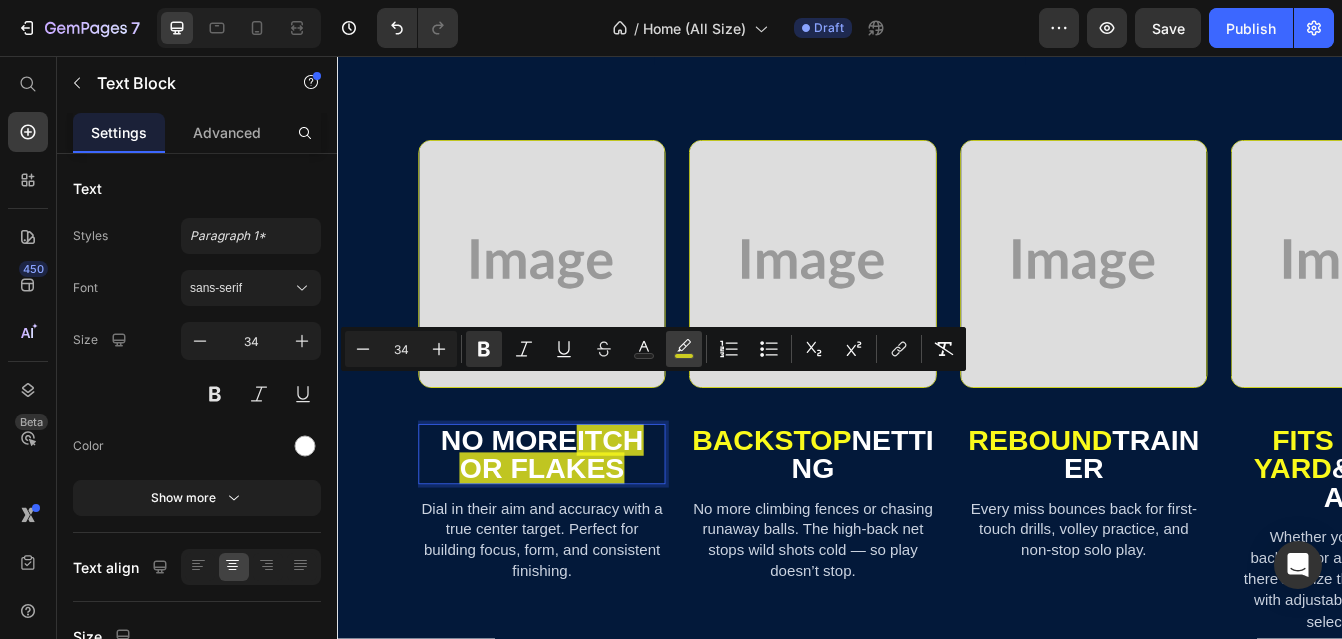 click 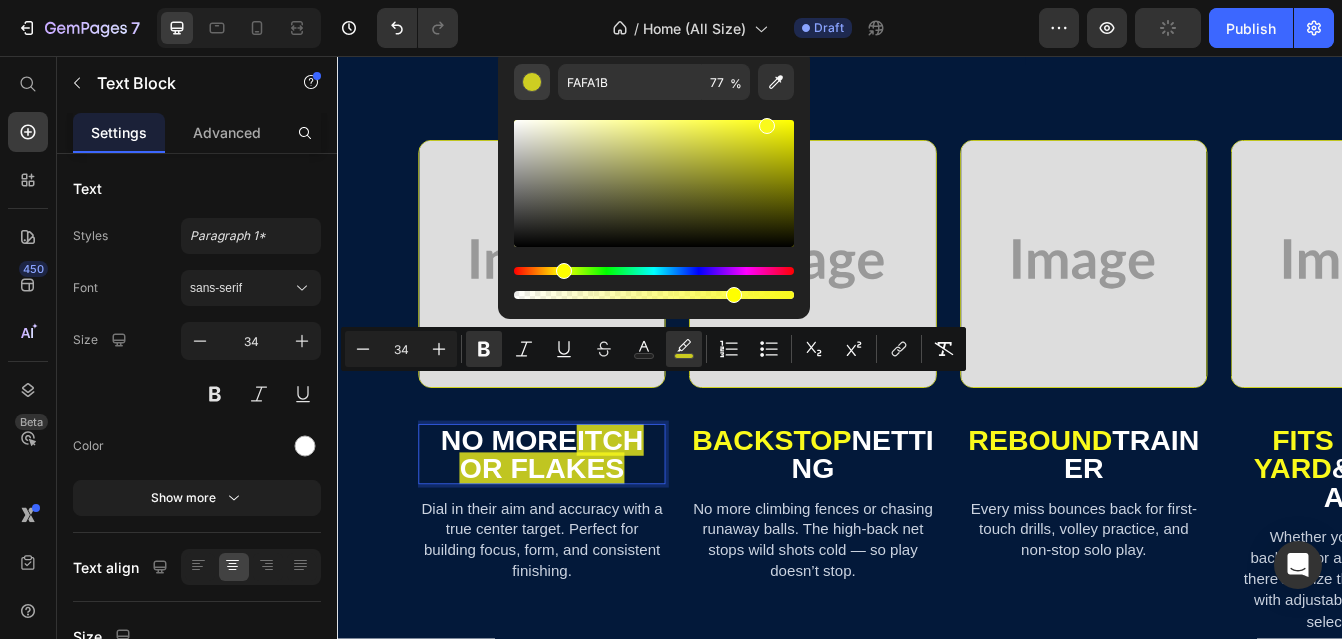 click at bounding box center [532, 82] 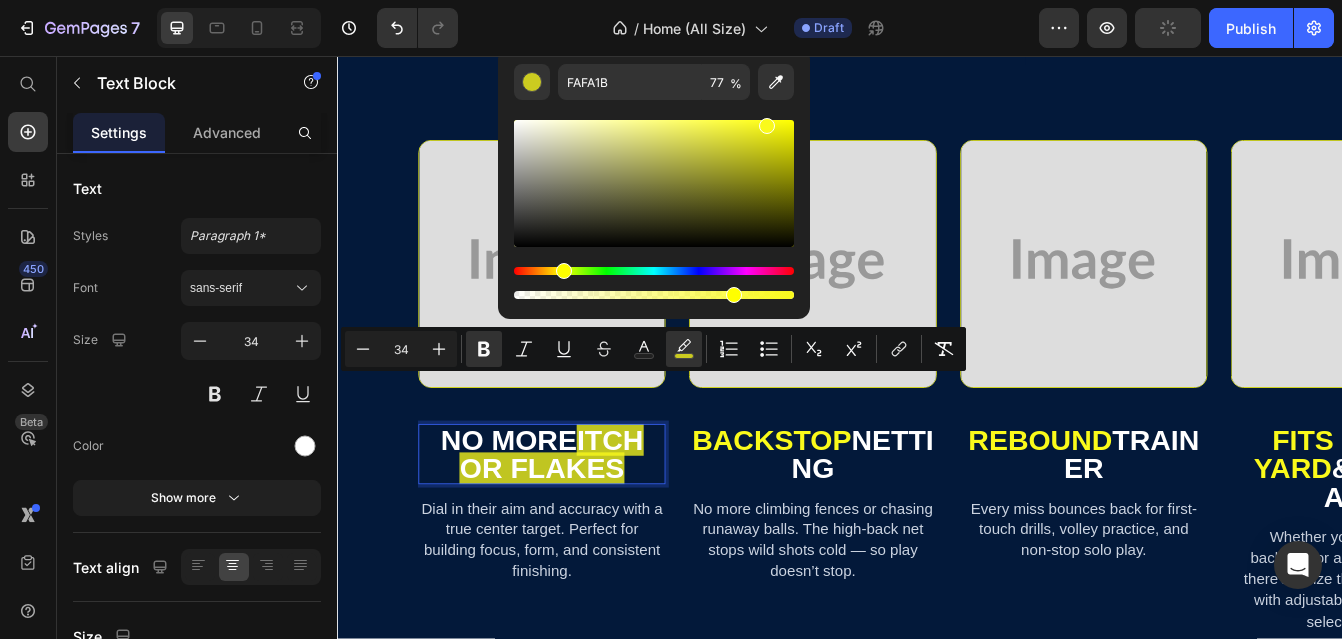 type 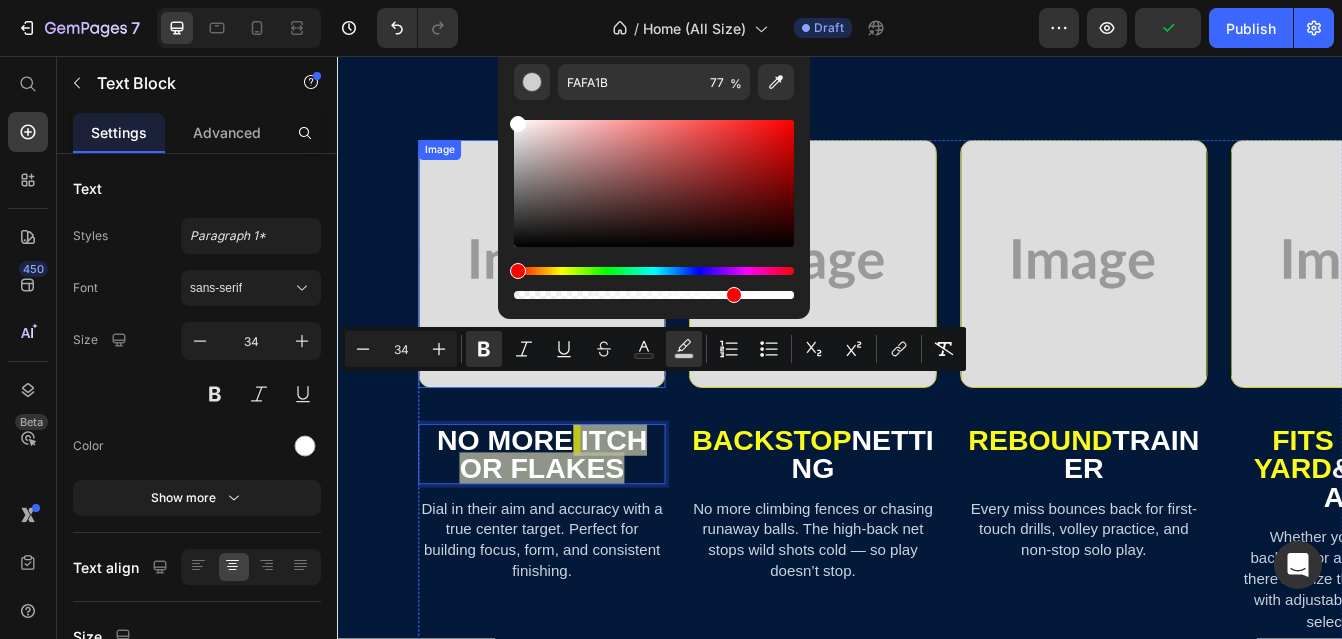 drag, startPoint x: 889, startPoint y: 214, endPoint x: 526, endPoint y: 105, distance: 379.01187 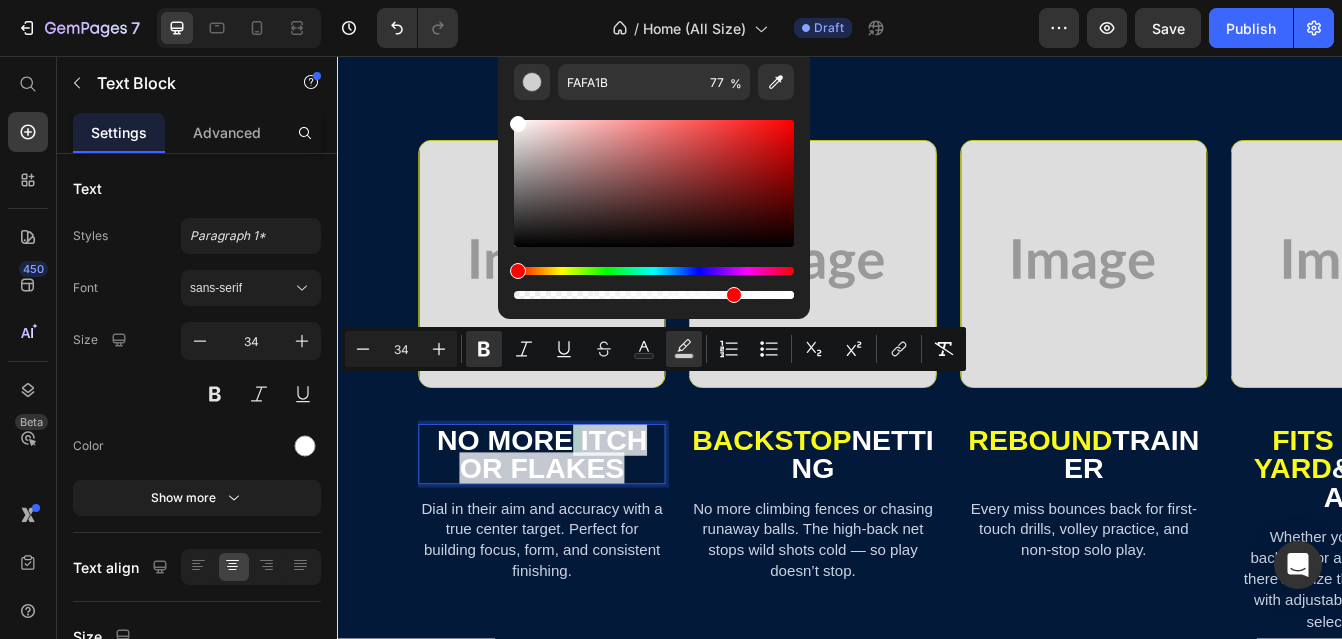 click on "Itch or Flakes" at bounding box center (594, 532) 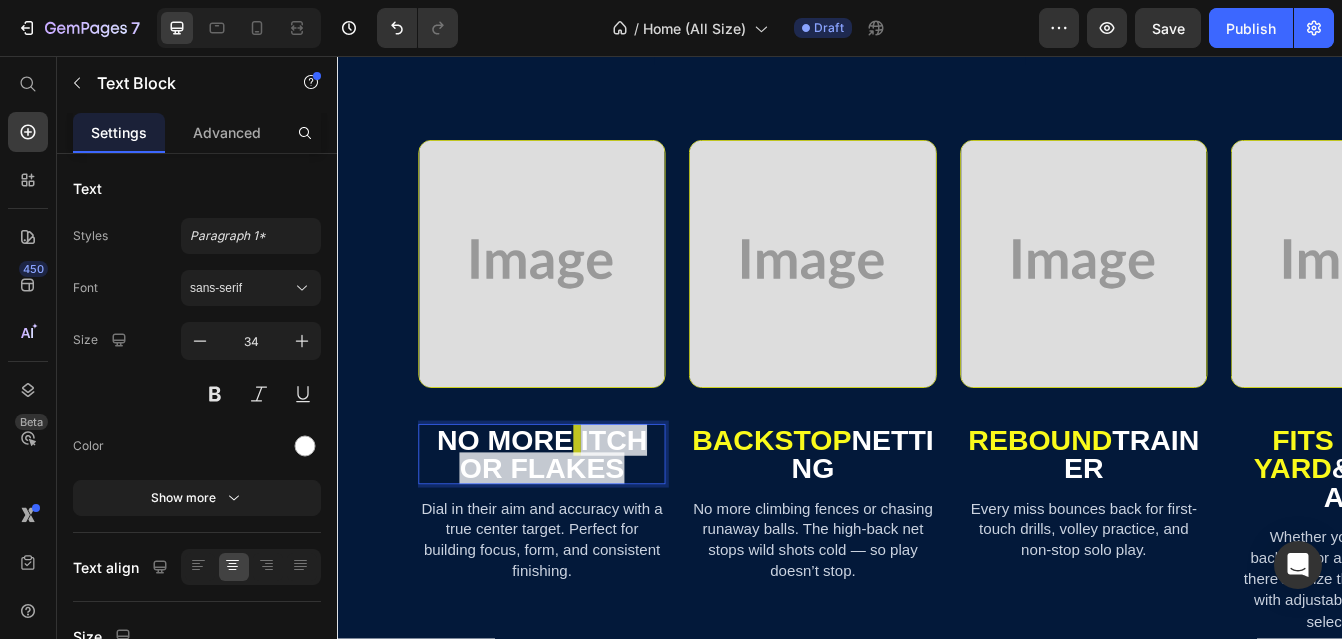 click at bounding box center [622, 515] 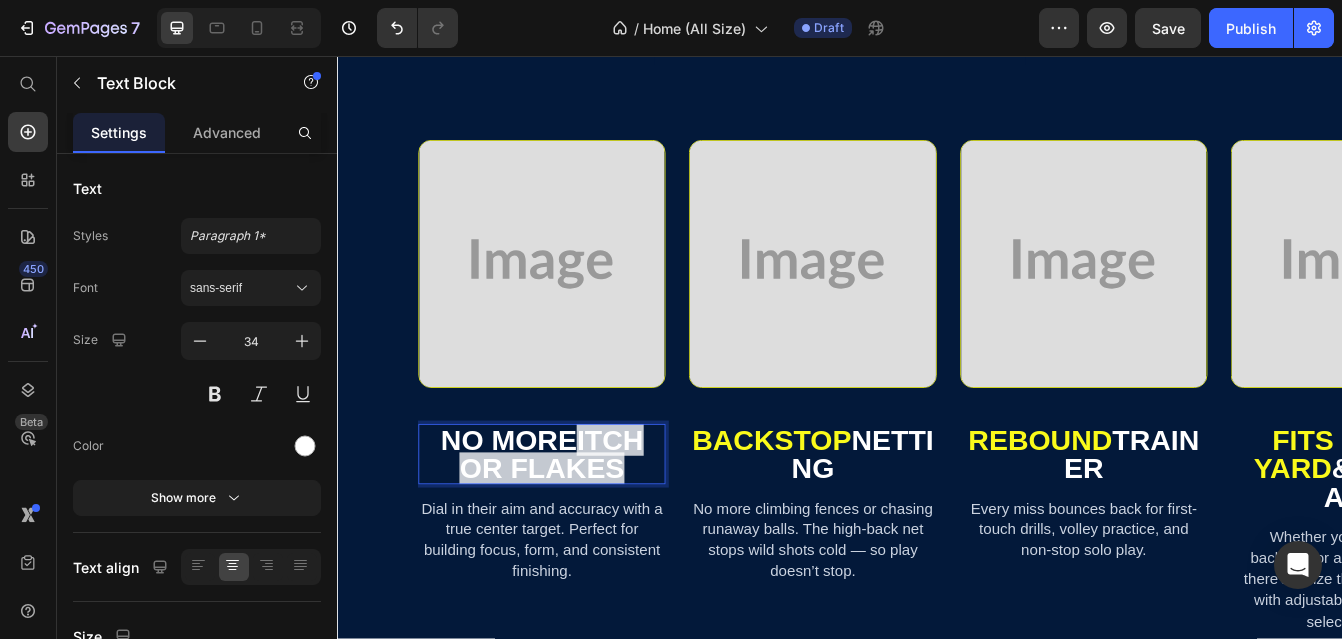 click on "Itch or Flakes" at bounding box center [591, 532] 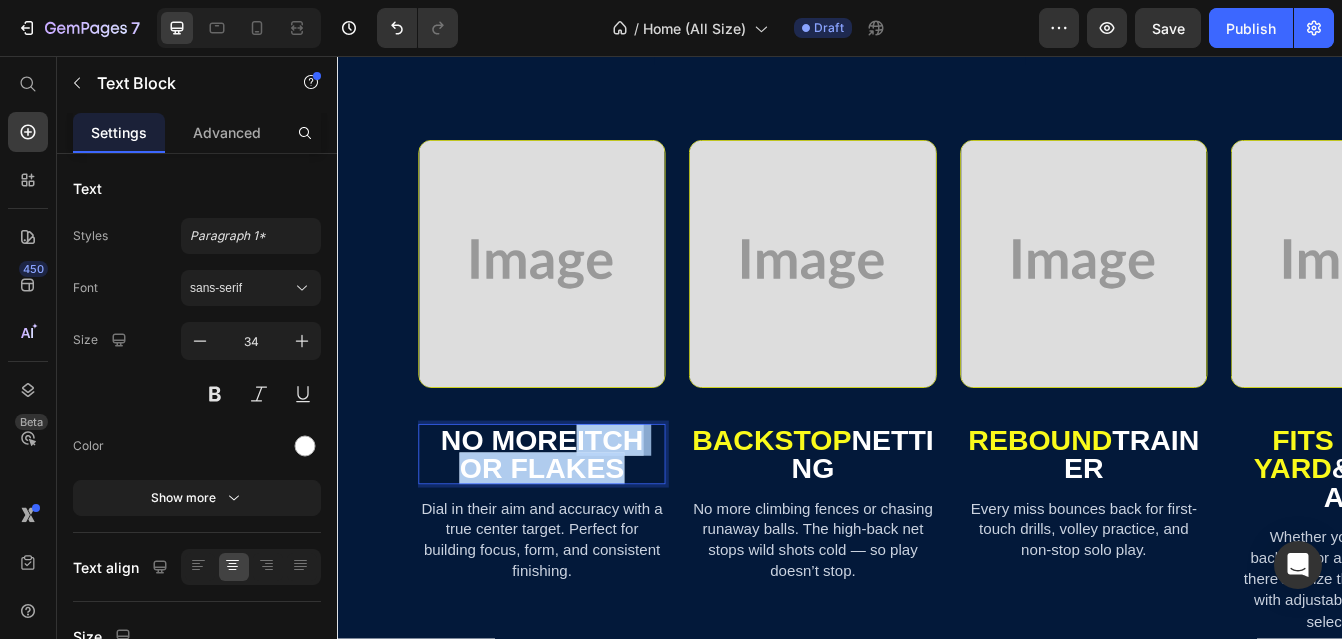 drag, startPoint x: 637, startPoint y: 467, endPoint x: 700, endPoint y: 497, distance: 69.77822 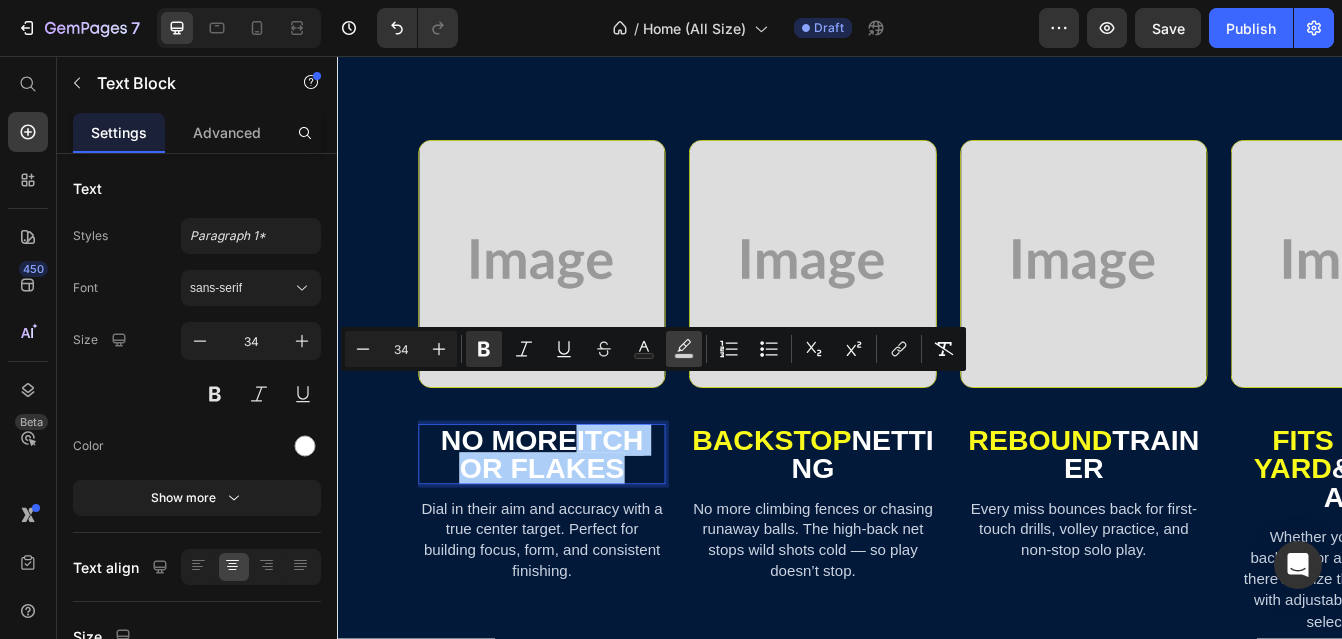 click 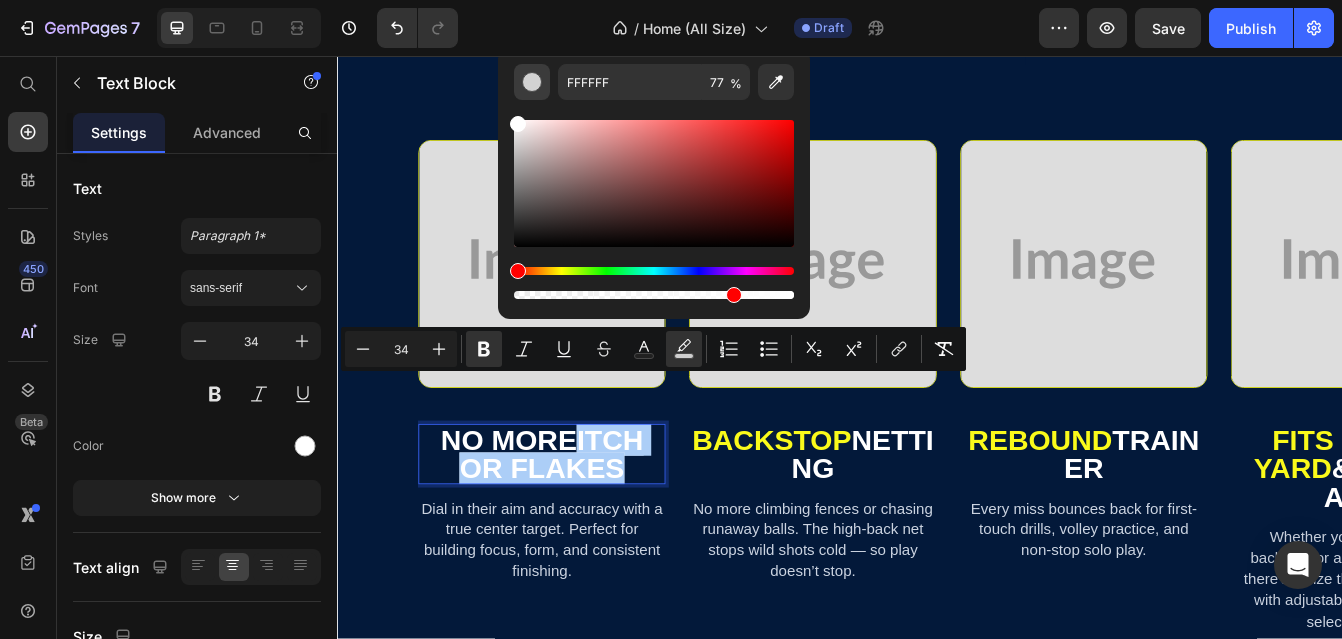 click at bounding box center [532, 82] 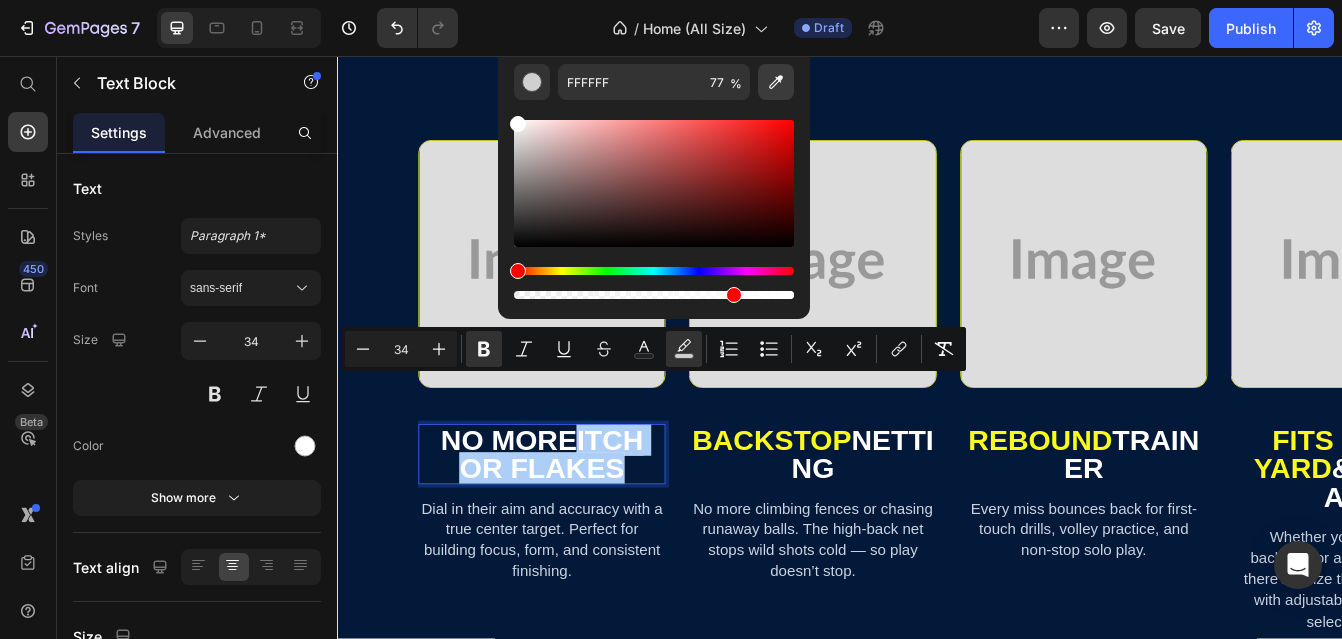 click at bounding box center (776, 82) 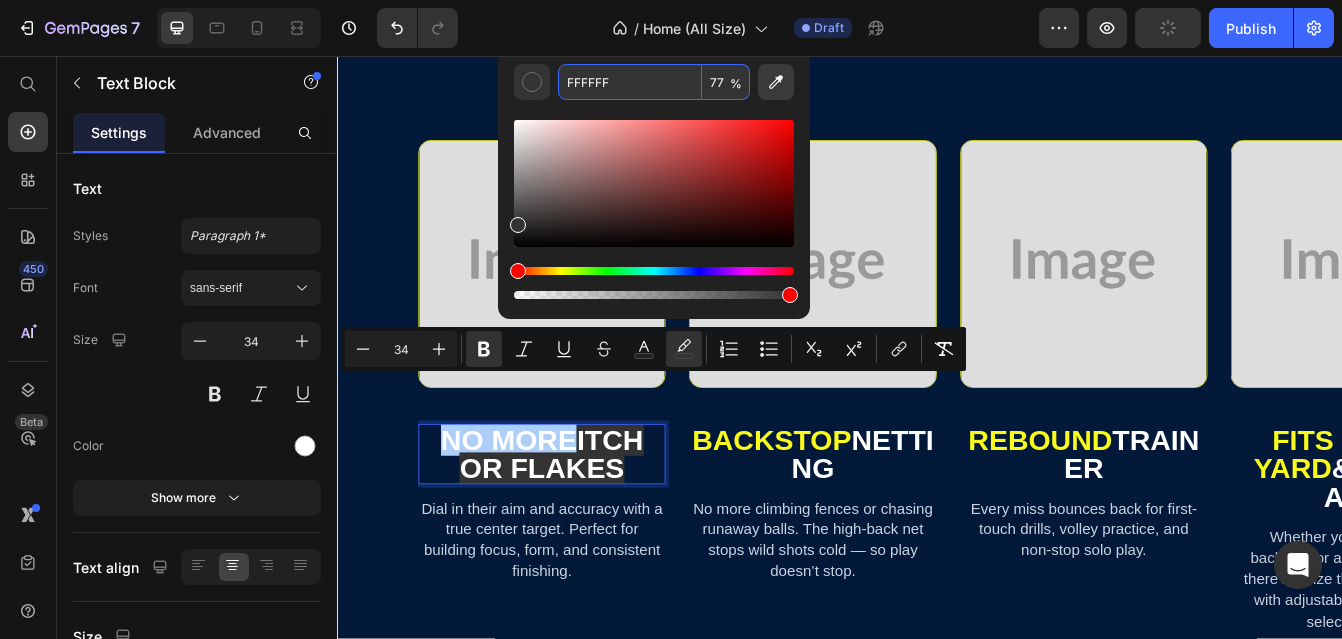 click at bounding box center [776, 82] 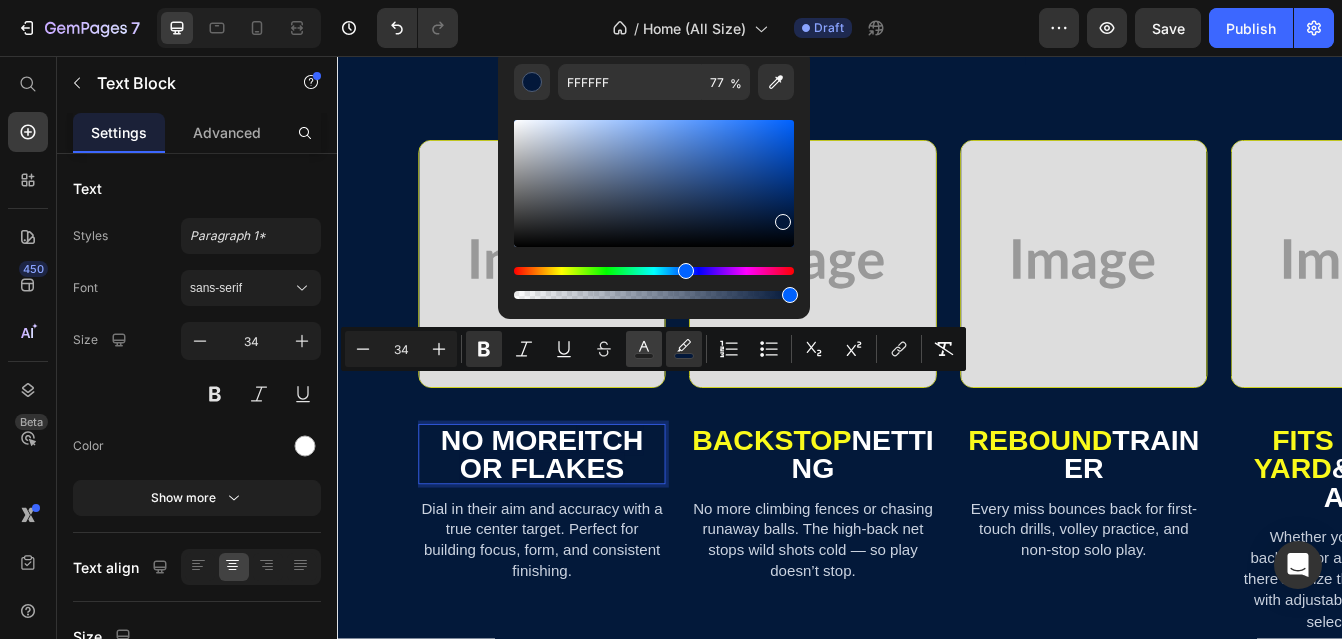 click 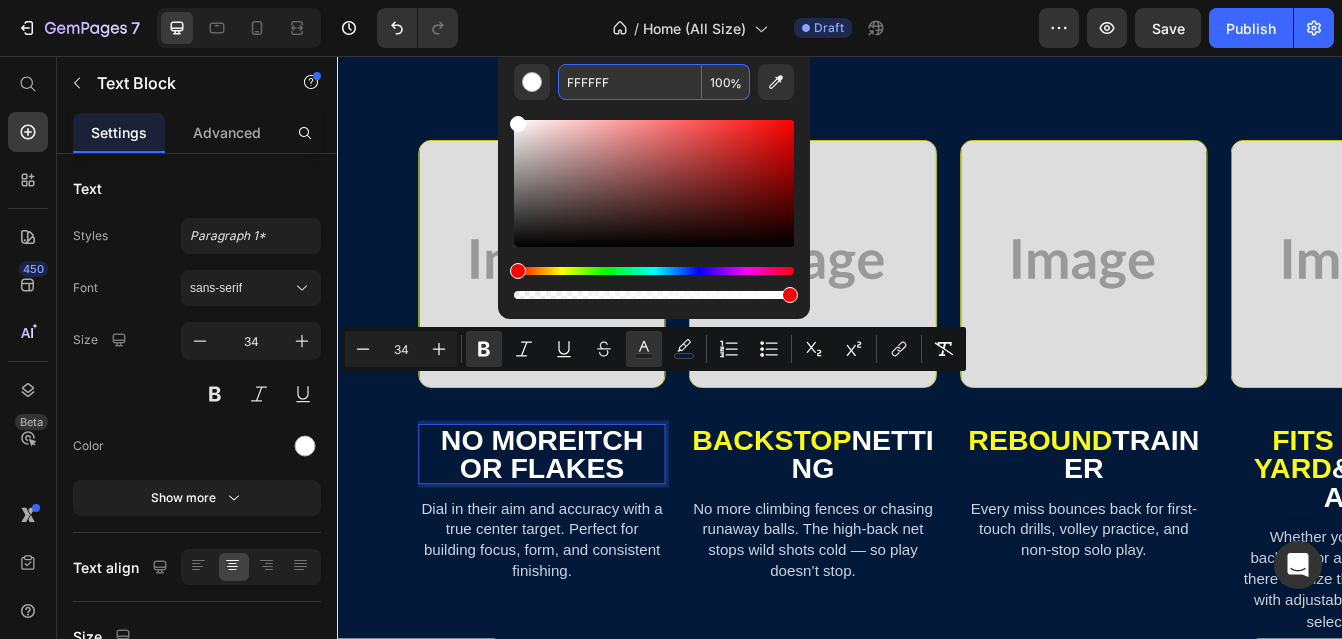 click on "FFFFFF" at bounding box center (630, 82) 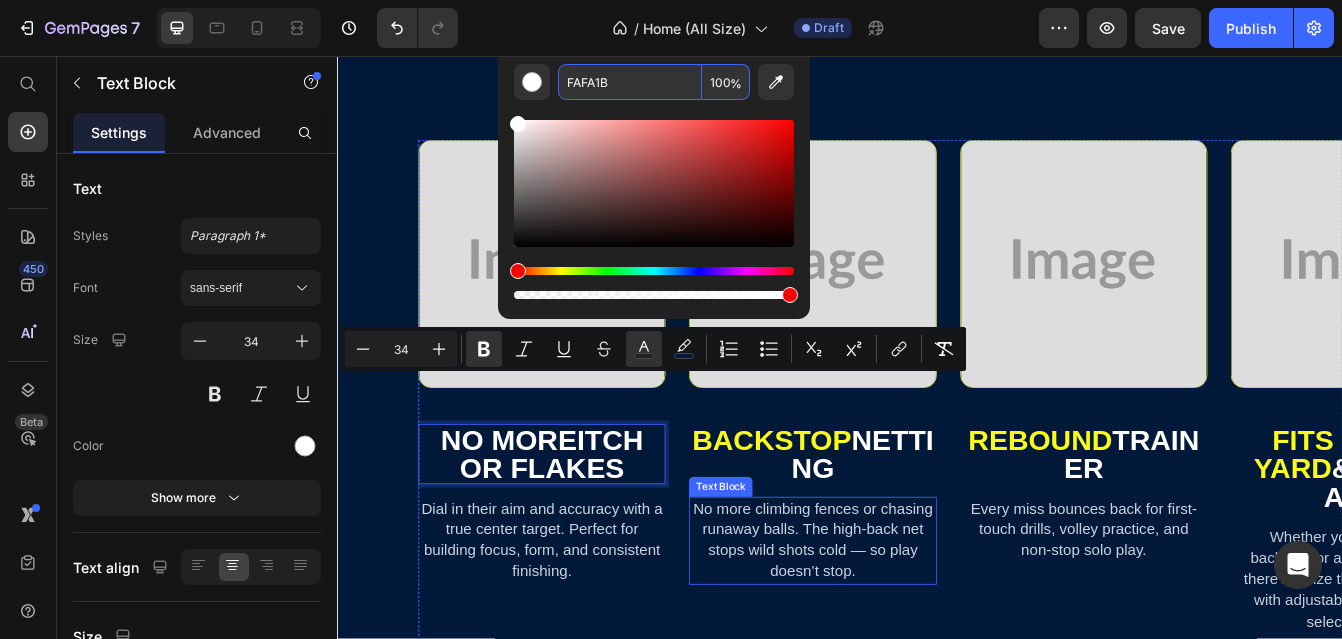 type on "FAFA1B" 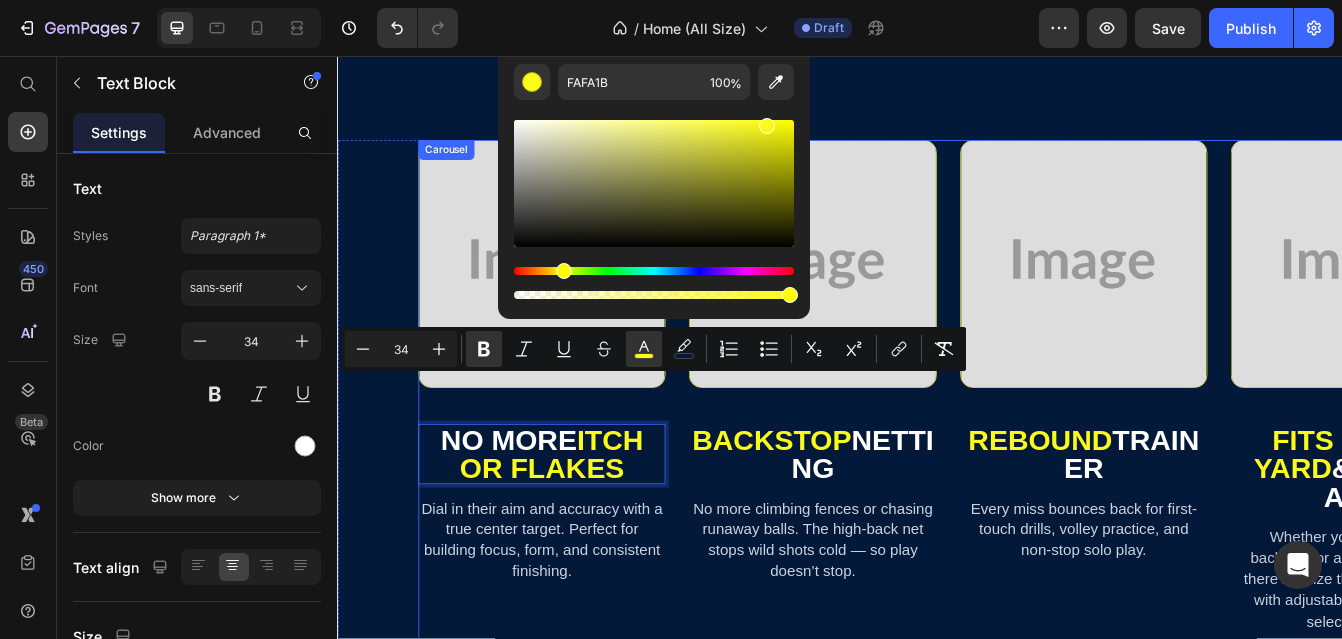click on "Image Backstop  Netting Text Block No more climbing fences or chasing runaway balls. The high-back net stops wild shots cold — so play doesn’t stop. Text Block" at bounding box center [903, 451] 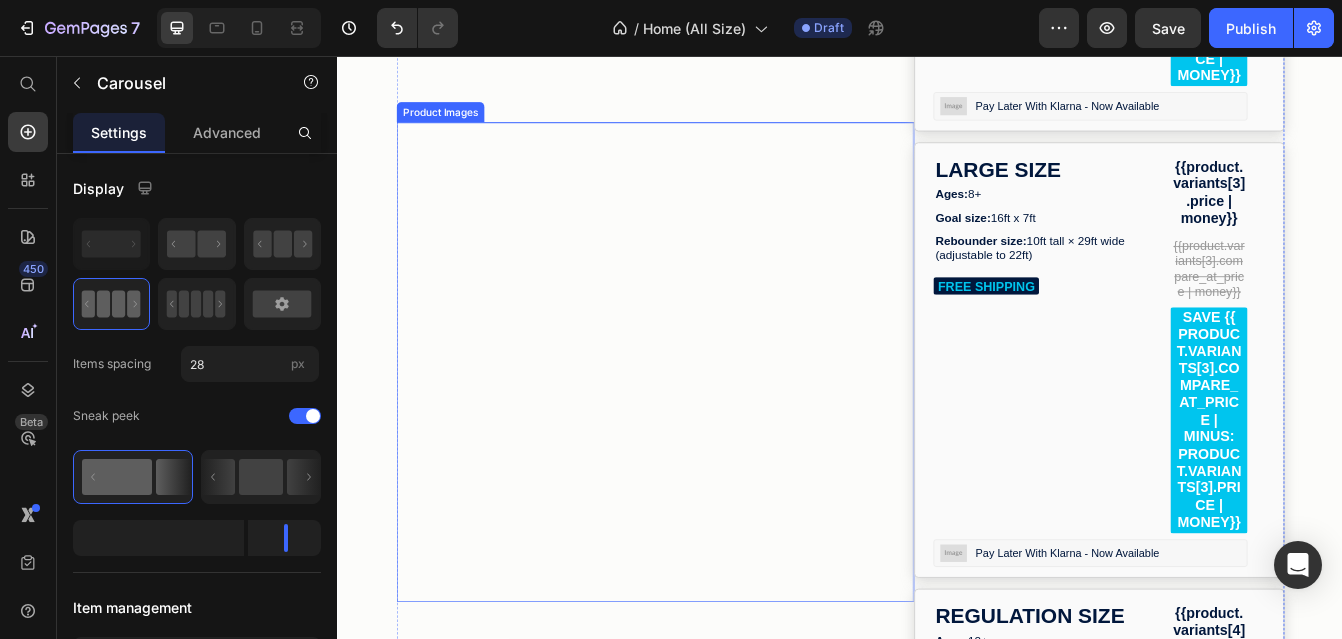 scroll, scrollTop: 7598, scrollLeft: 0, axis: vertical 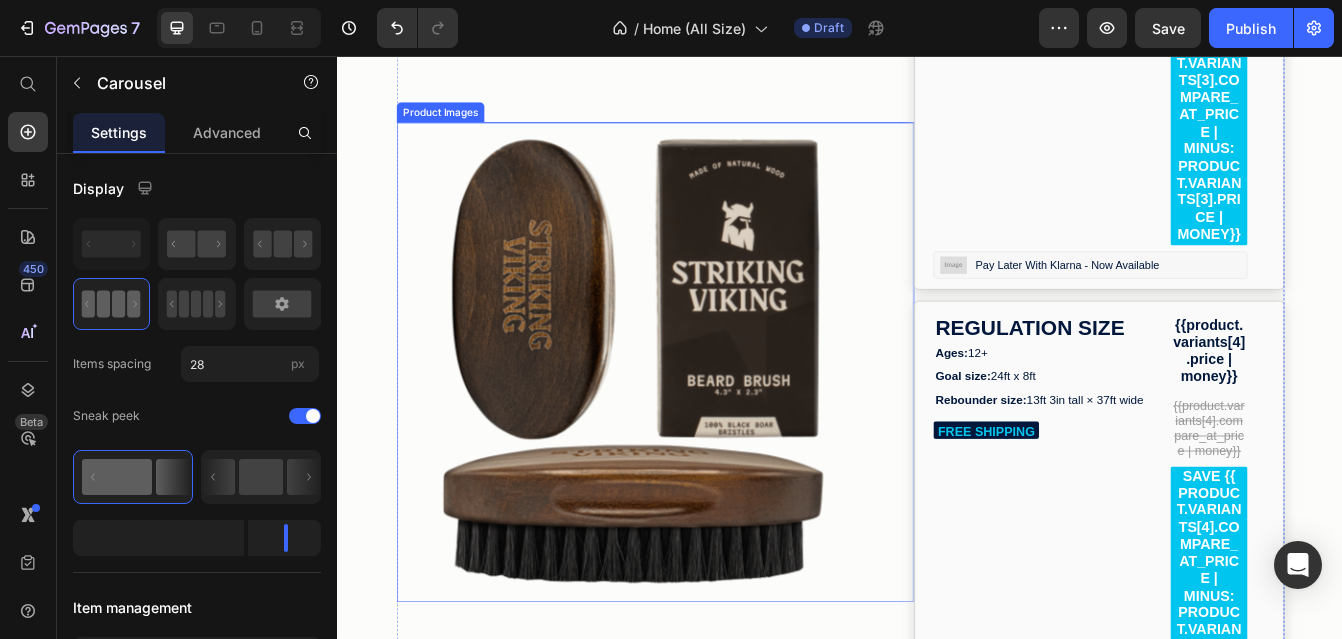 click at bounding box center [693, 422] 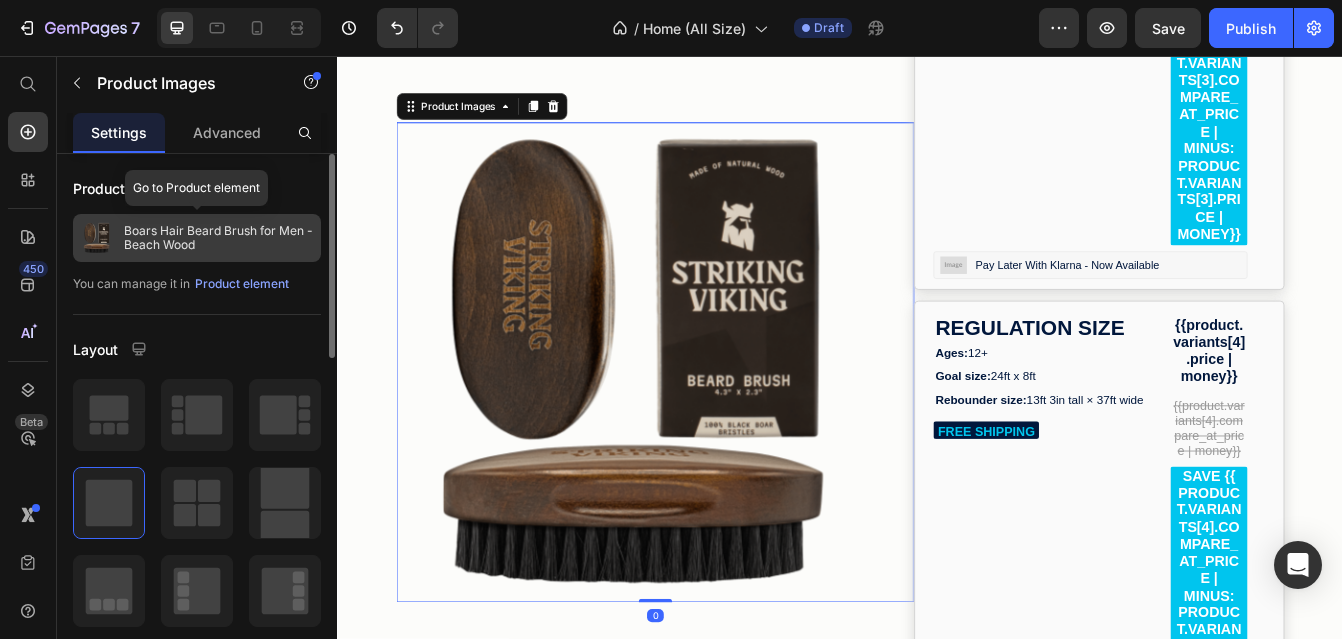 click on "Boars Hair Beard Brush for Men - Beach Wood" at bounding box center [218, 238] 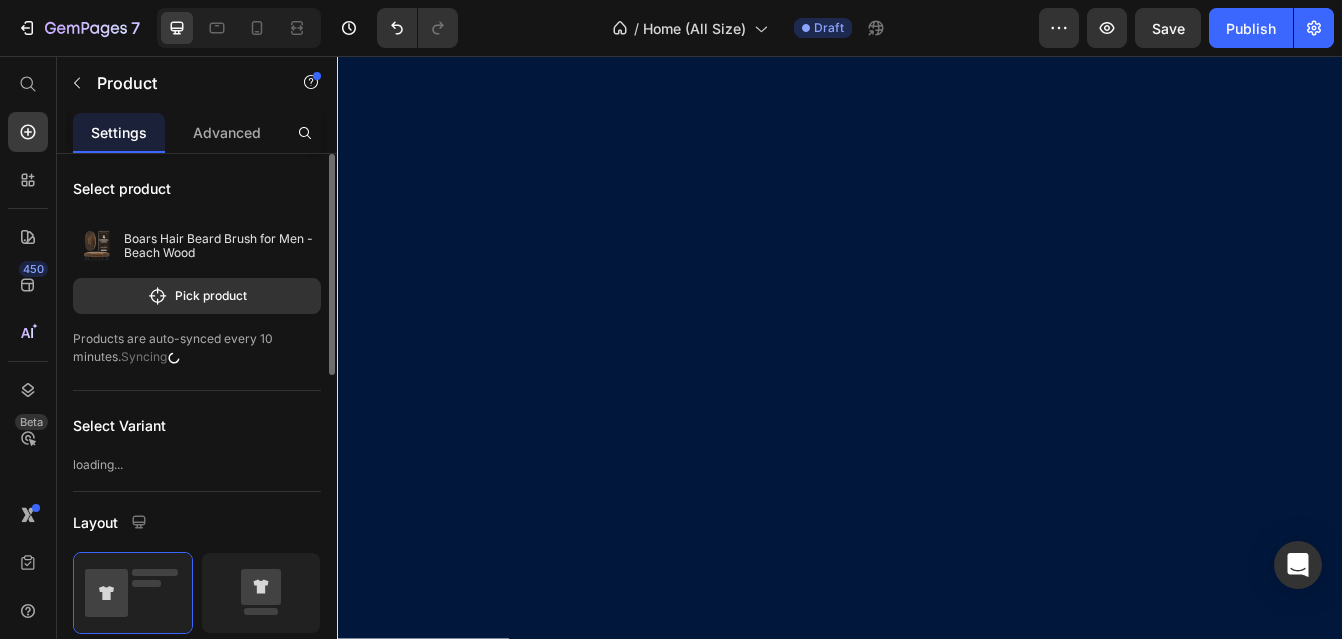 click on "Boars Hair Beard Brush for Men - Beach Wood Pick product" at bounding box center [197, 268] 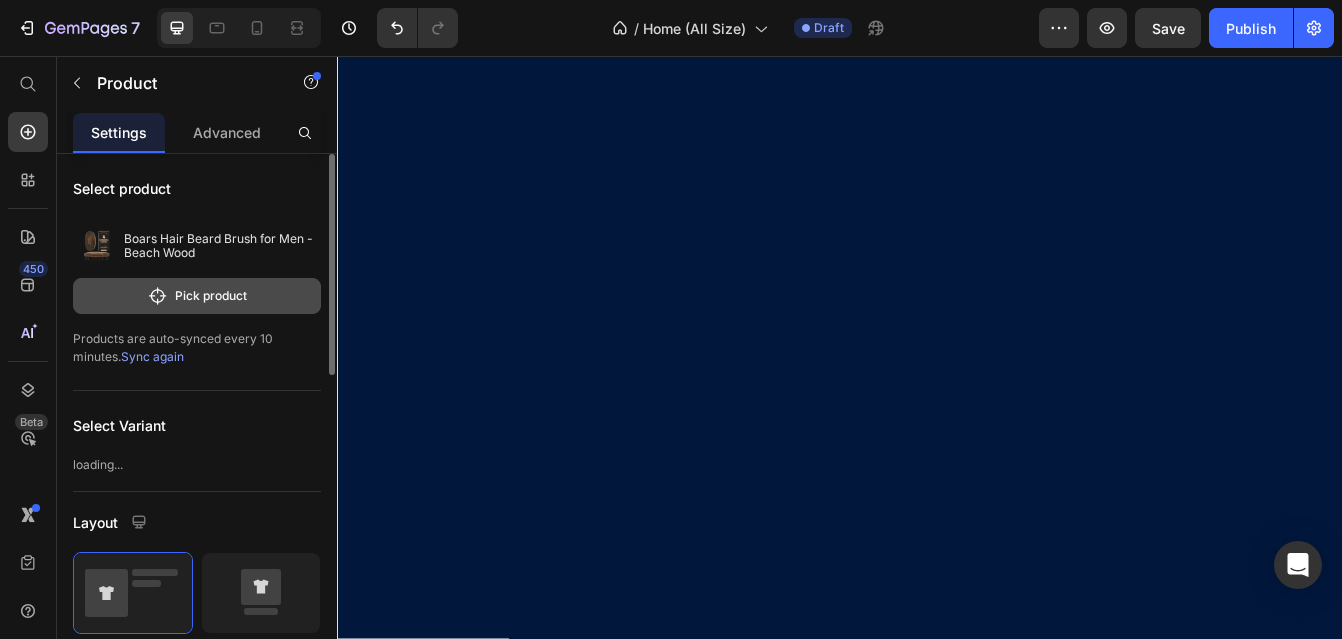 click on "Pick product" at bounding box center [197, 296] 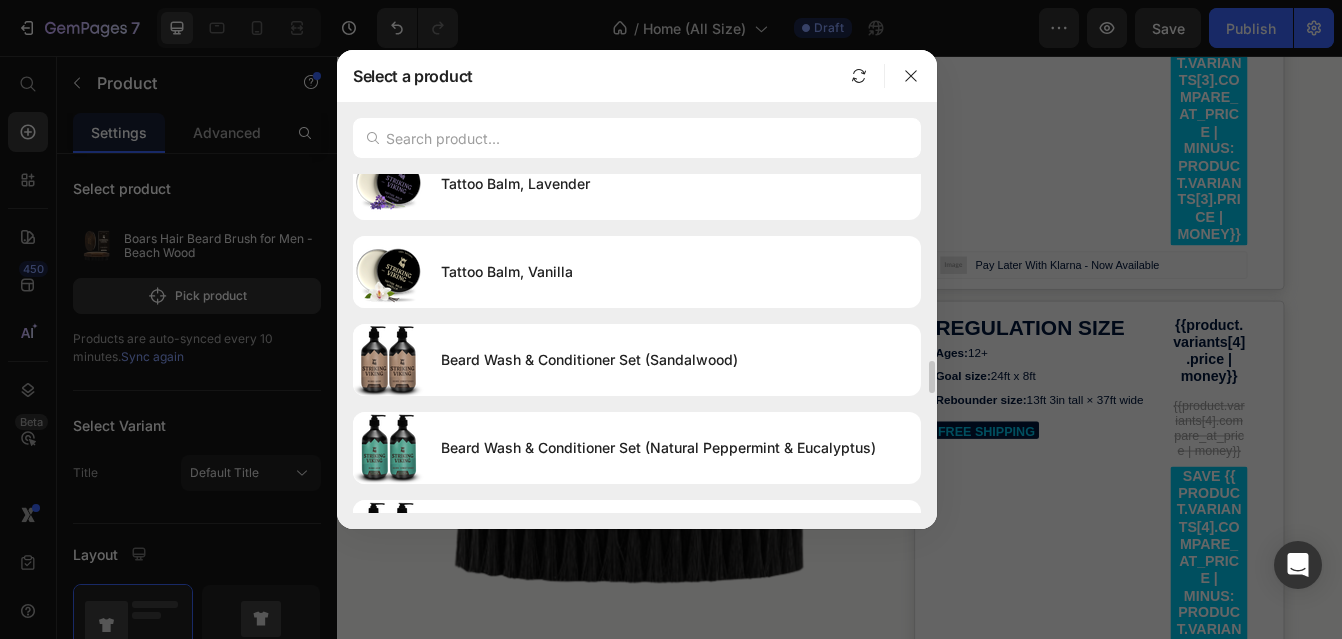 scroll, scrollTop: 1761, scrollLeft: 0, axis: vertical 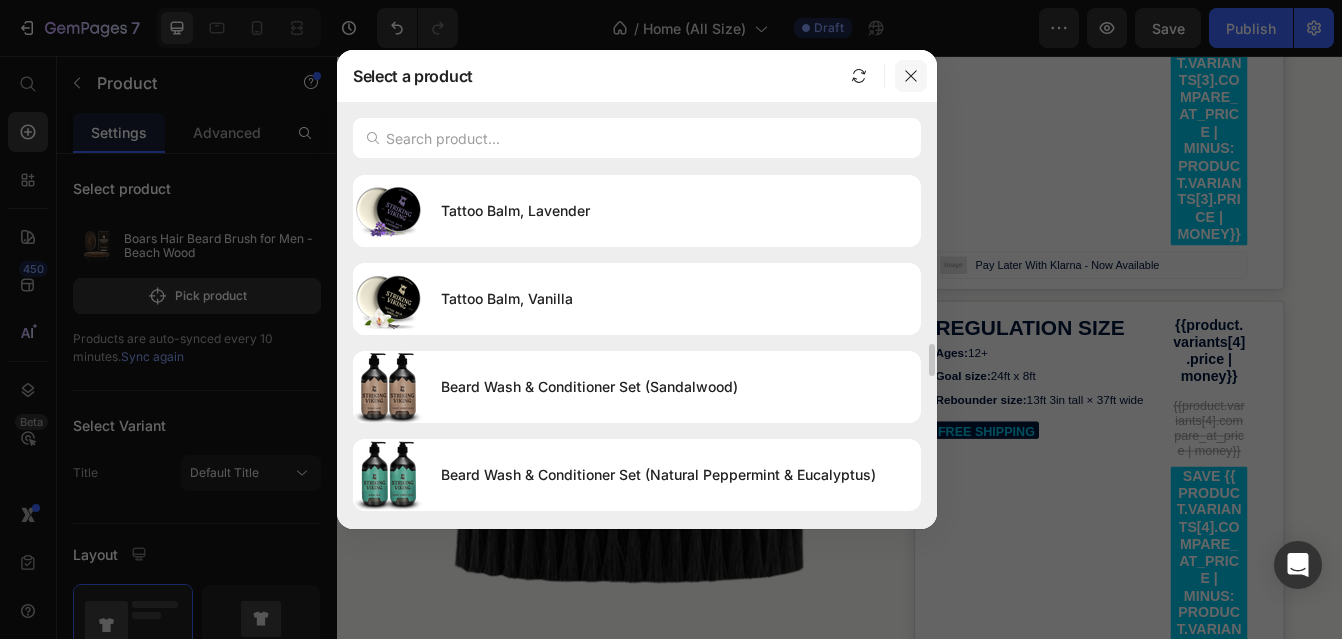 click at bounding box center [911, 76] 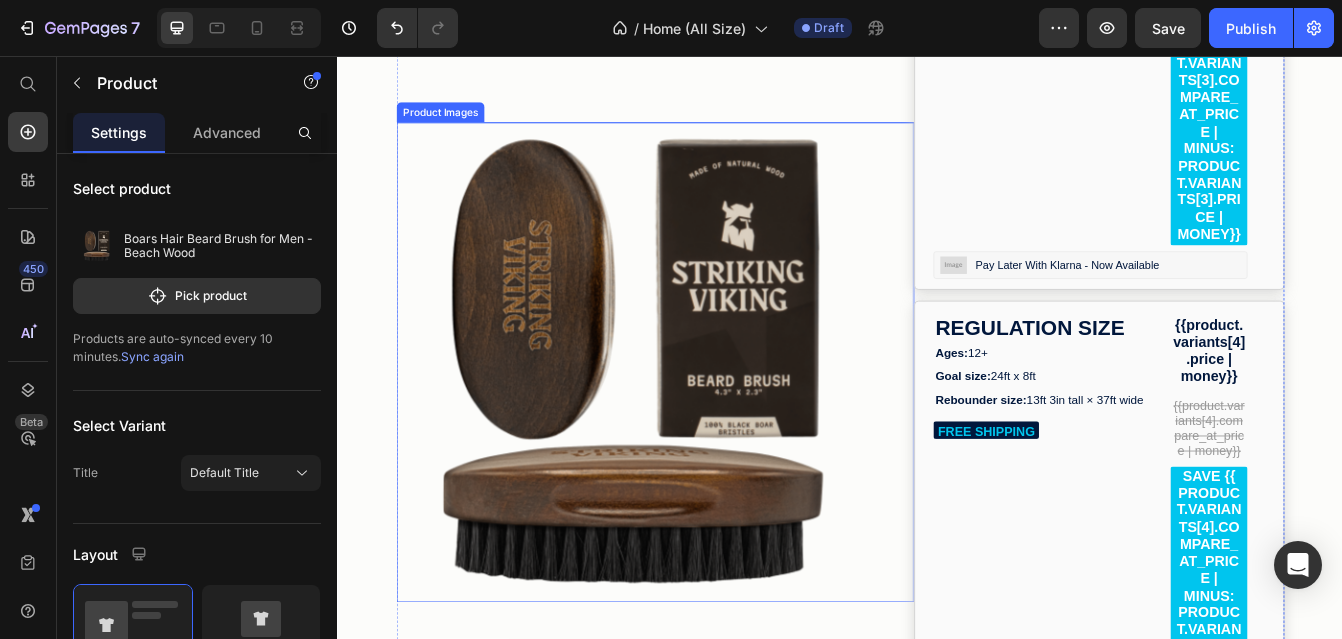 scroll, scrollTop: 7469, scrollLeft: 0, axis: vertical 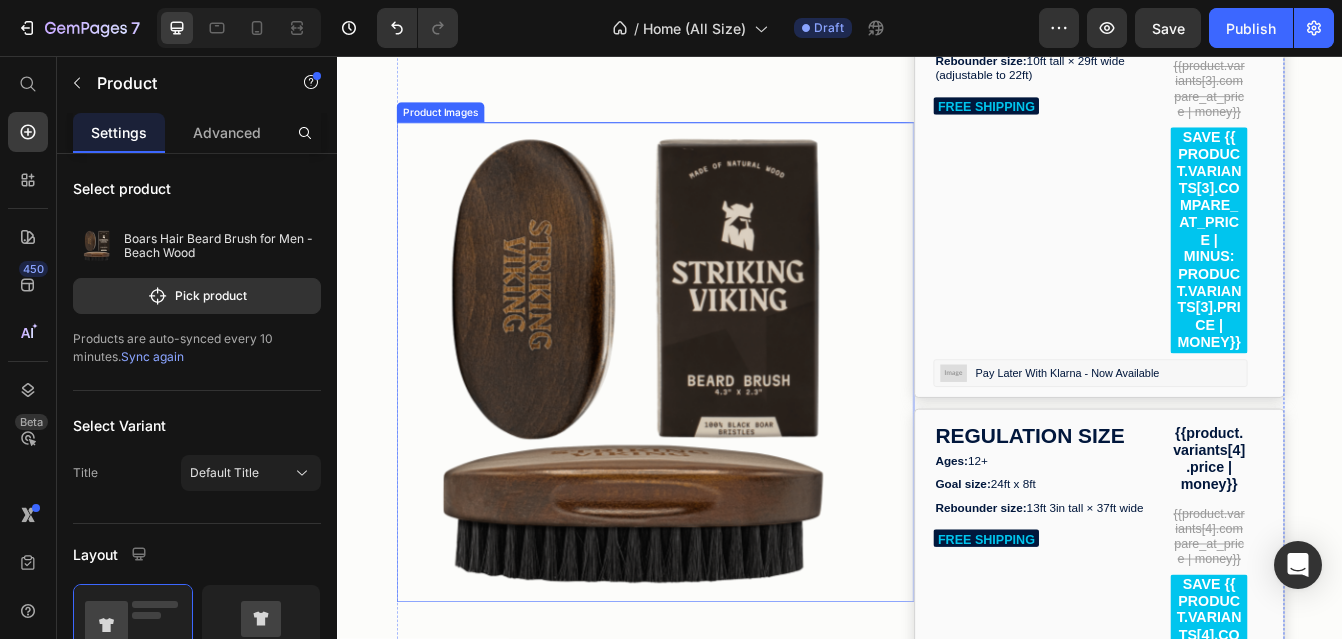 click at bounding box center [693, 422] 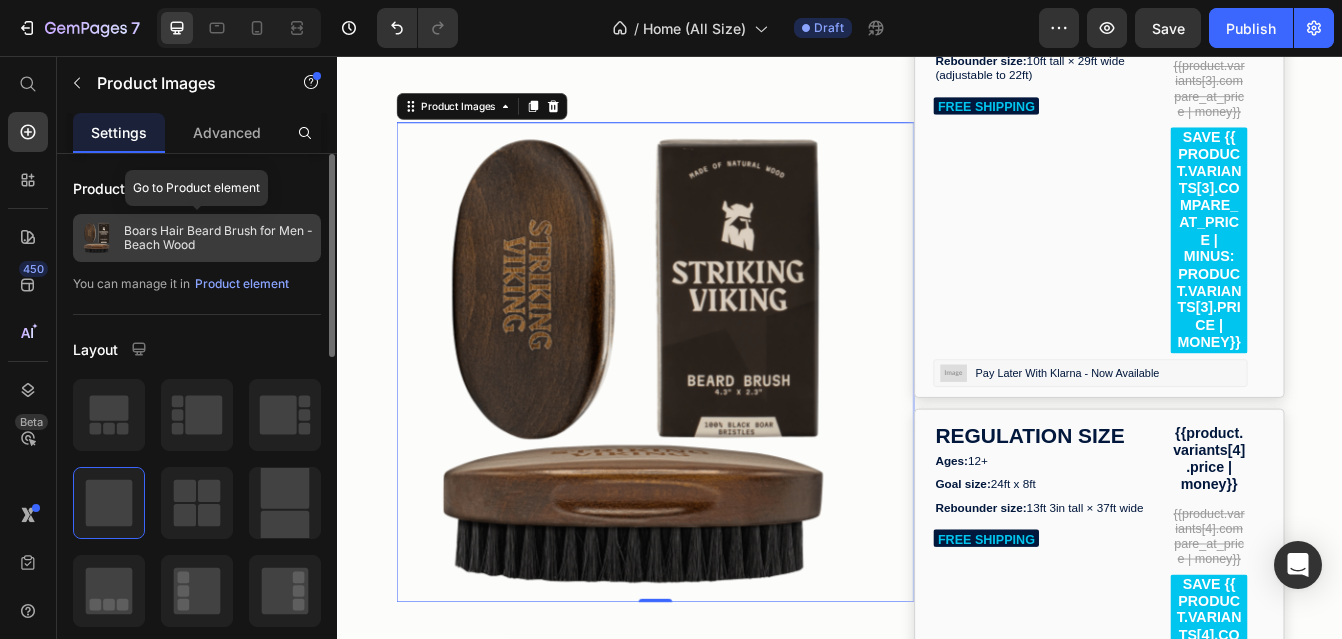 click on "Boars Hair Beard Brush for Men - Beach Wood" at bounding box center [218, 238] 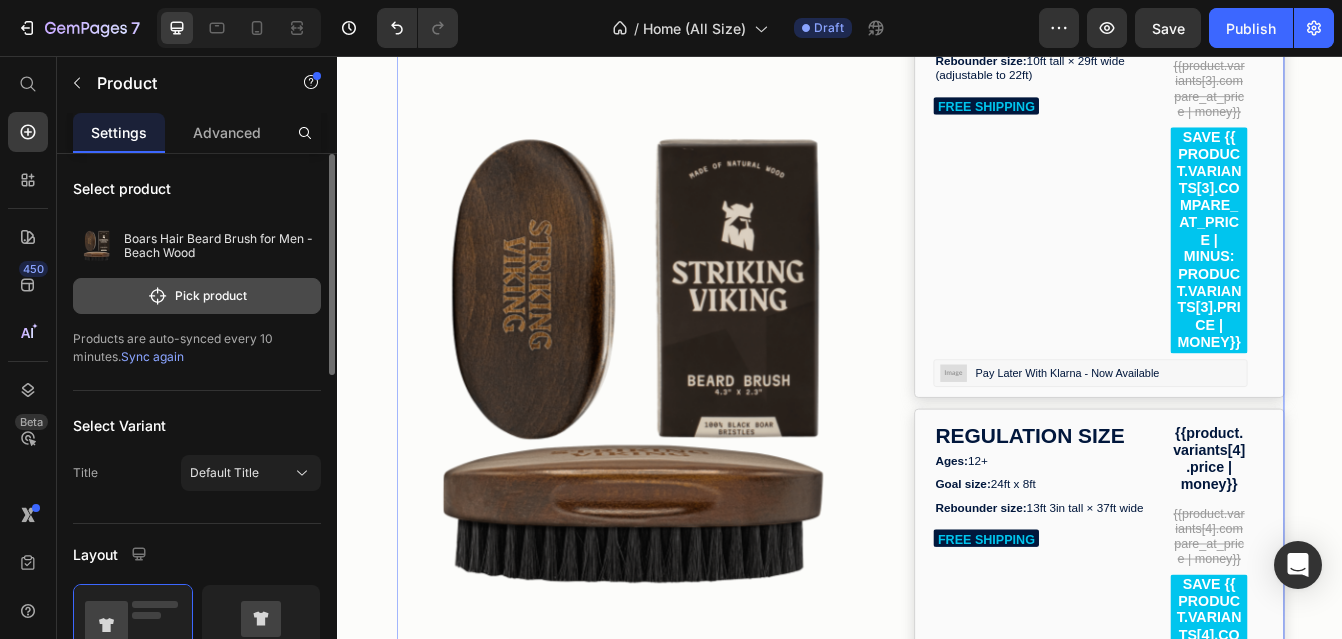 click on "Pick product" at bounding box center [197, 296] 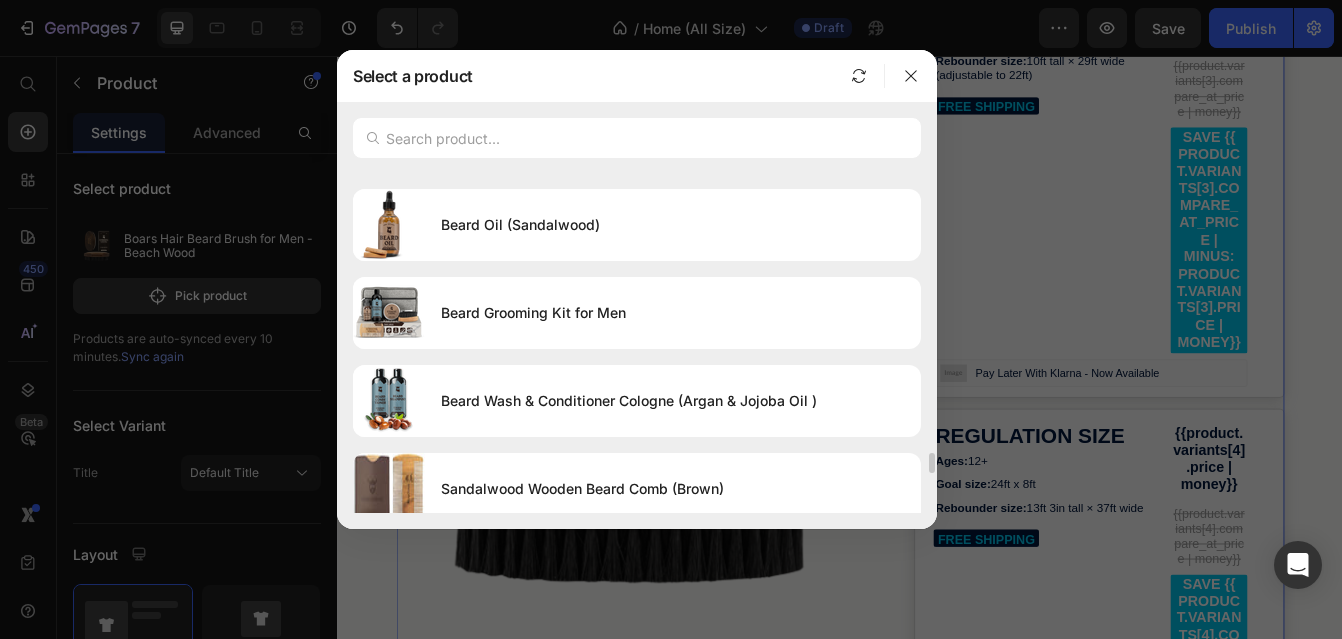 scroll, scrollTop: 4835, scrollLeft: 0, axis: vertical 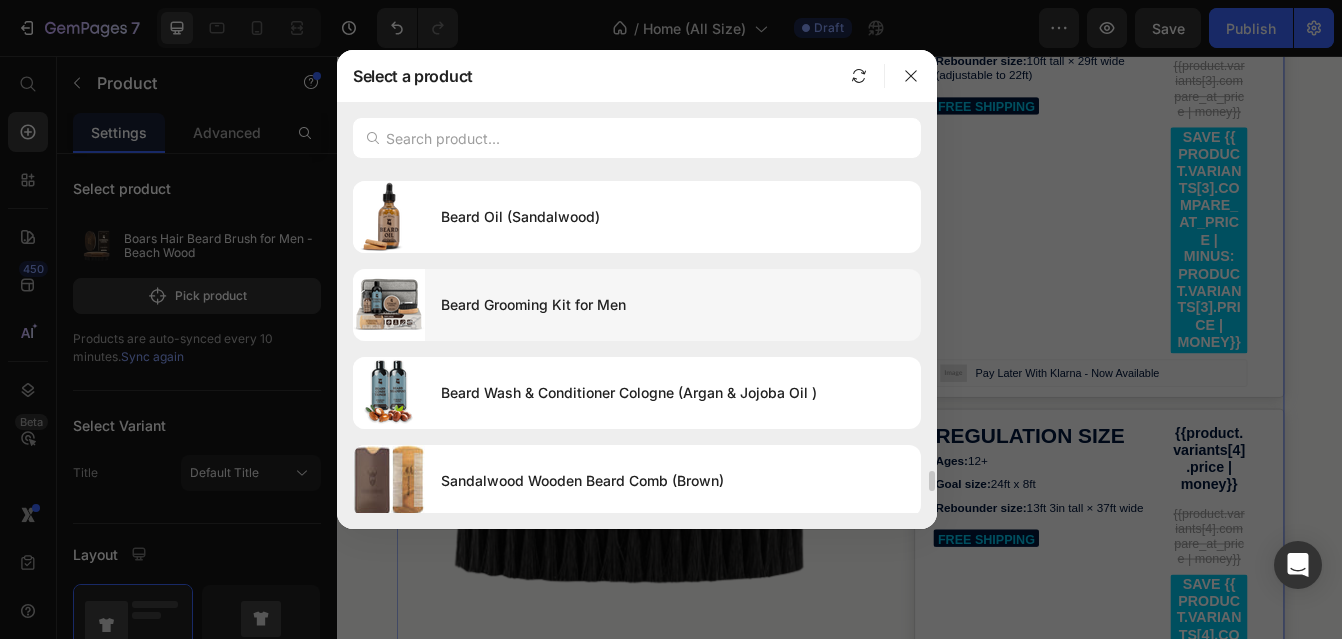 click on "Beard Grooming Kit for Men" at bounding box center (673, 305) 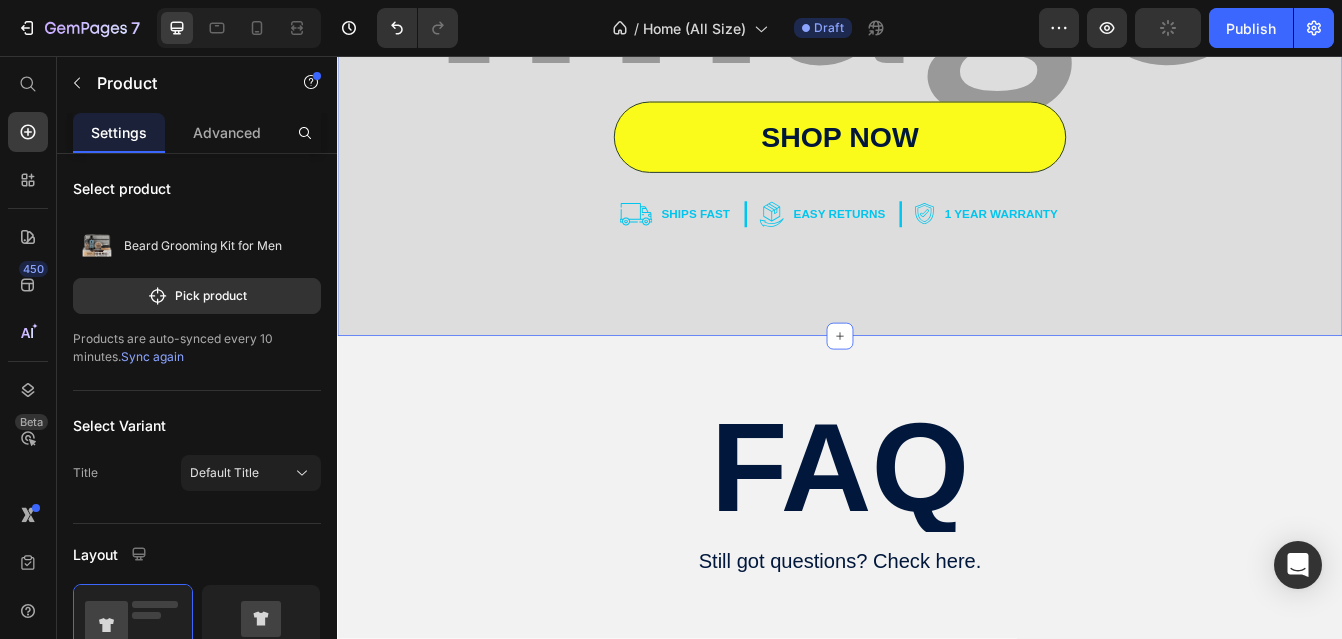 scroll, scrollTop: 18144, scrollLeft: 0, axis: vertical 